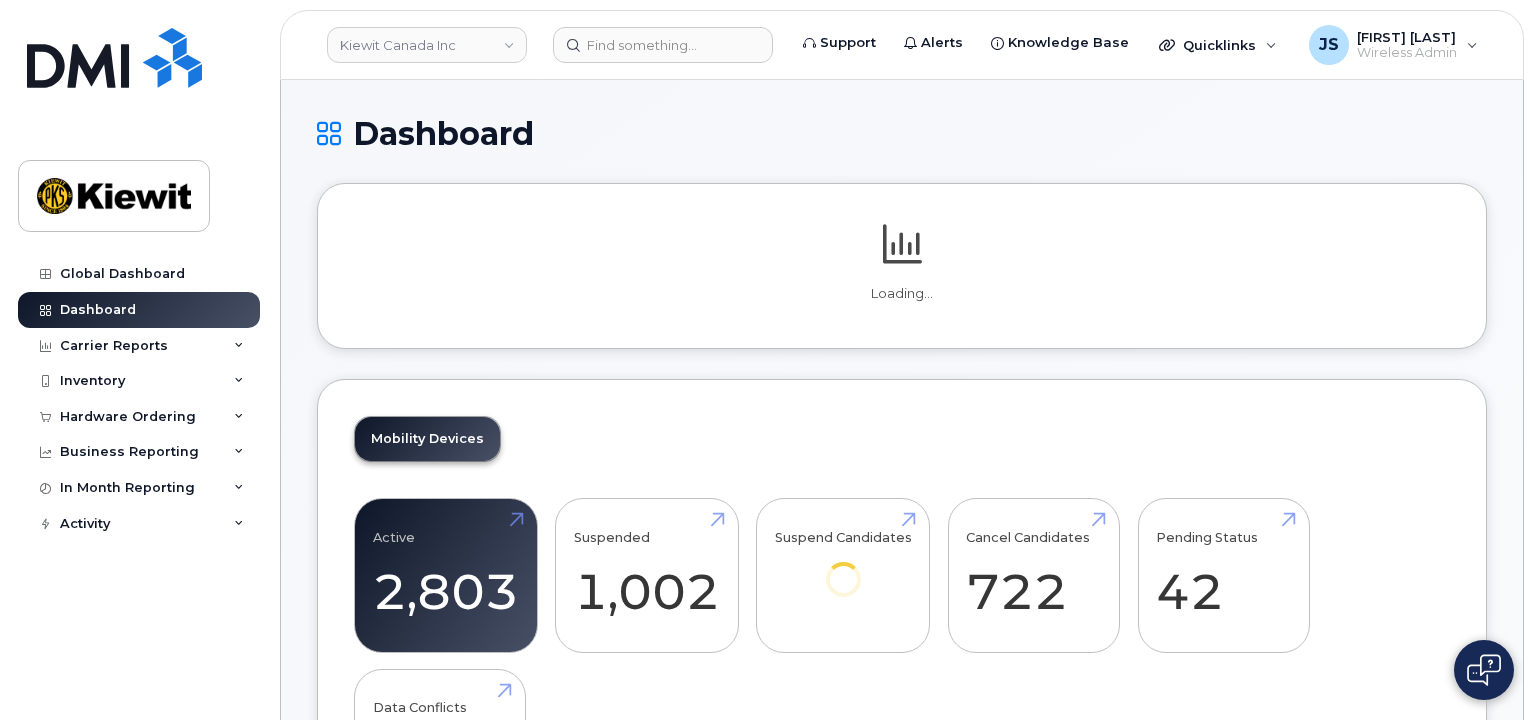scroll, scrollTop: 0, scrollLeft: 0, axis: both 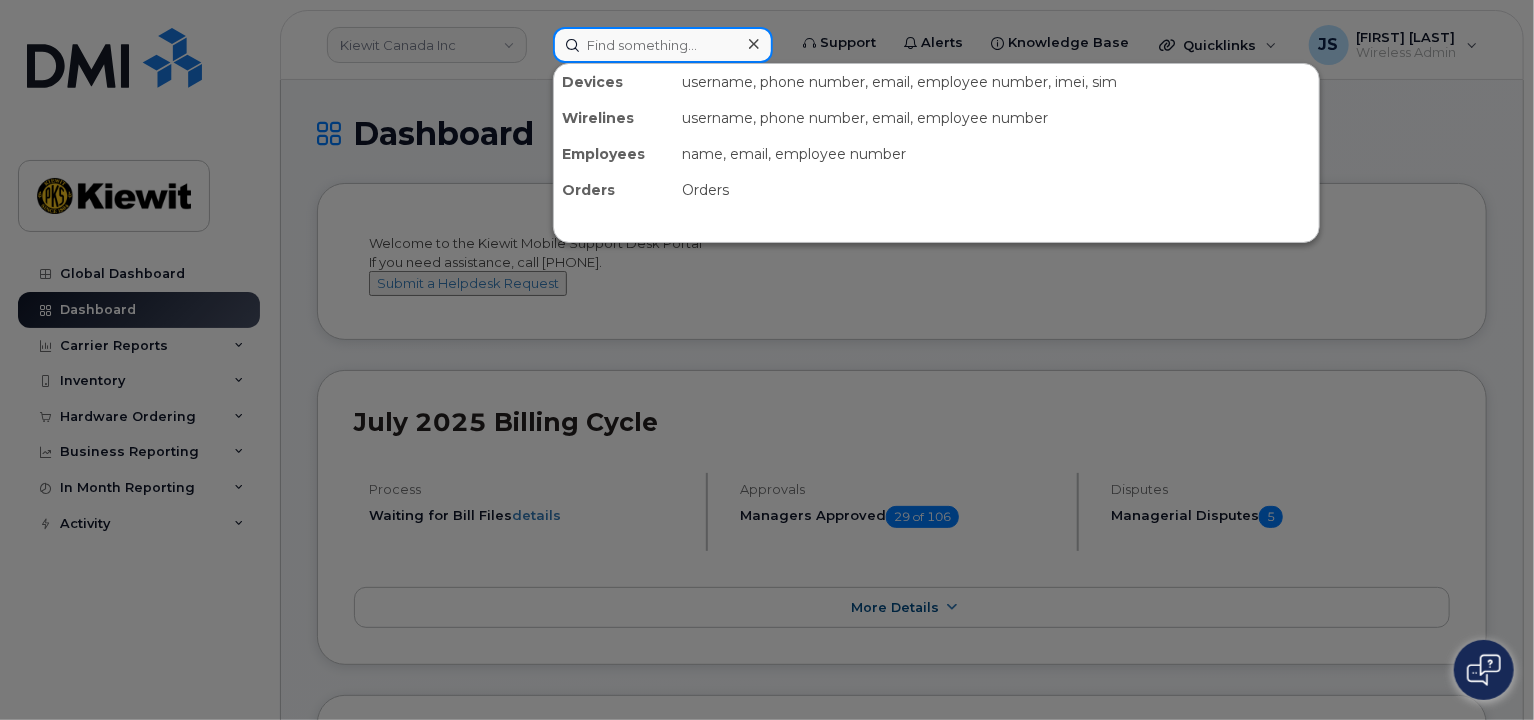 click at bounding box center (663, 45) 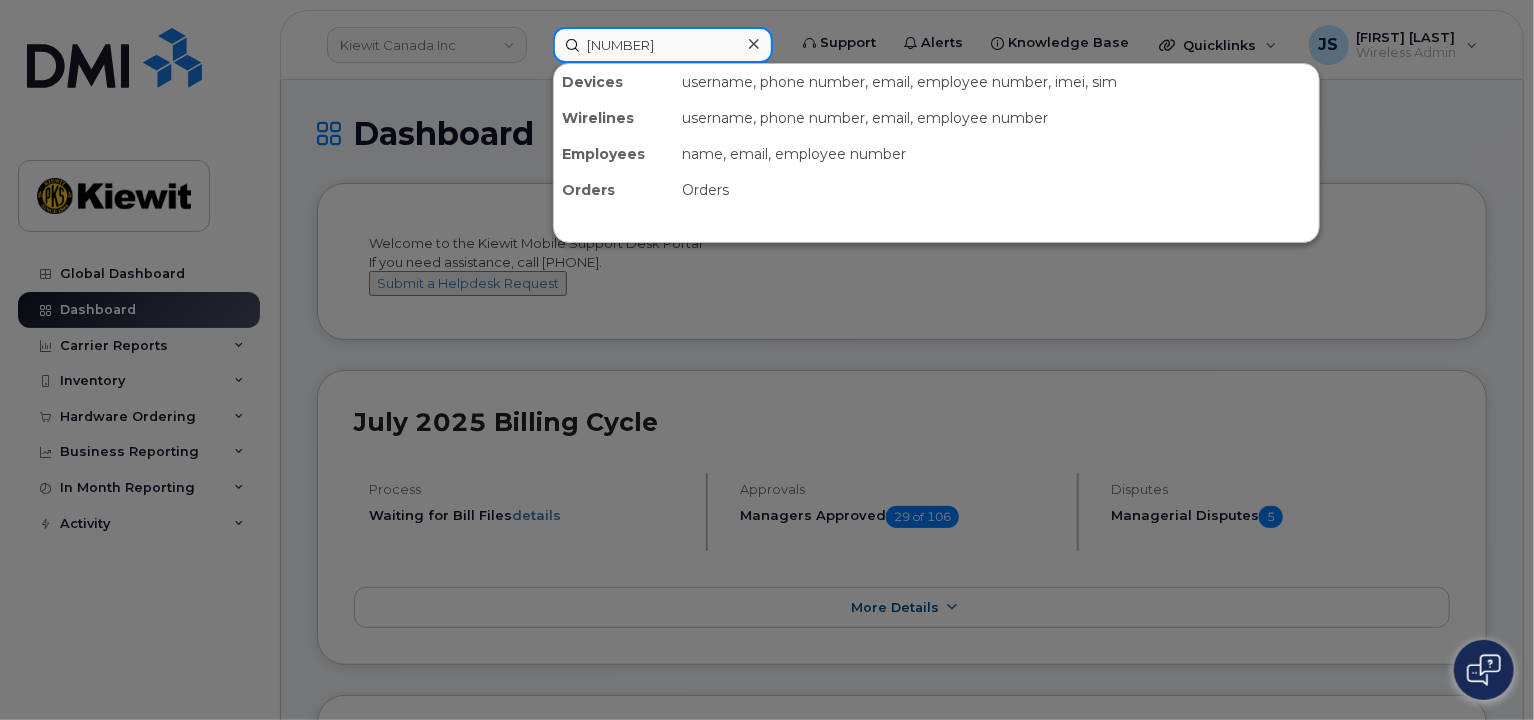 type on "296456" 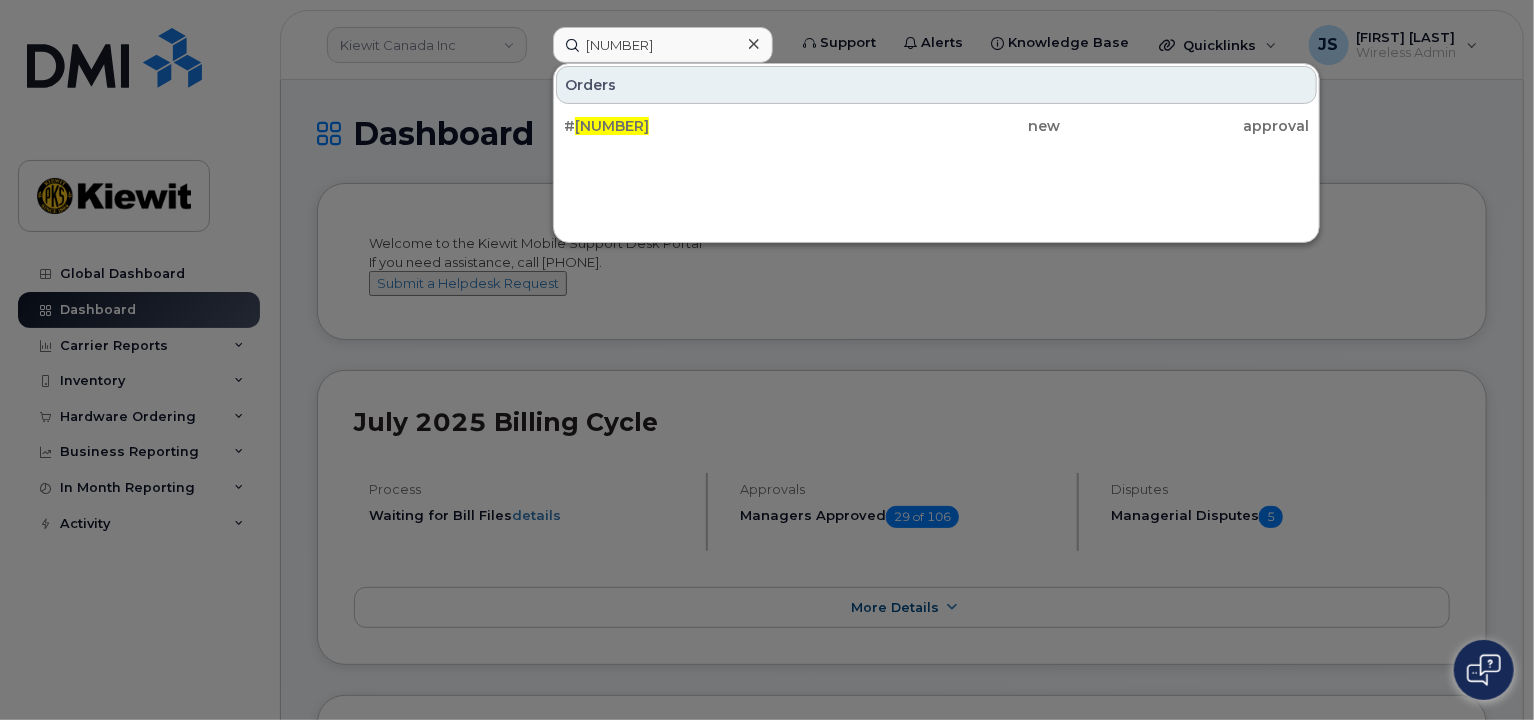 click on "# 296456 new approval" at bounding box center [936, 126] 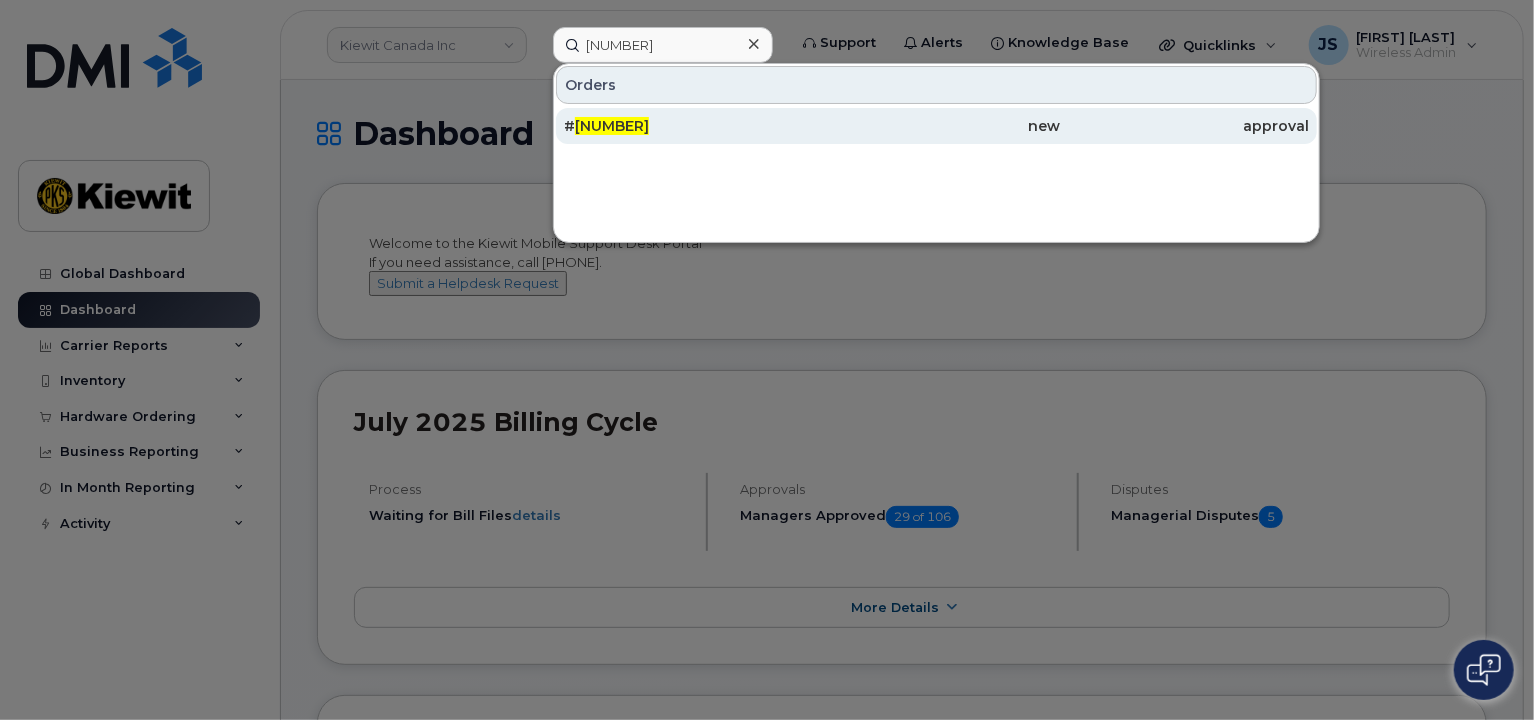 click on "new" at bounding box center [936, 126] 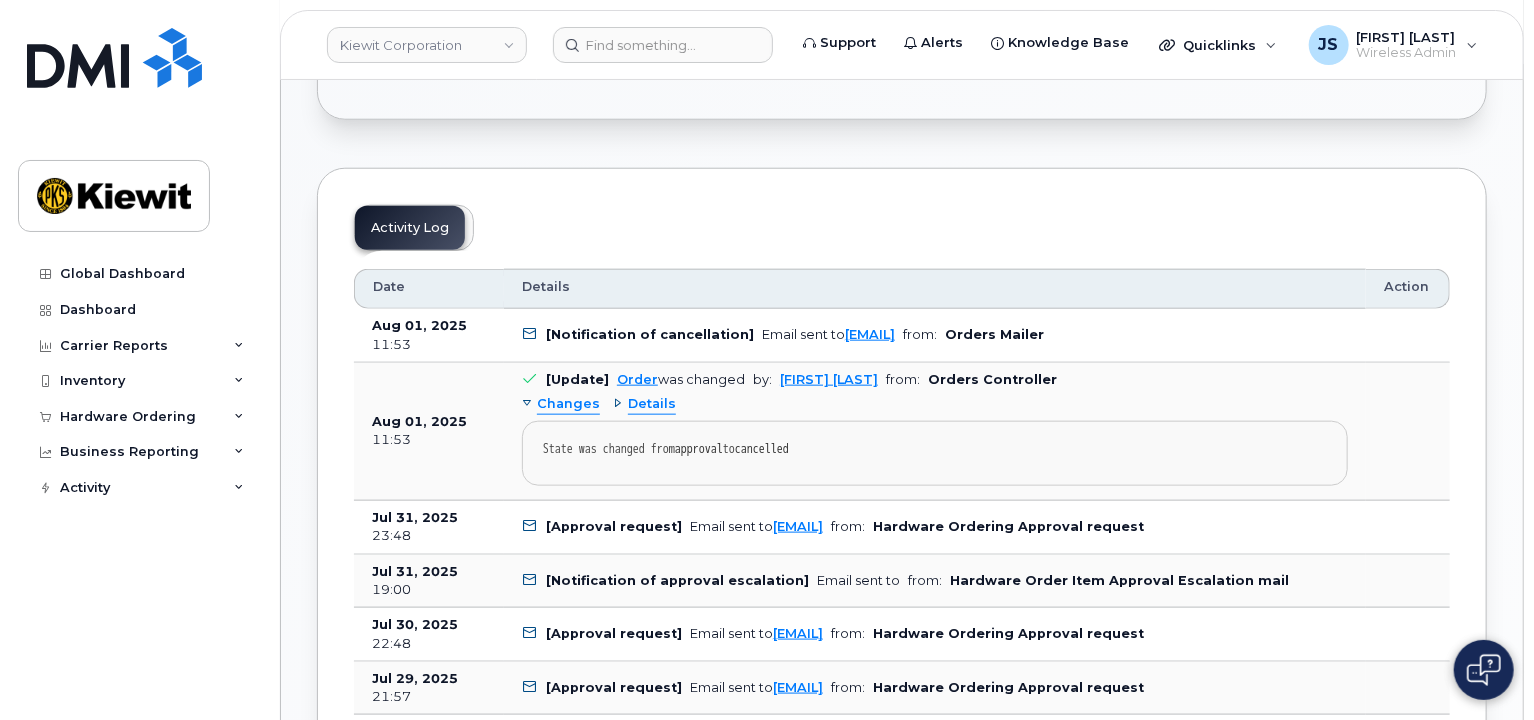 scroll, scrollTop: 1000, scrollLeft: 0, axis: vertical 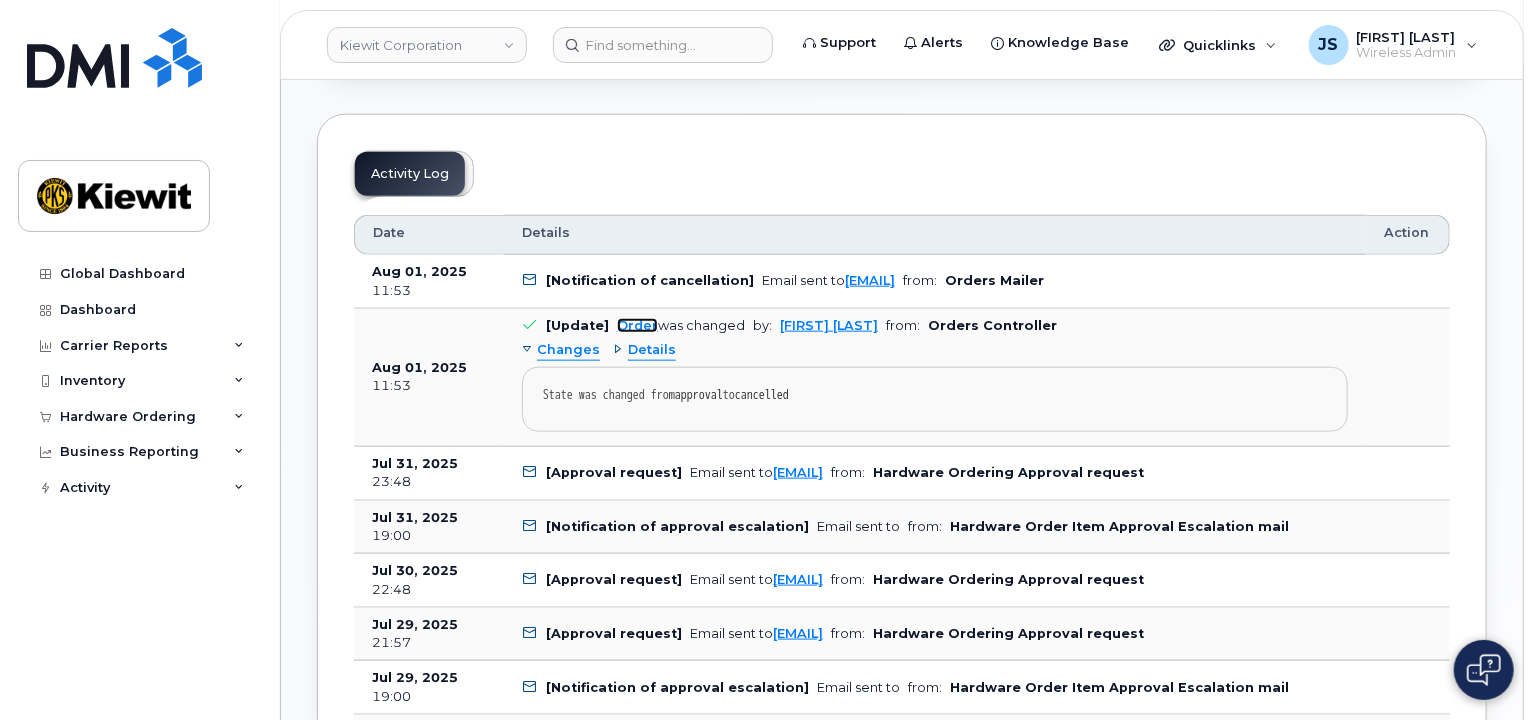 click on "Order" 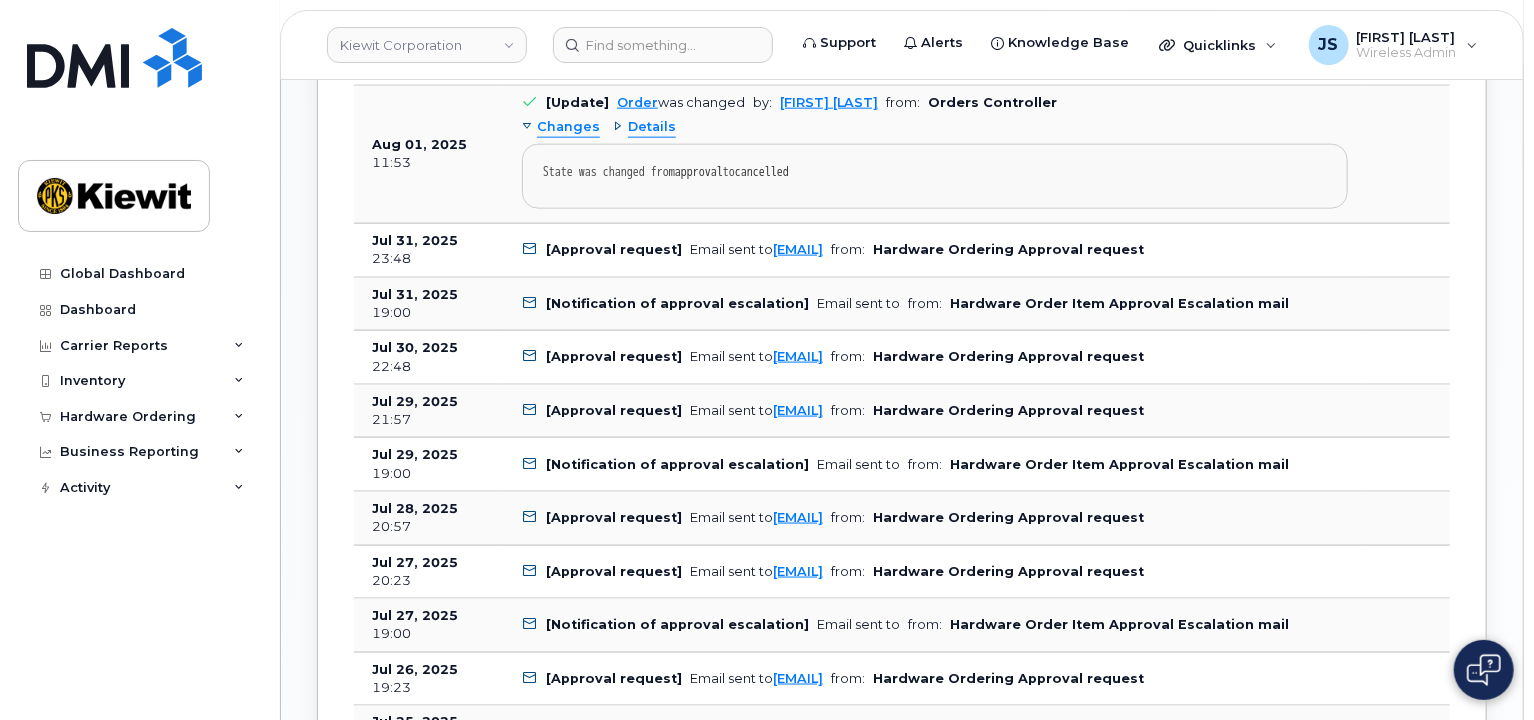 scroll, scrollTop: 1300, scrollLeft: 0, axis: vertical 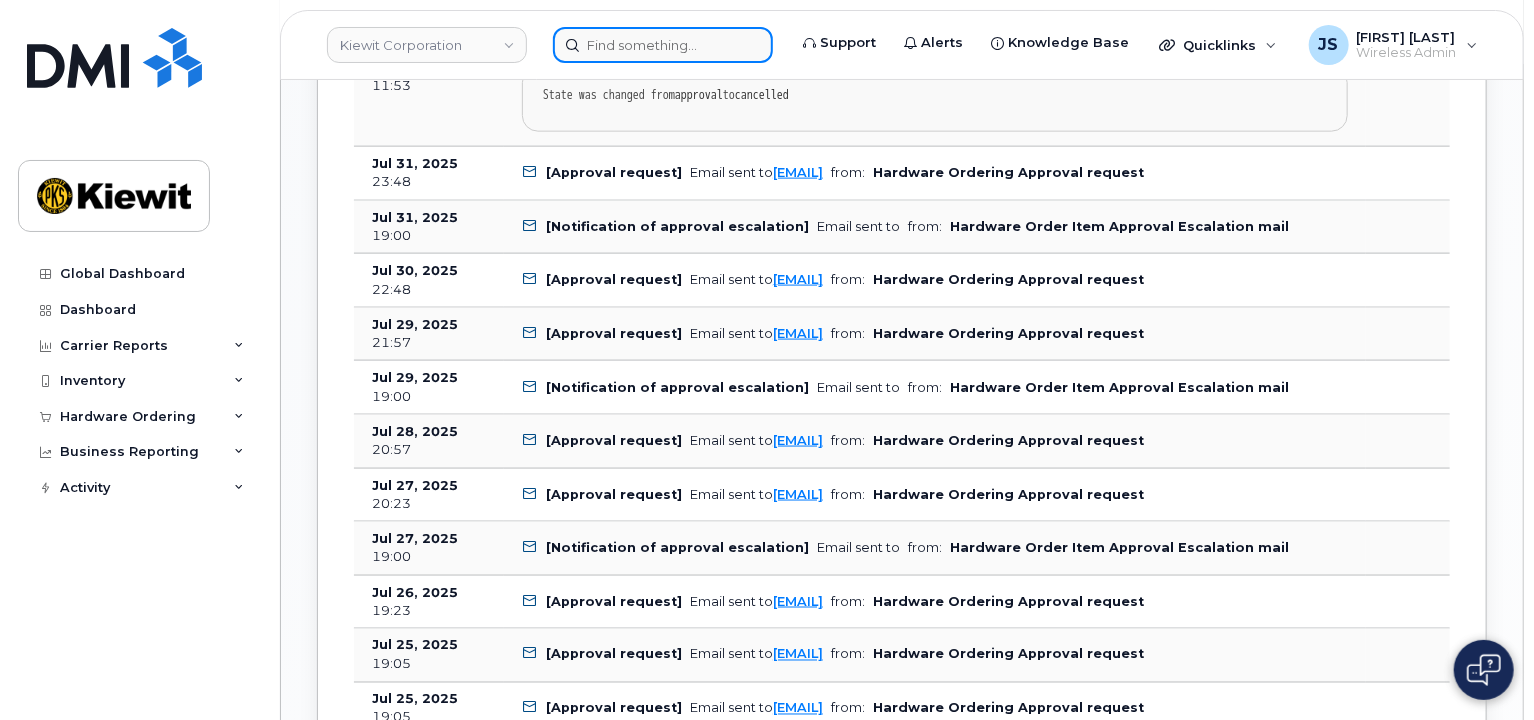 click 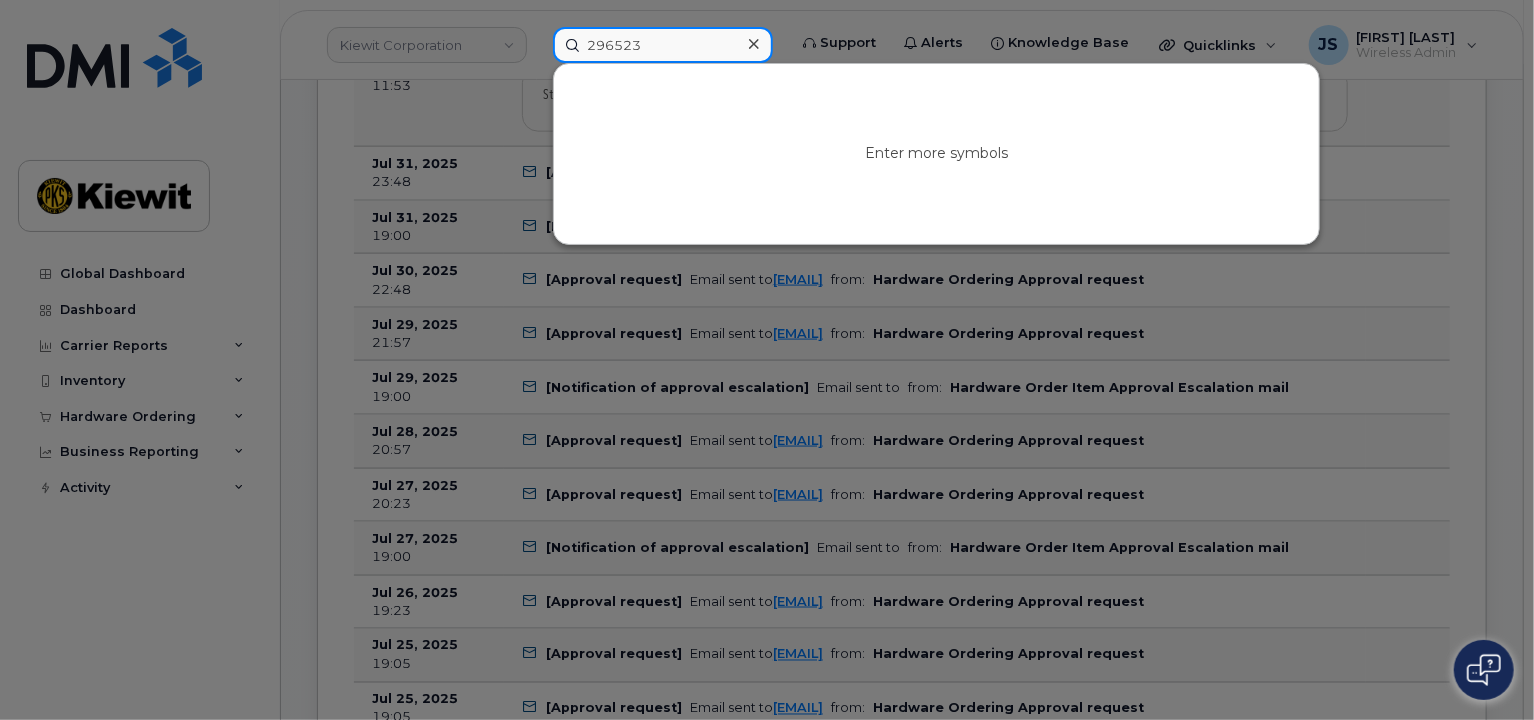 type on "296523" 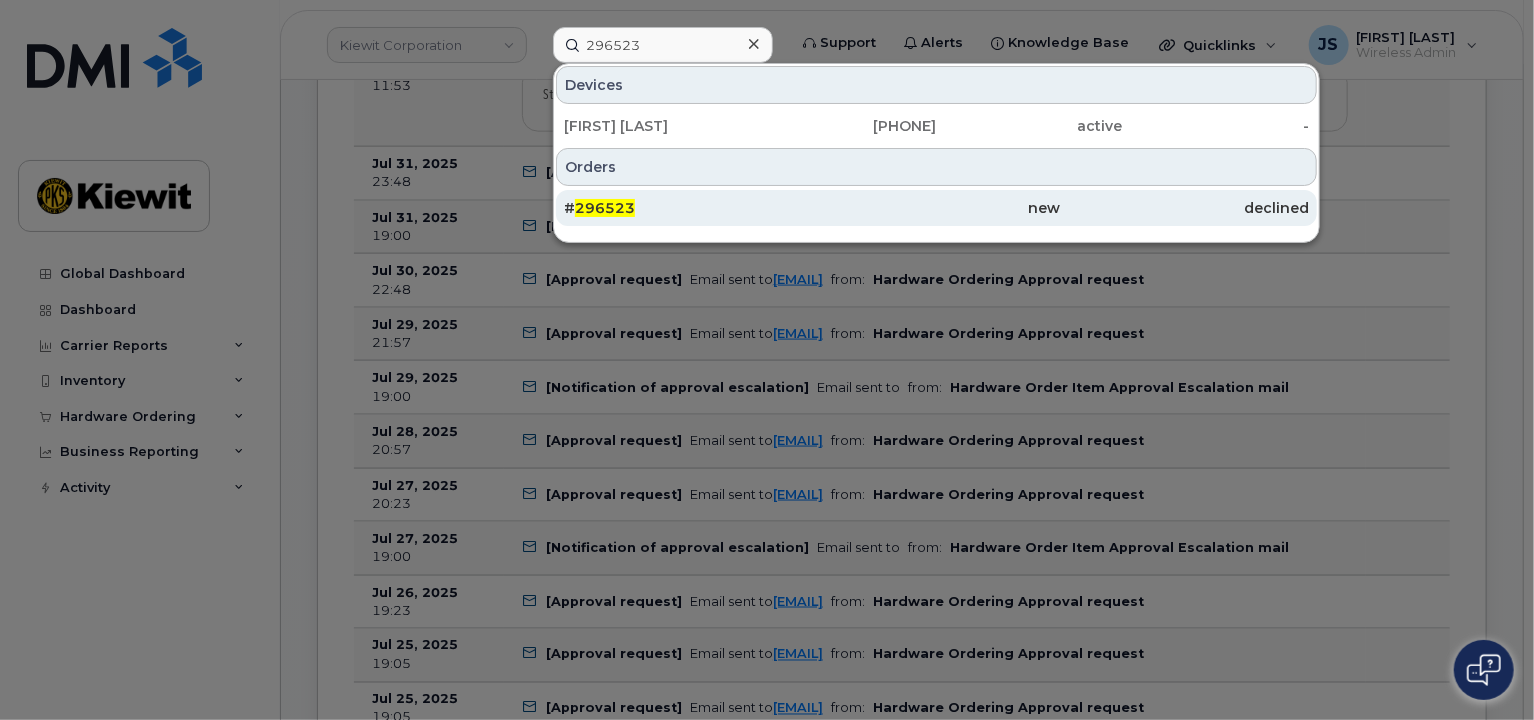 click on "# 296523" 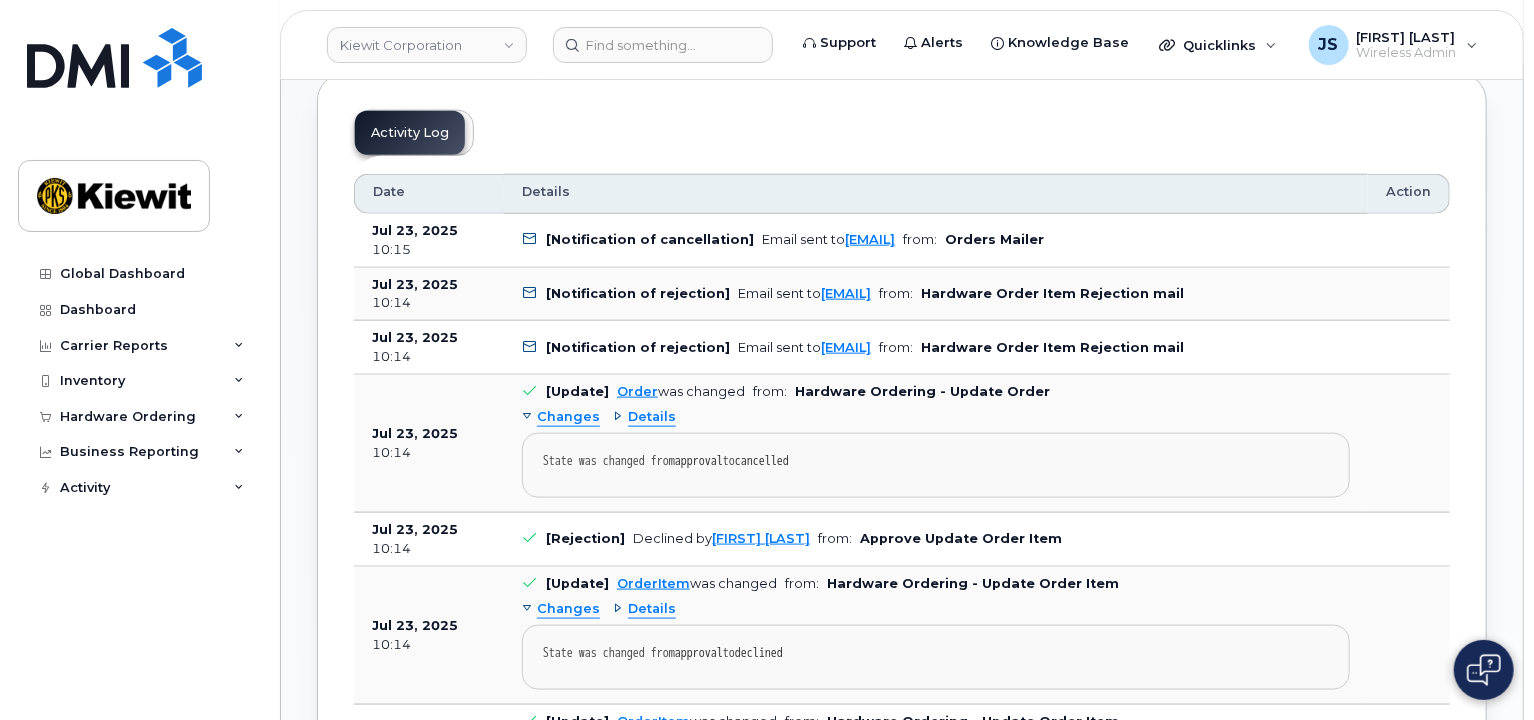 scroll, scrollTop: 1100, scrollLeft: 0, axis: vertical 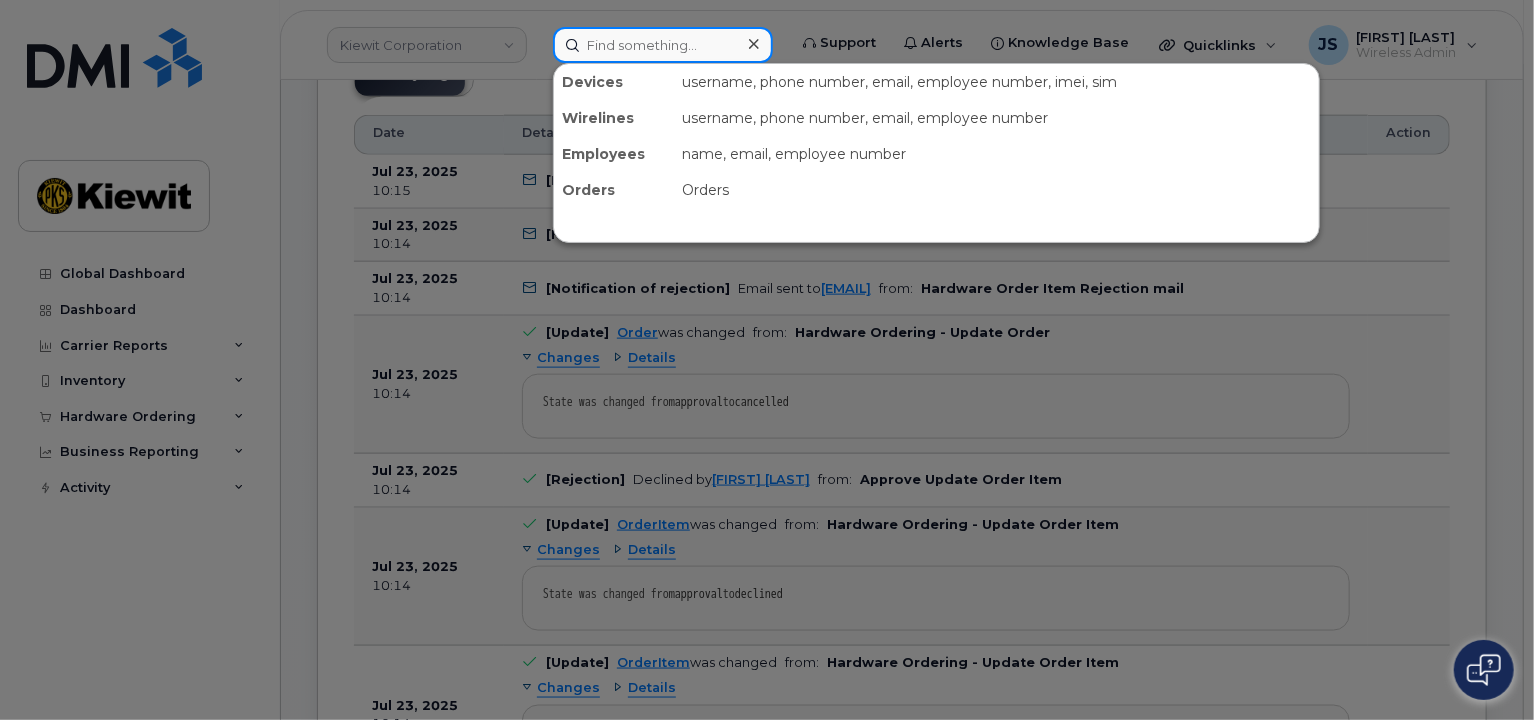 click 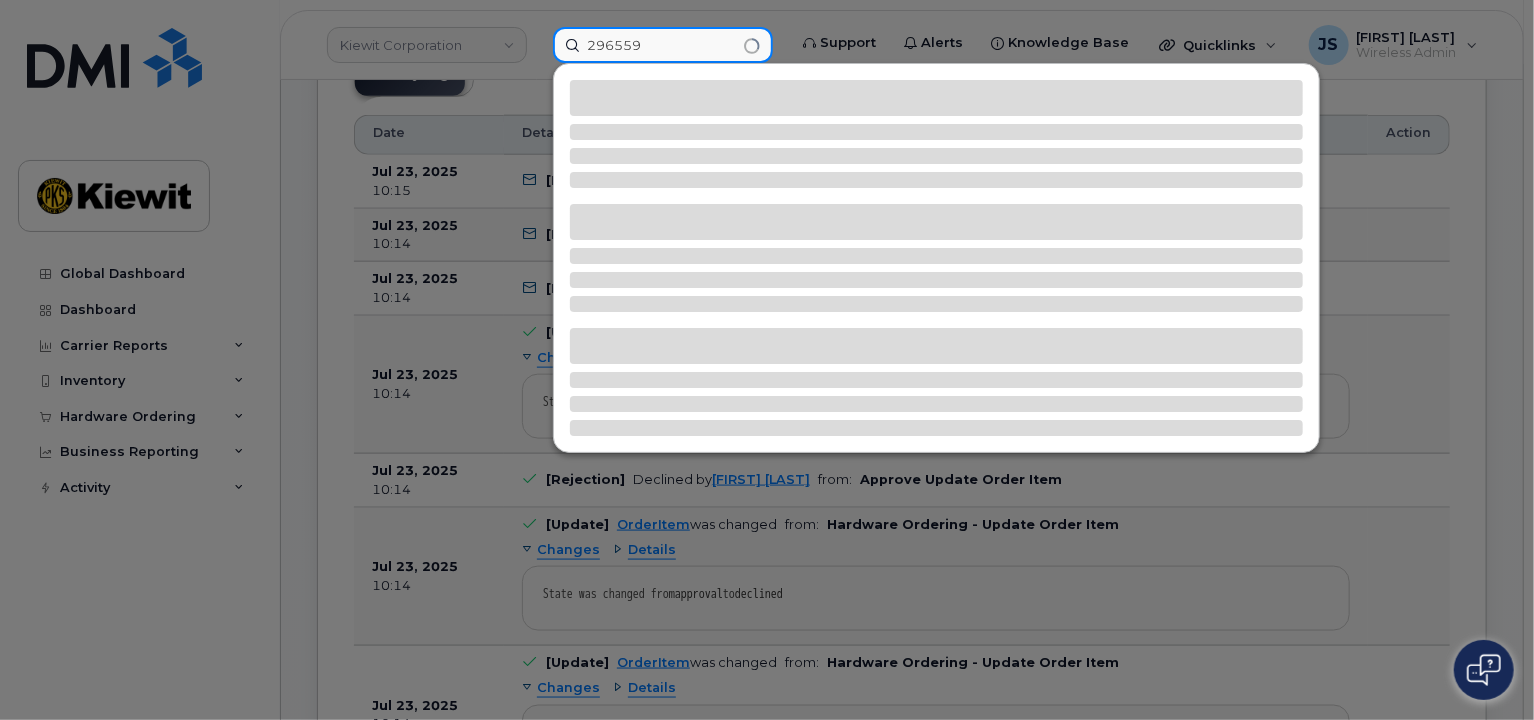 type on "296559" 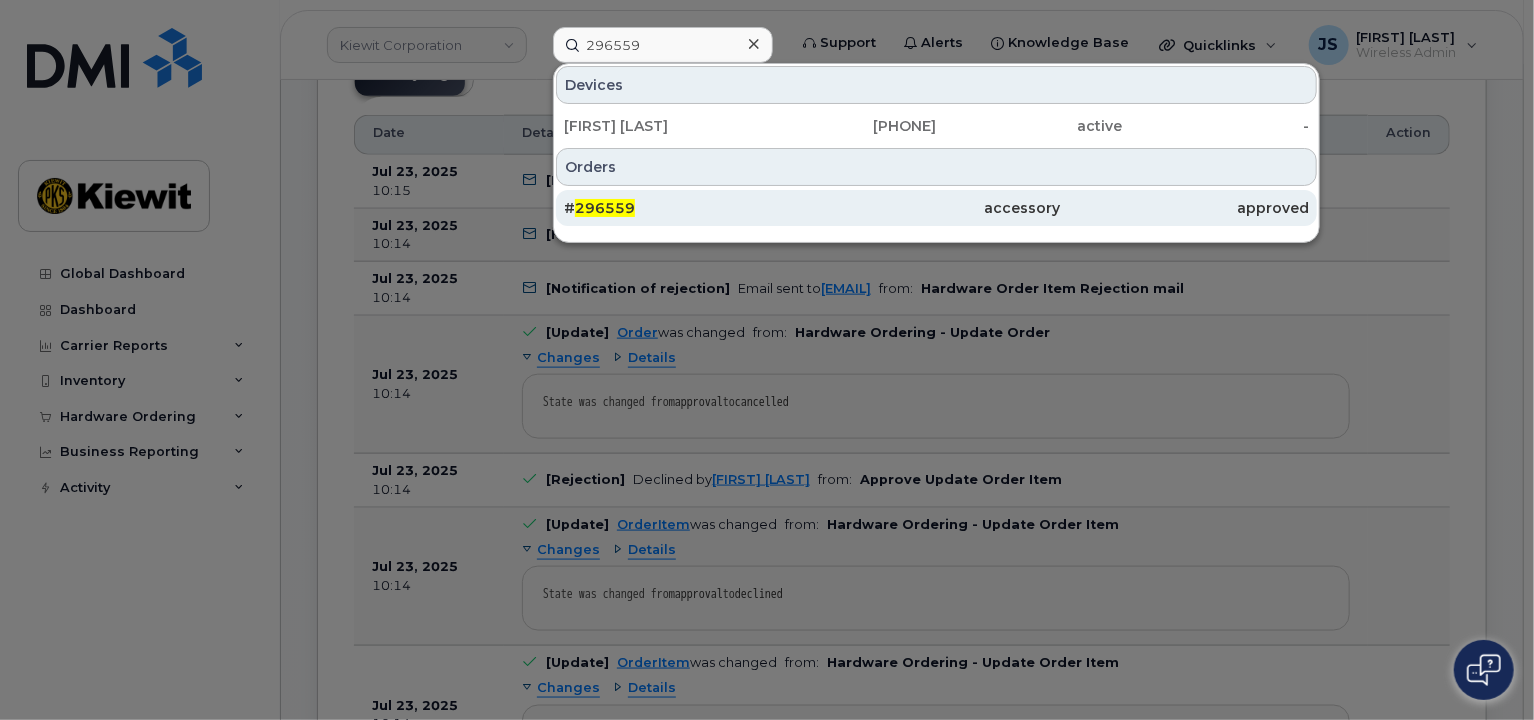 click on "# [NUMBER]" 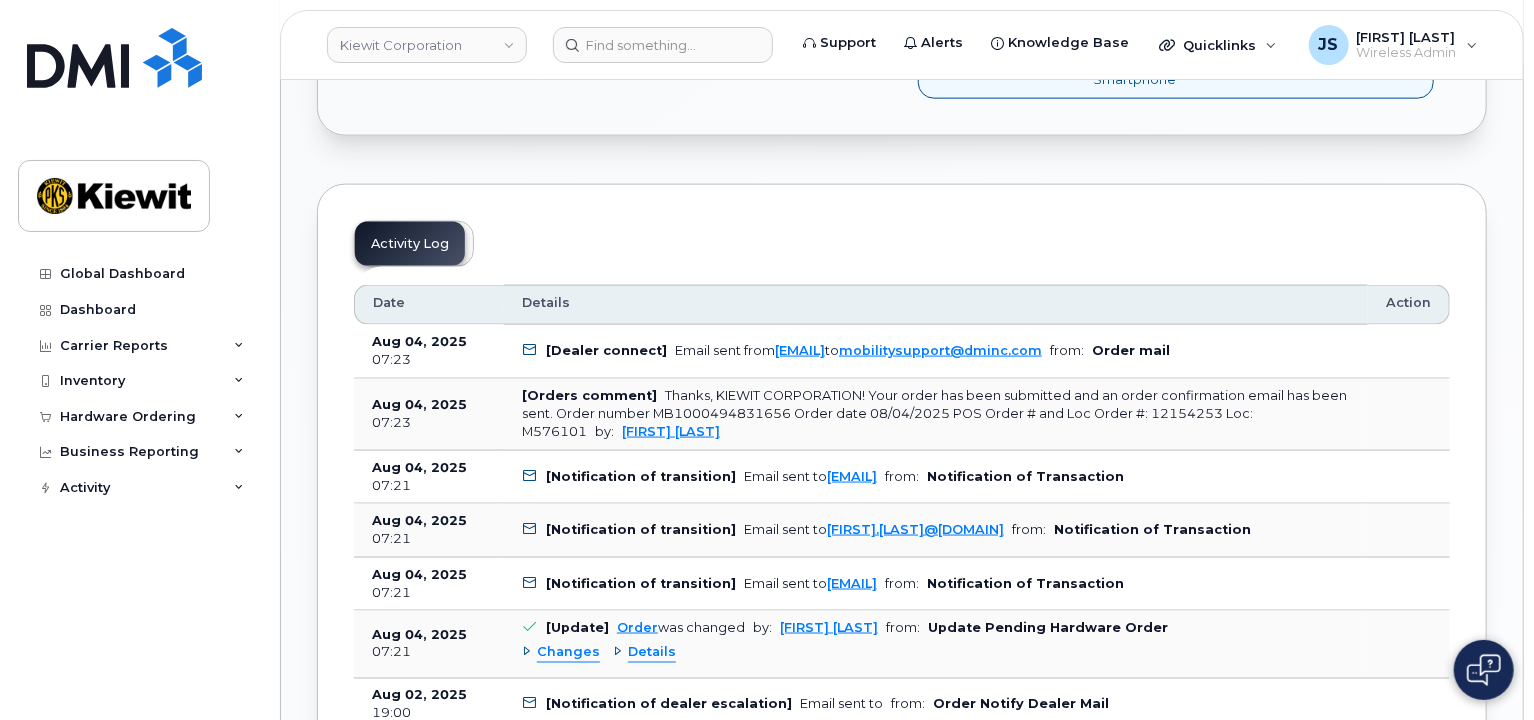 scroll, scrollTop: 1300, scrollLeft: 0, axis: vertical 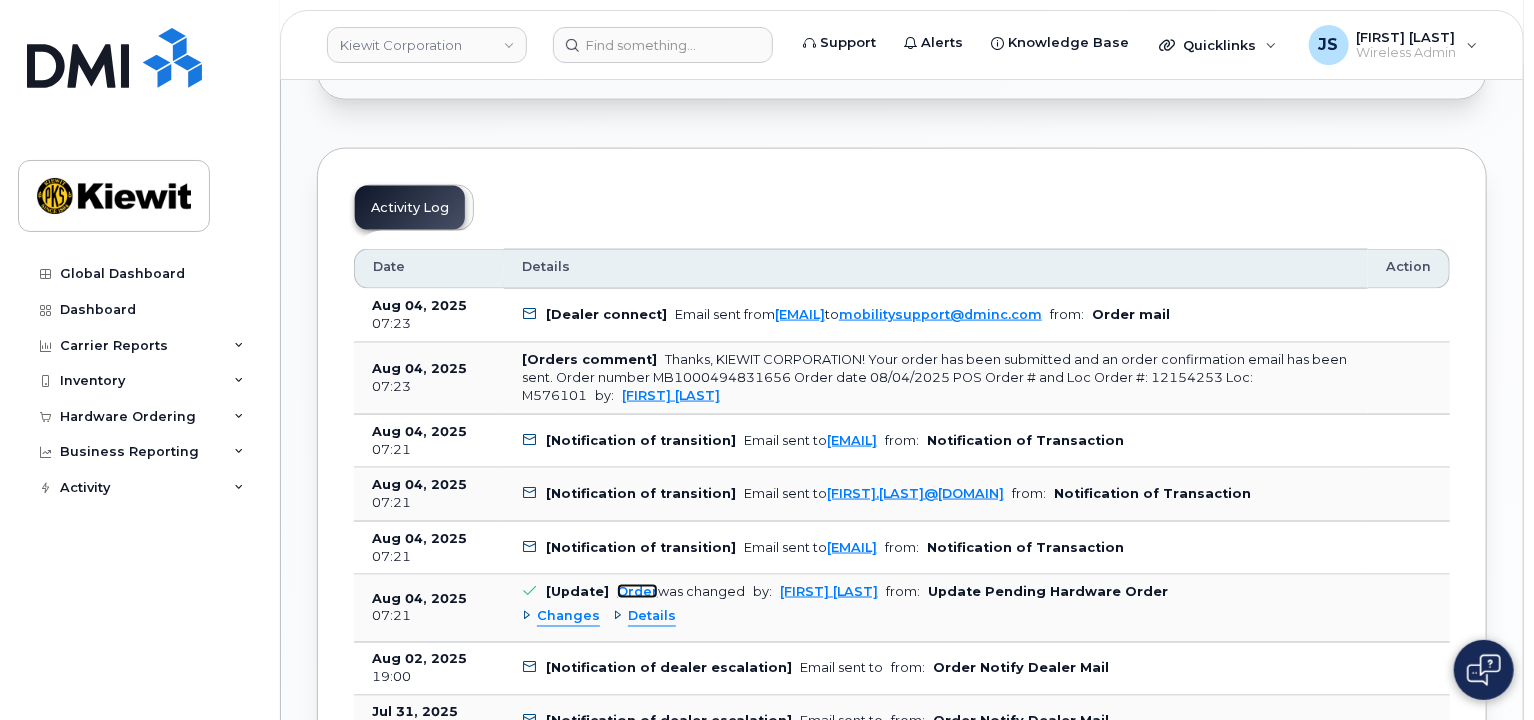 click on "Order" 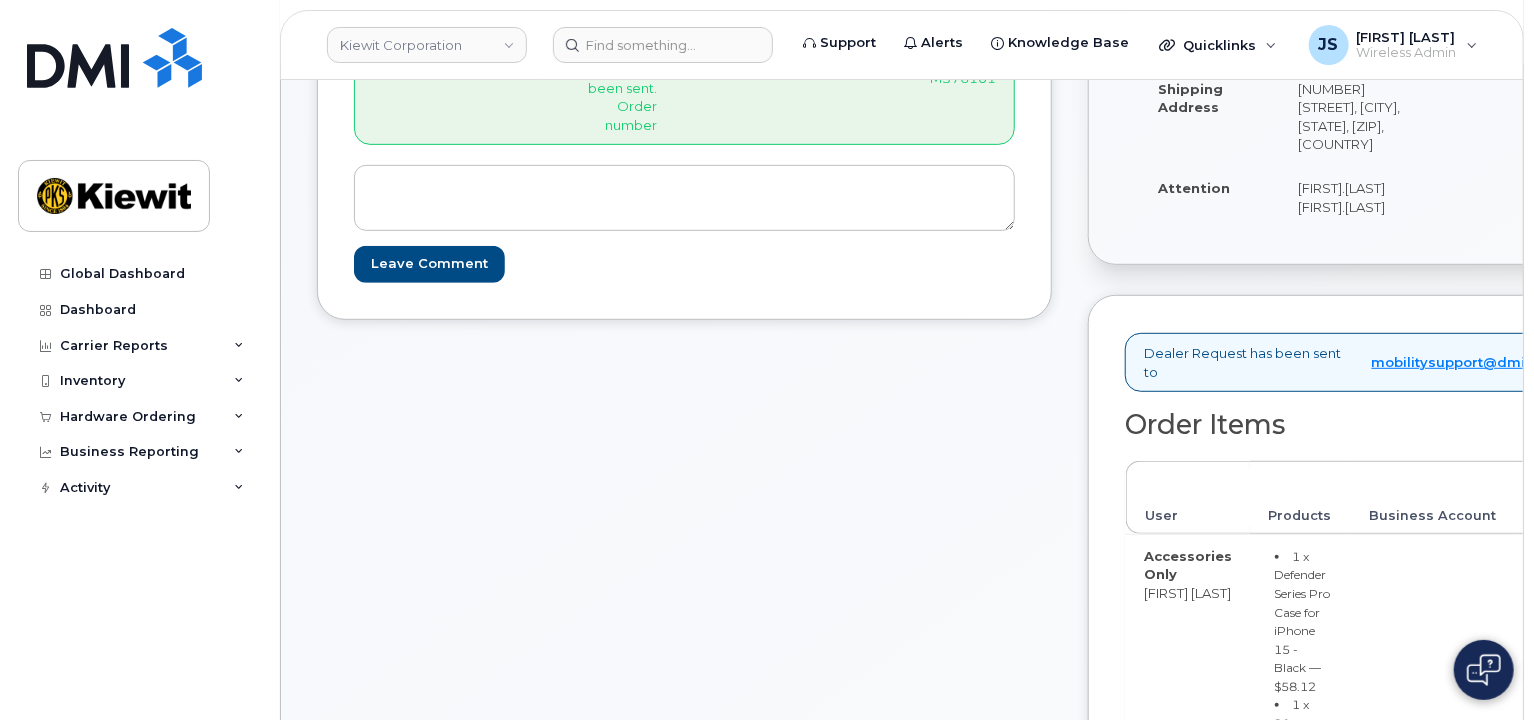 scroll, scrollTop: 0, scrollLeft: 0, axis: both 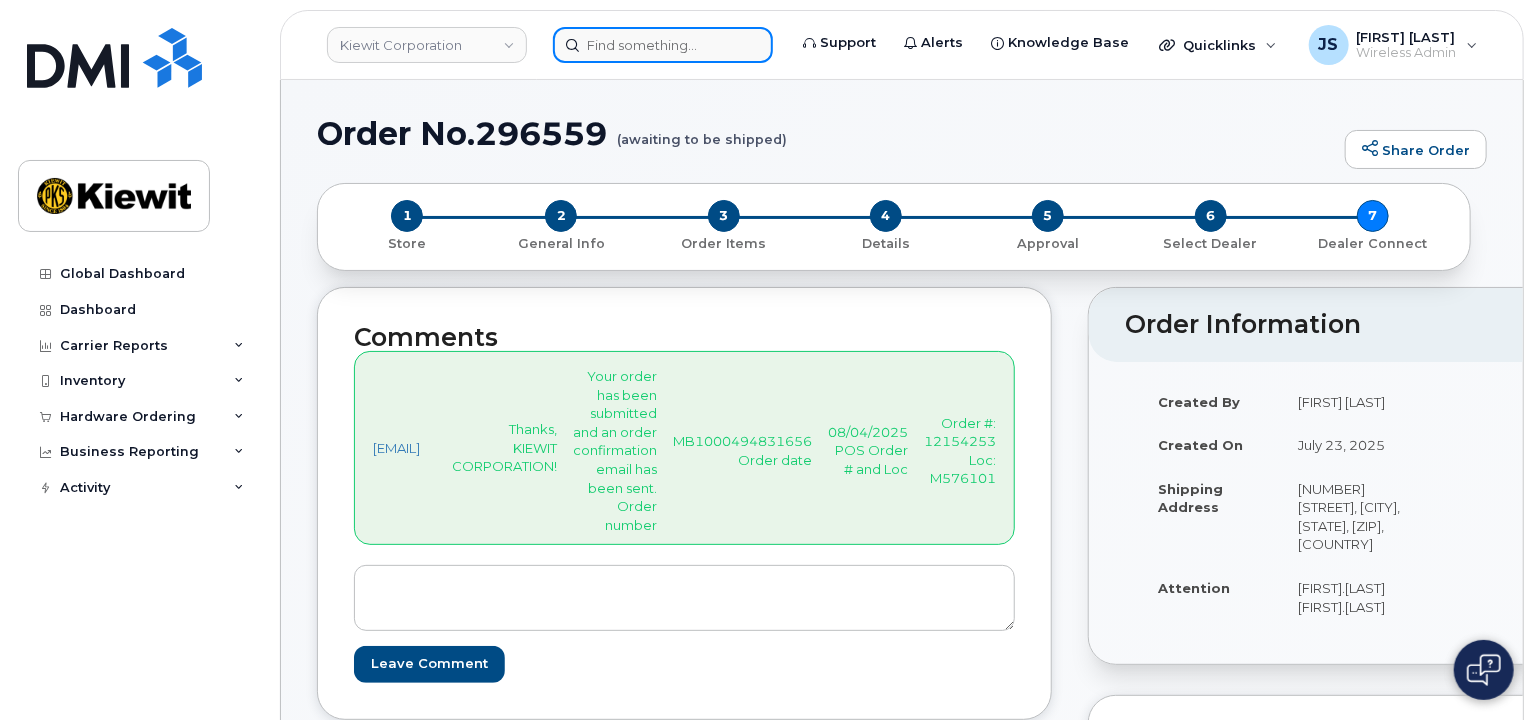 click 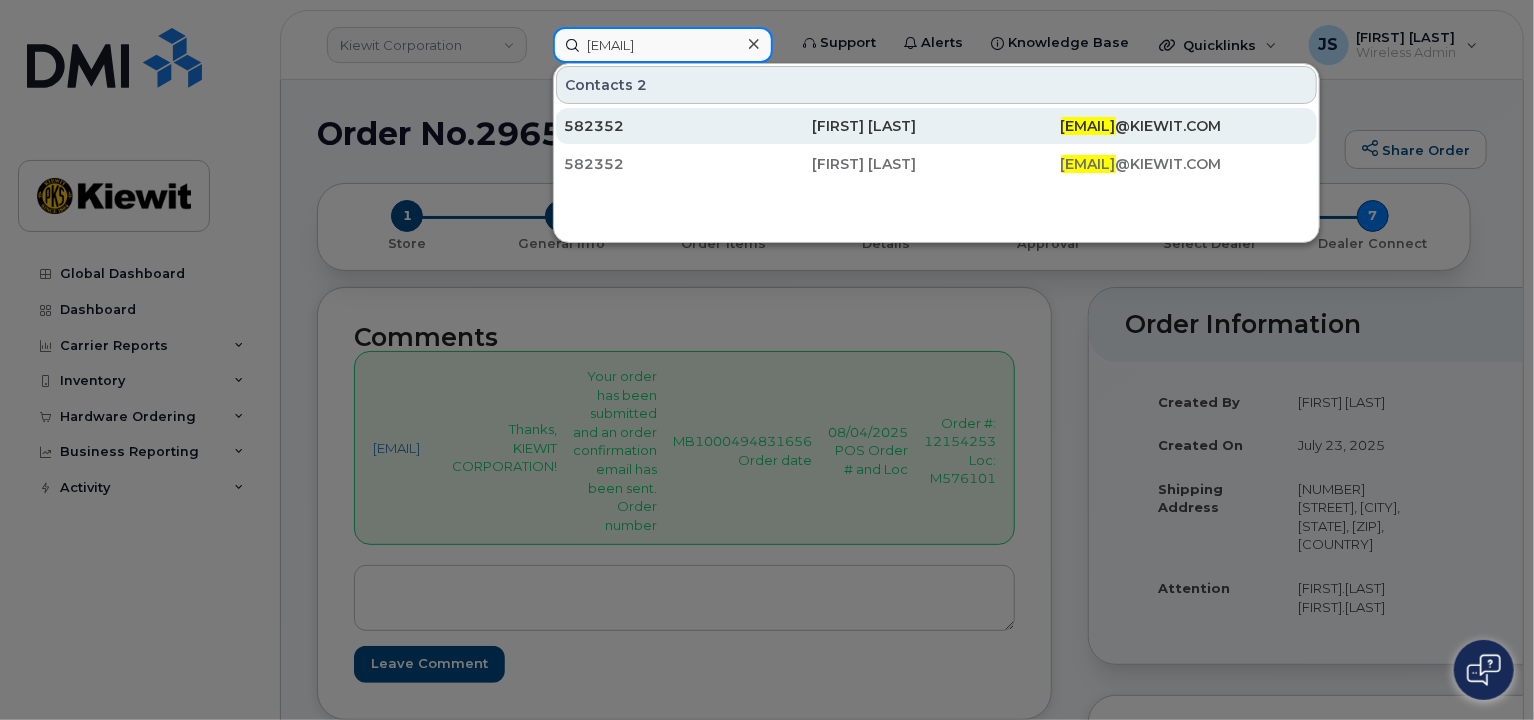 type on "[EMAIL]" 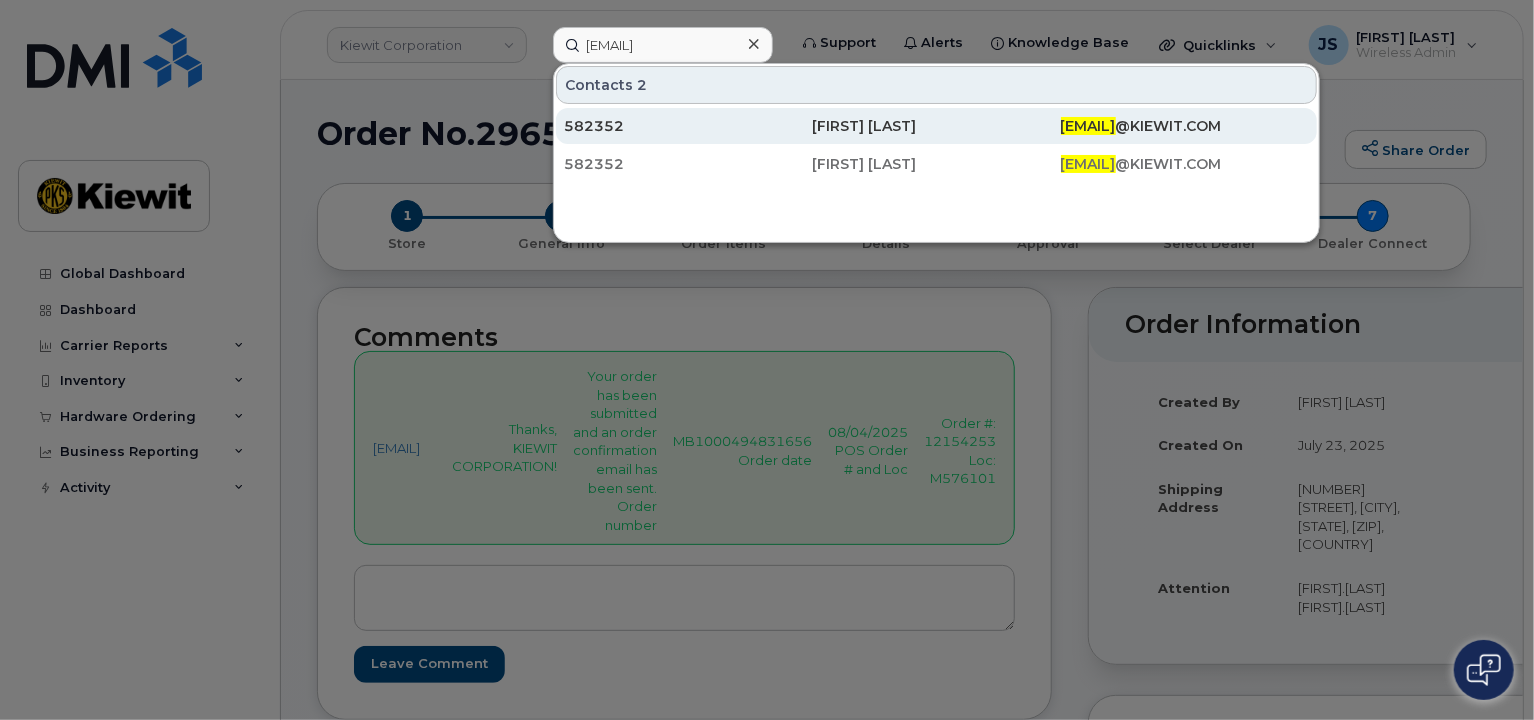click on "582352" 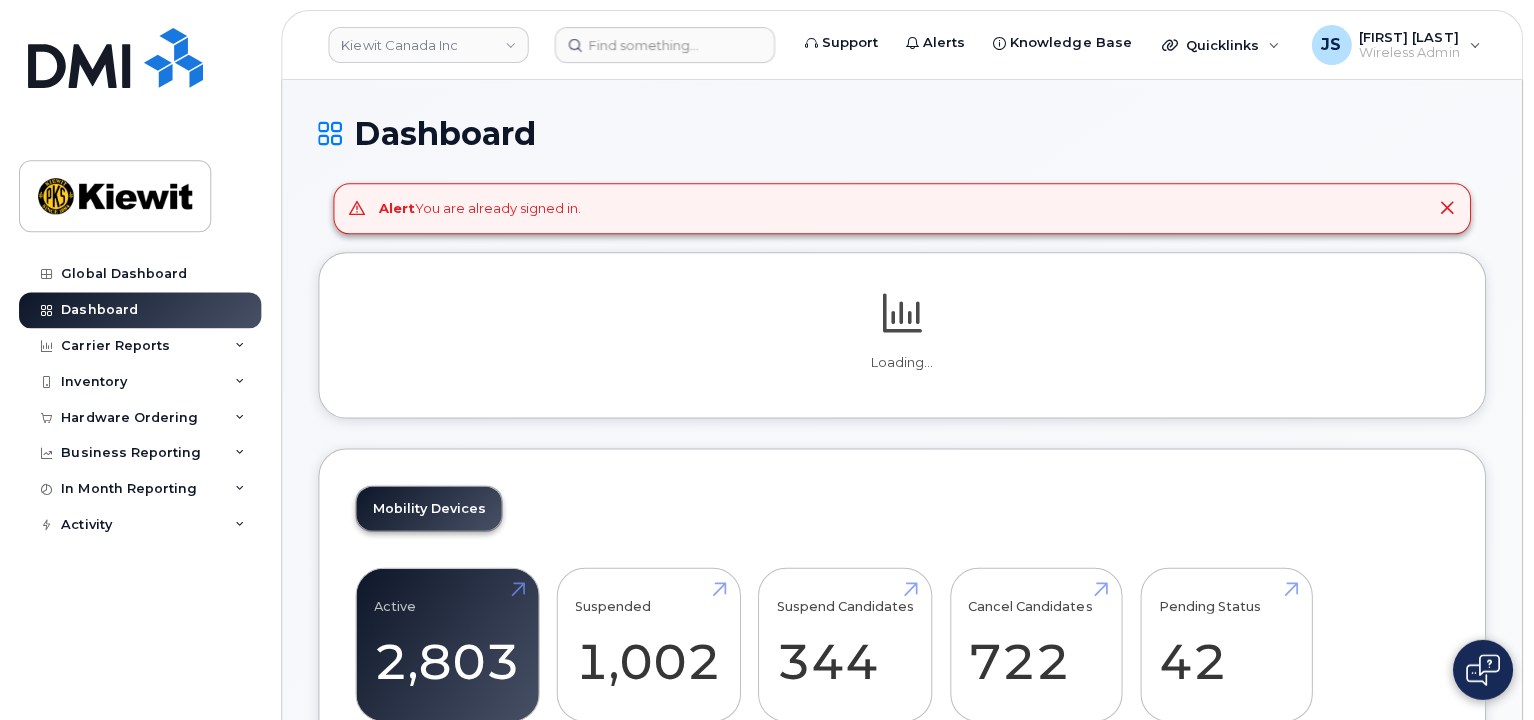 scroll, scrollTop: 0, scrollLeft: 0, axis: both 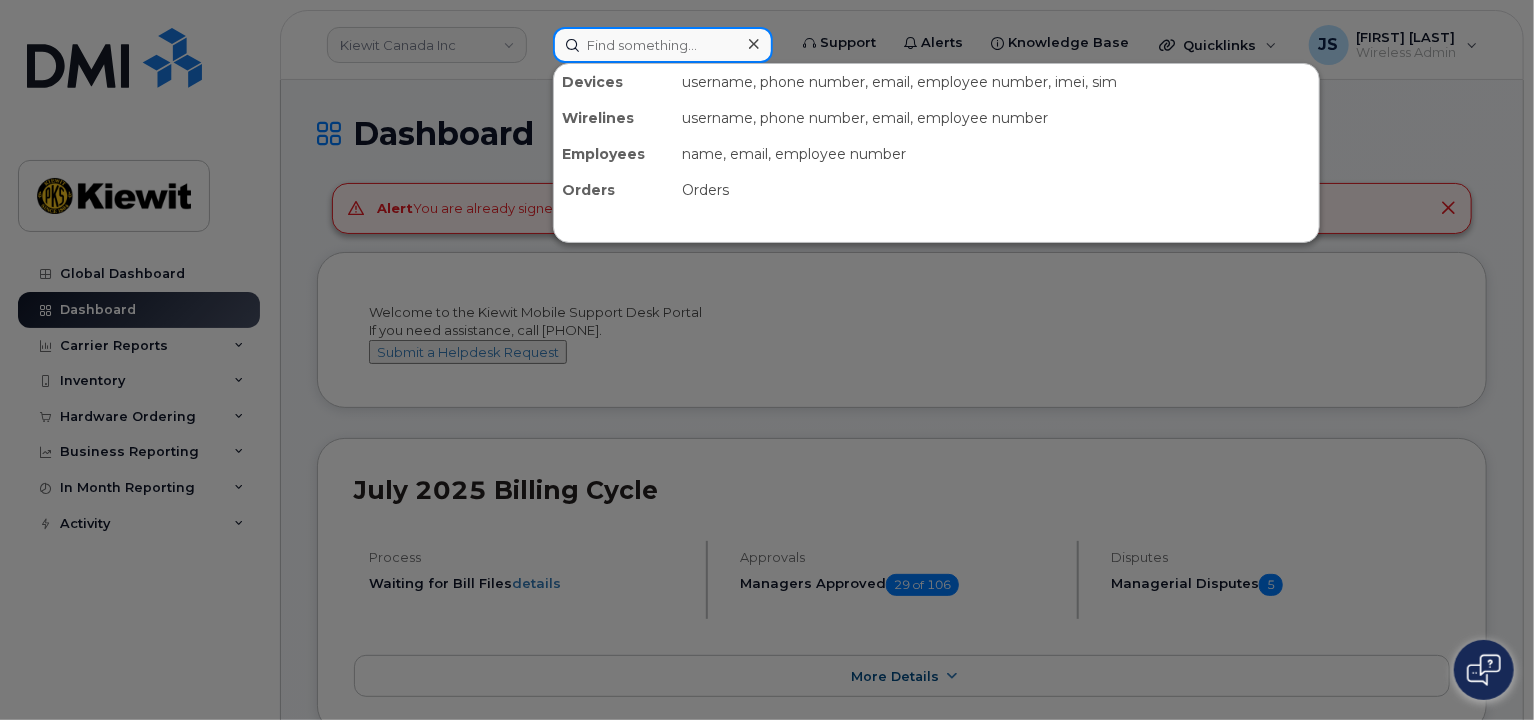 click at bounding box center (663, 45) 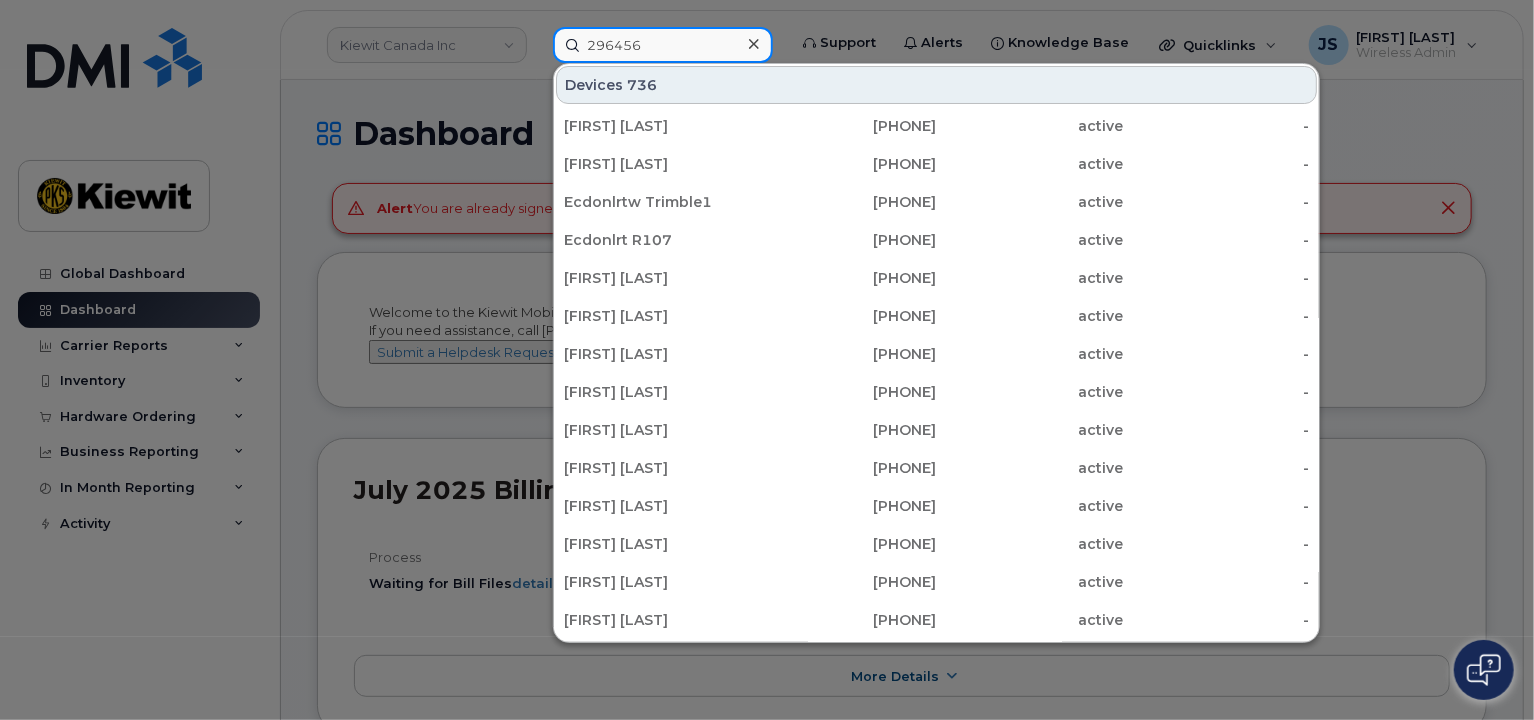 type on "296456" 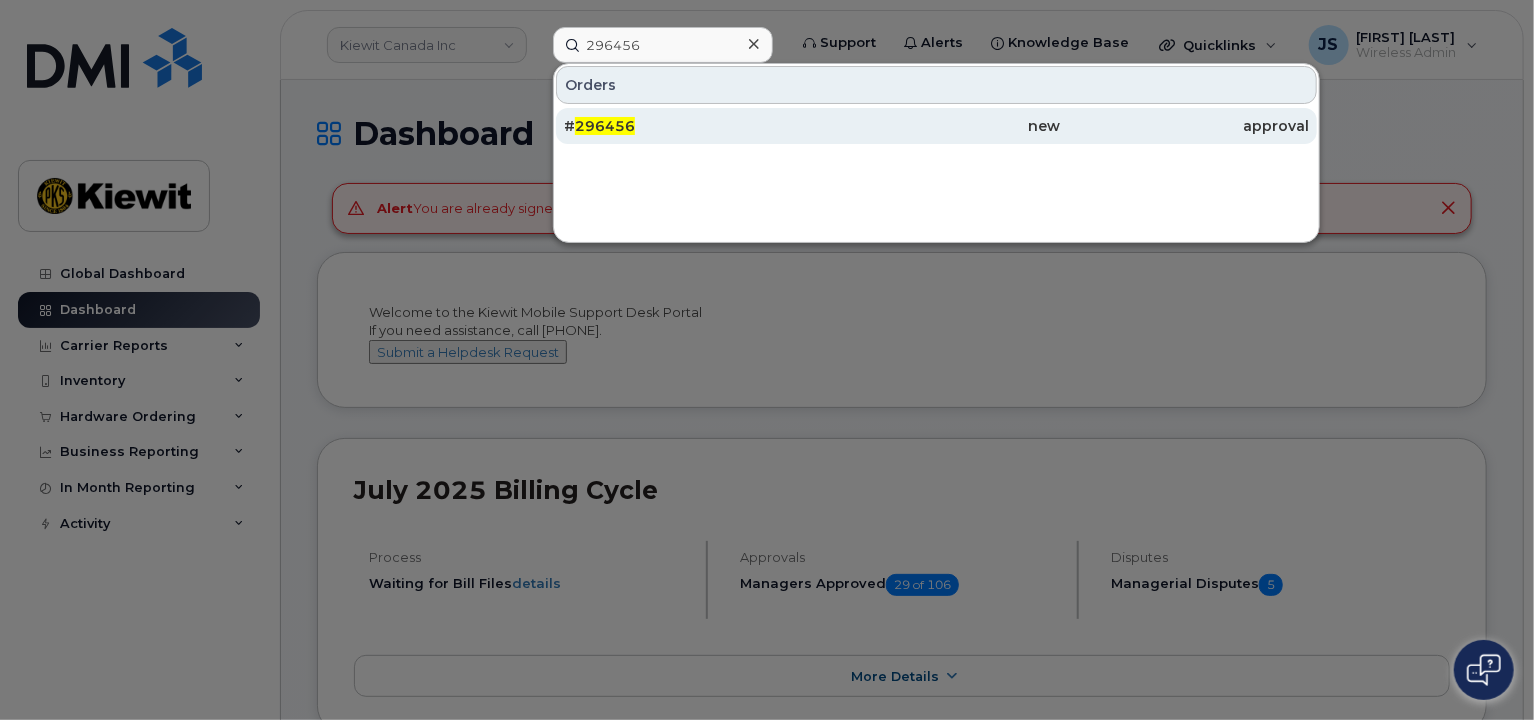 click on "# 296456" 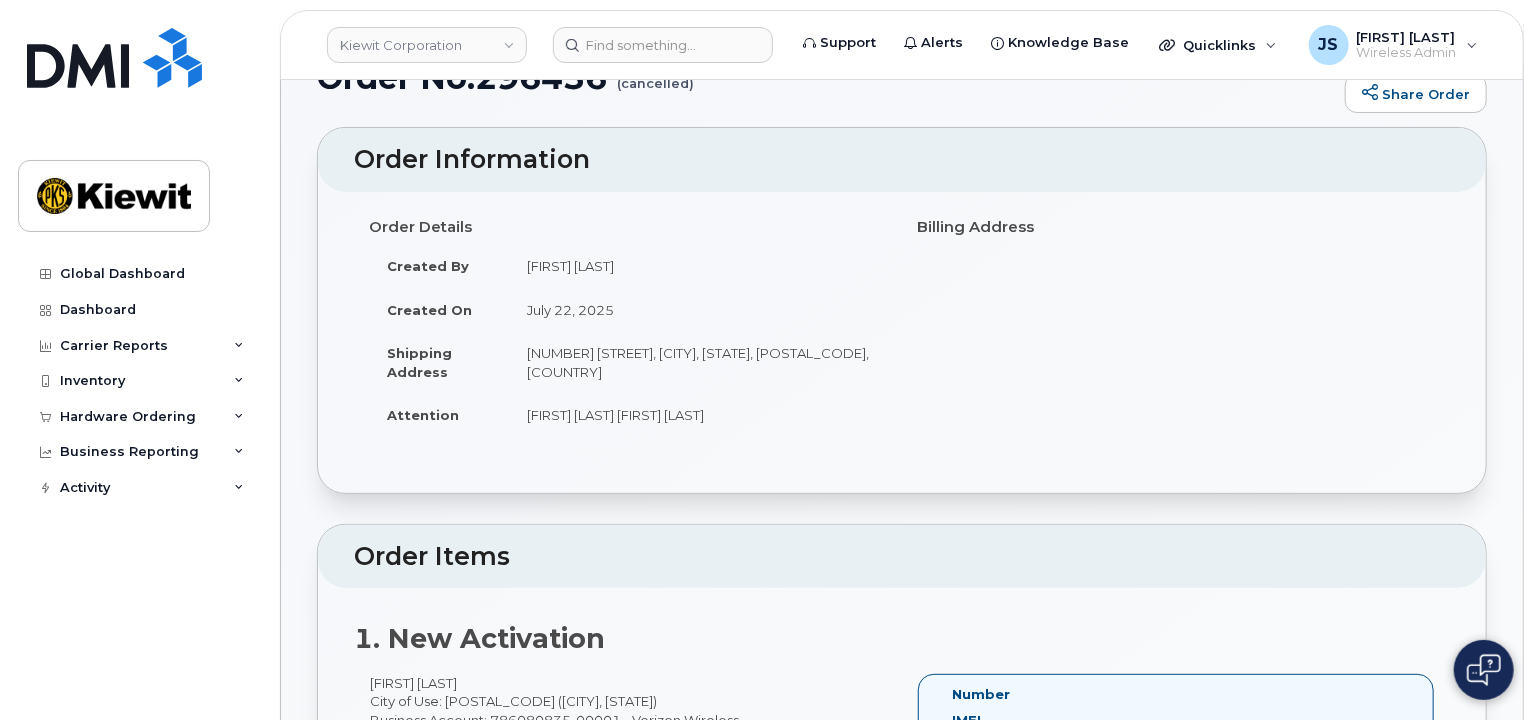 scroll, scrollTop: 0, scrollLeft: 0, axis: both 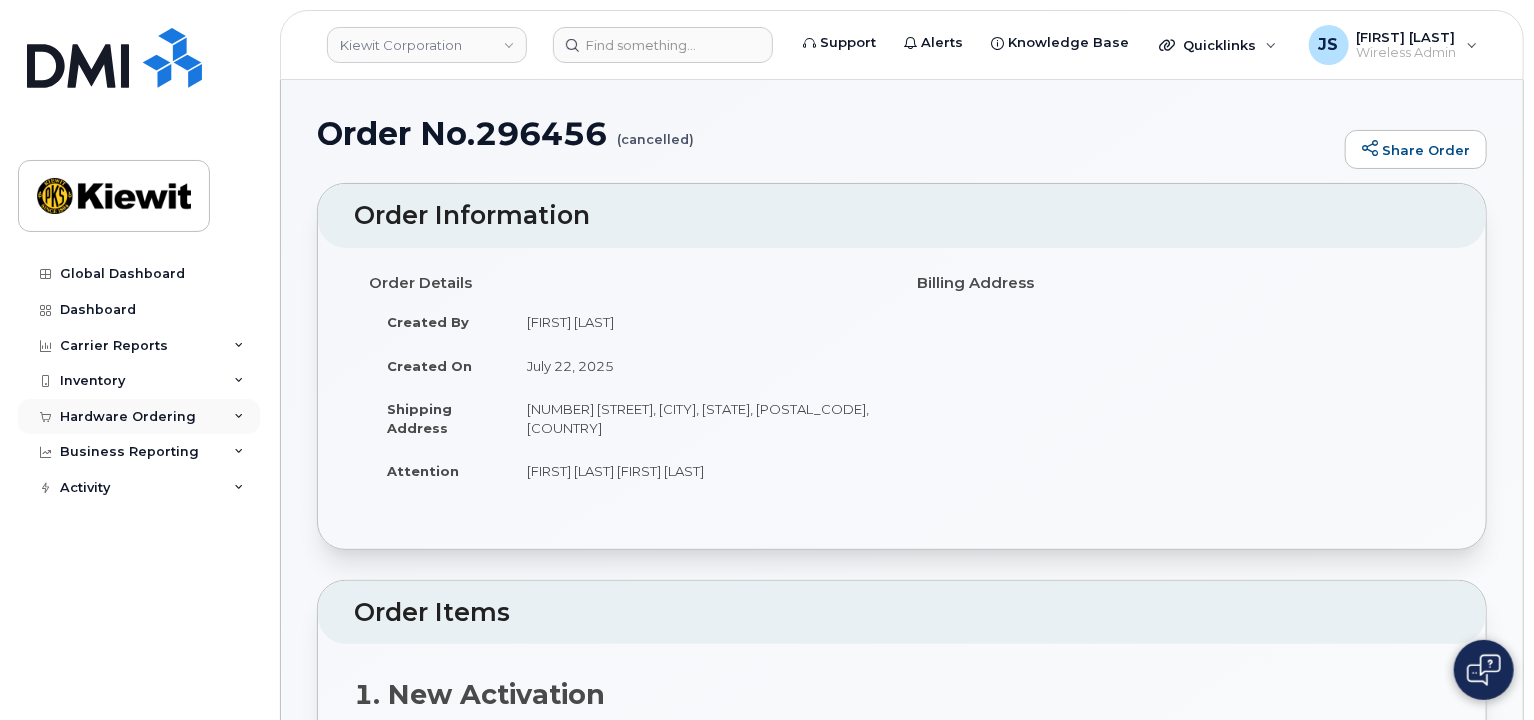 click on "Hardware Ordering" 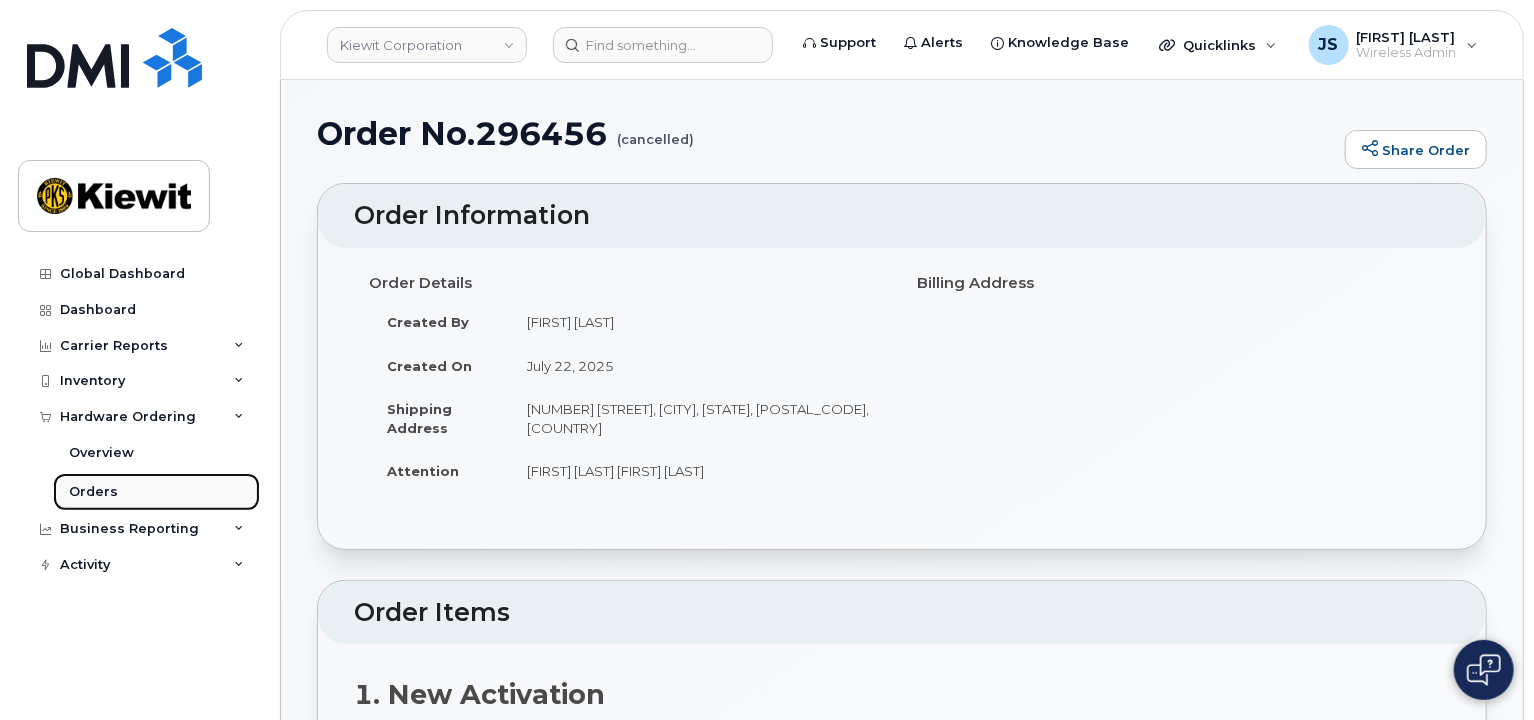 click on "Orders" 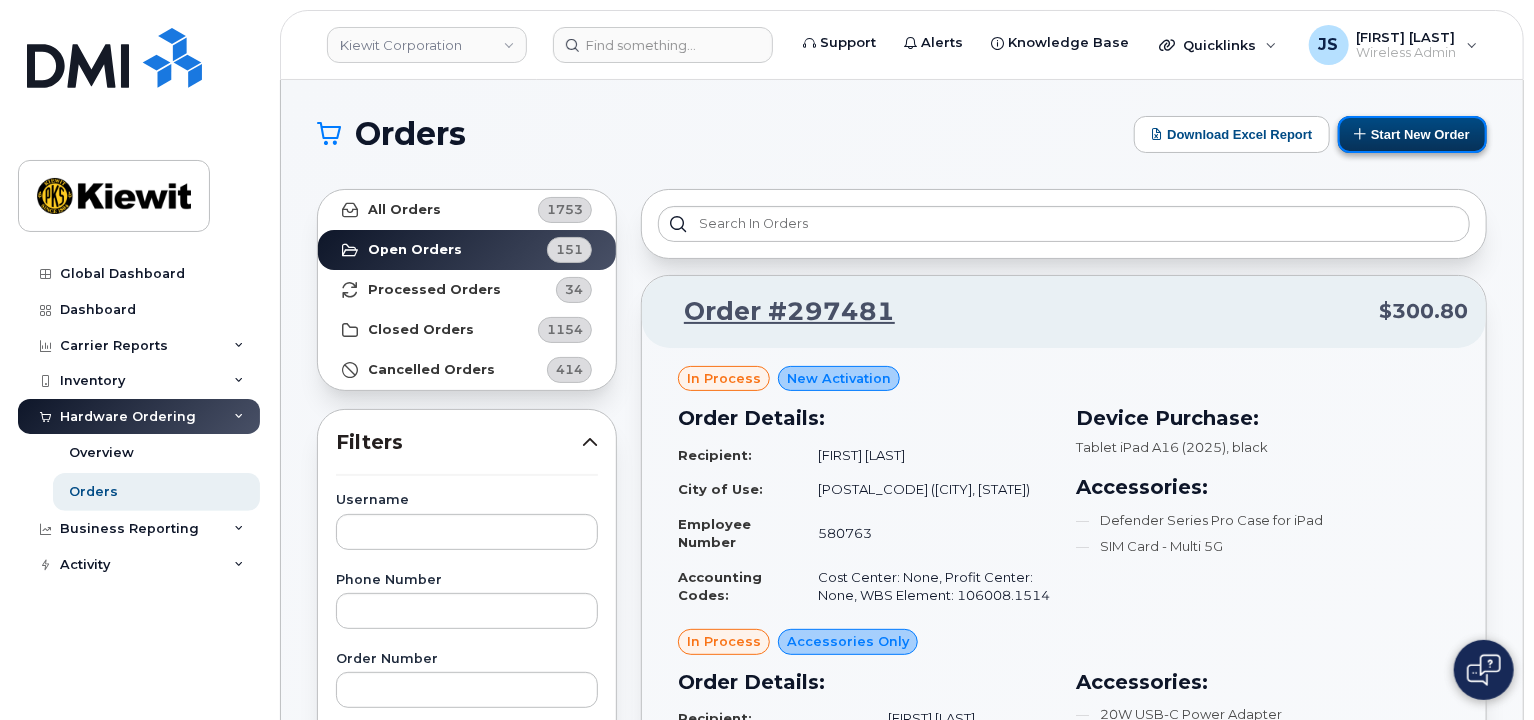 click on "Start New Order" 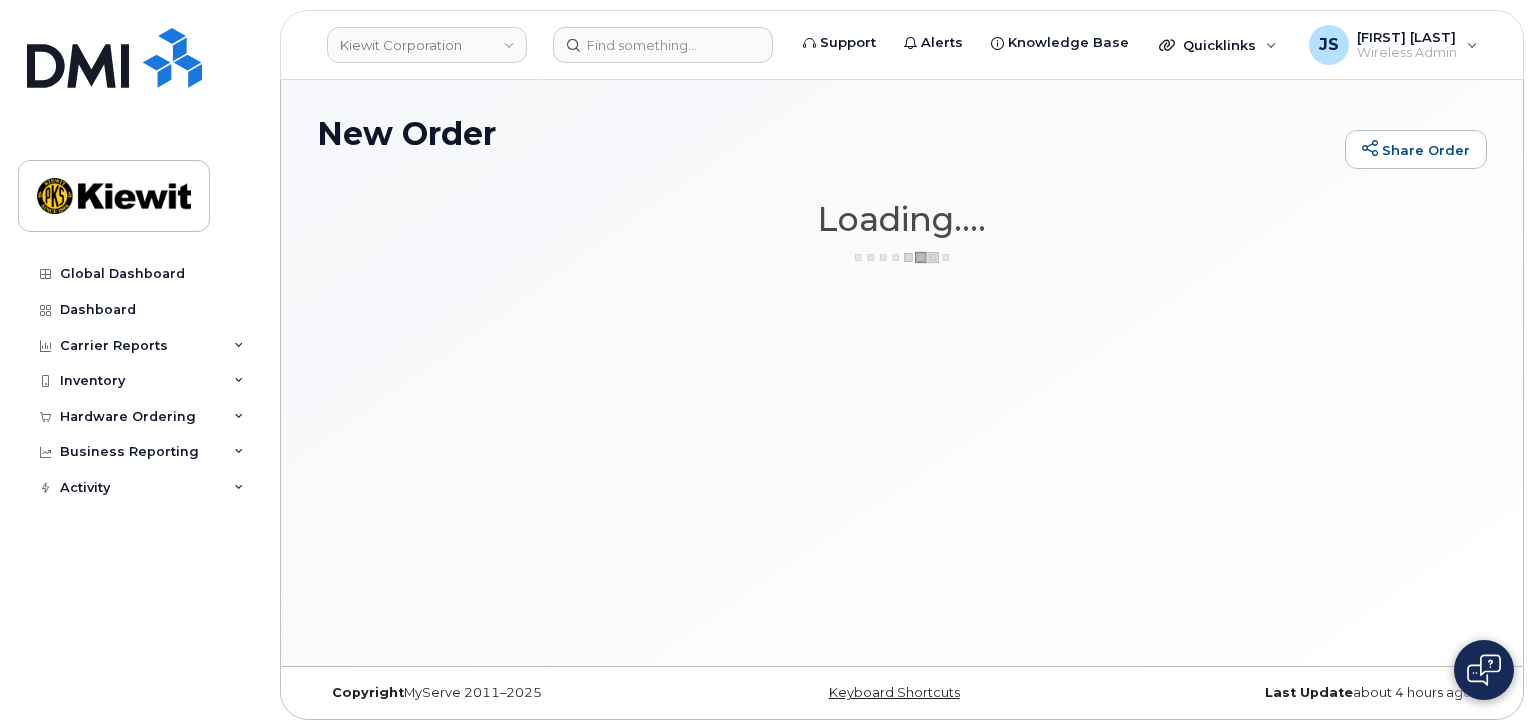 scroll, scrollTop: 0, scrollLeft: 0, axis: both 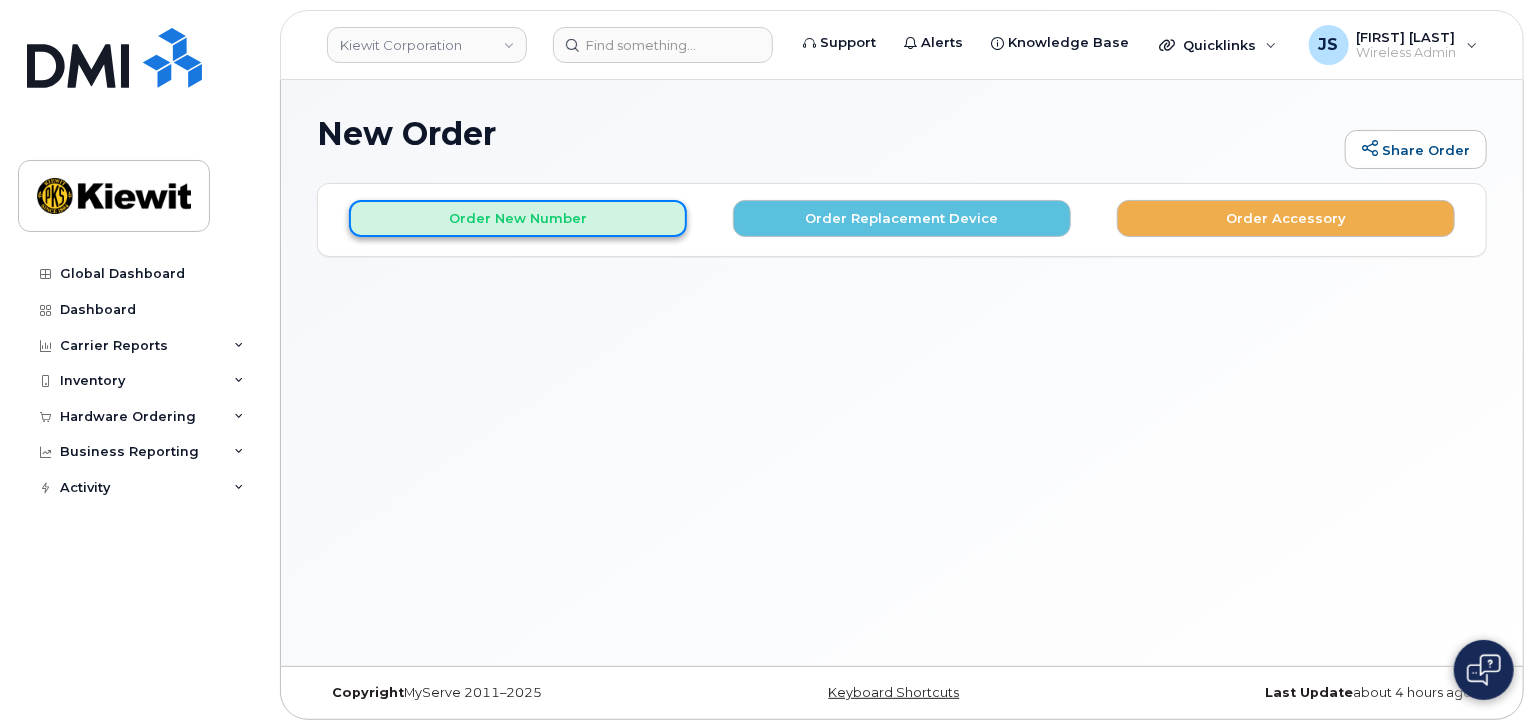 click on "Order New Number" 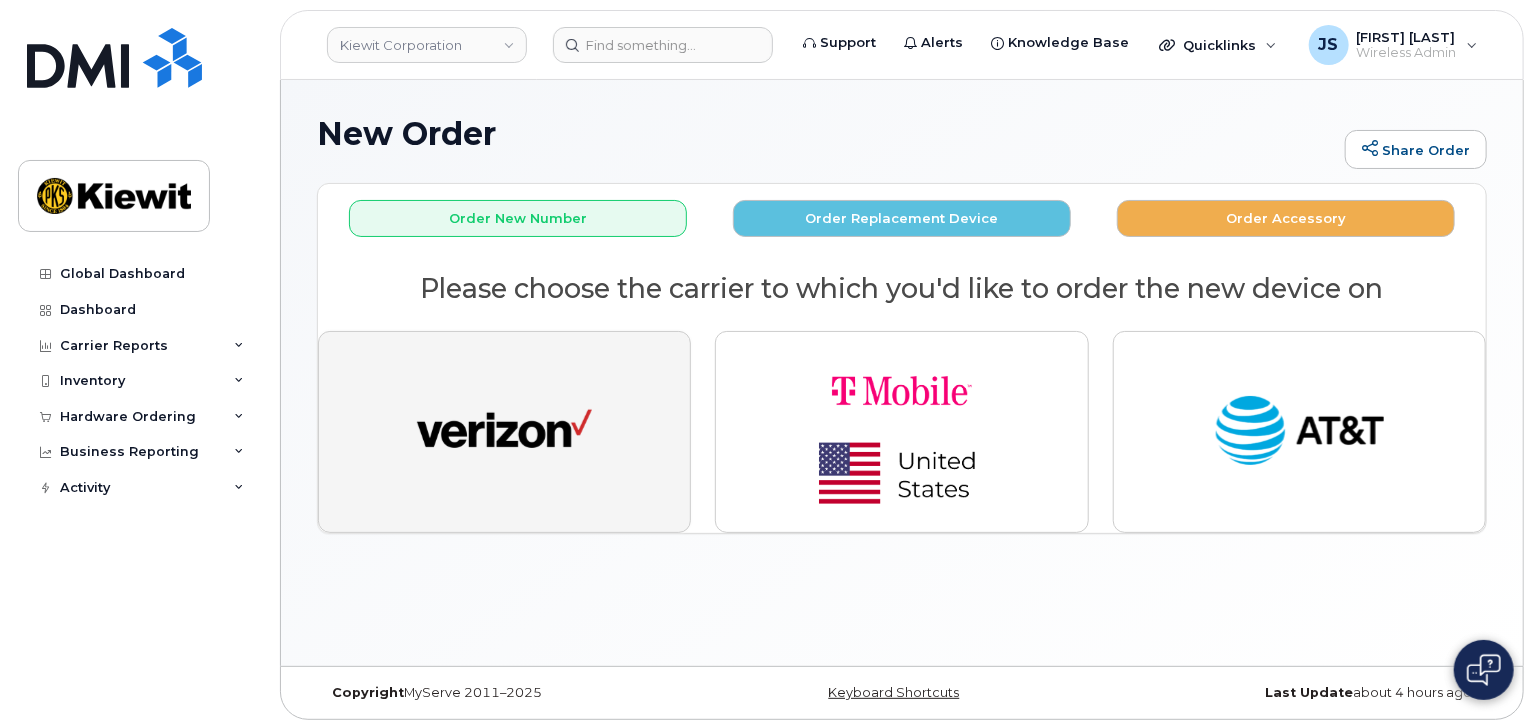 click 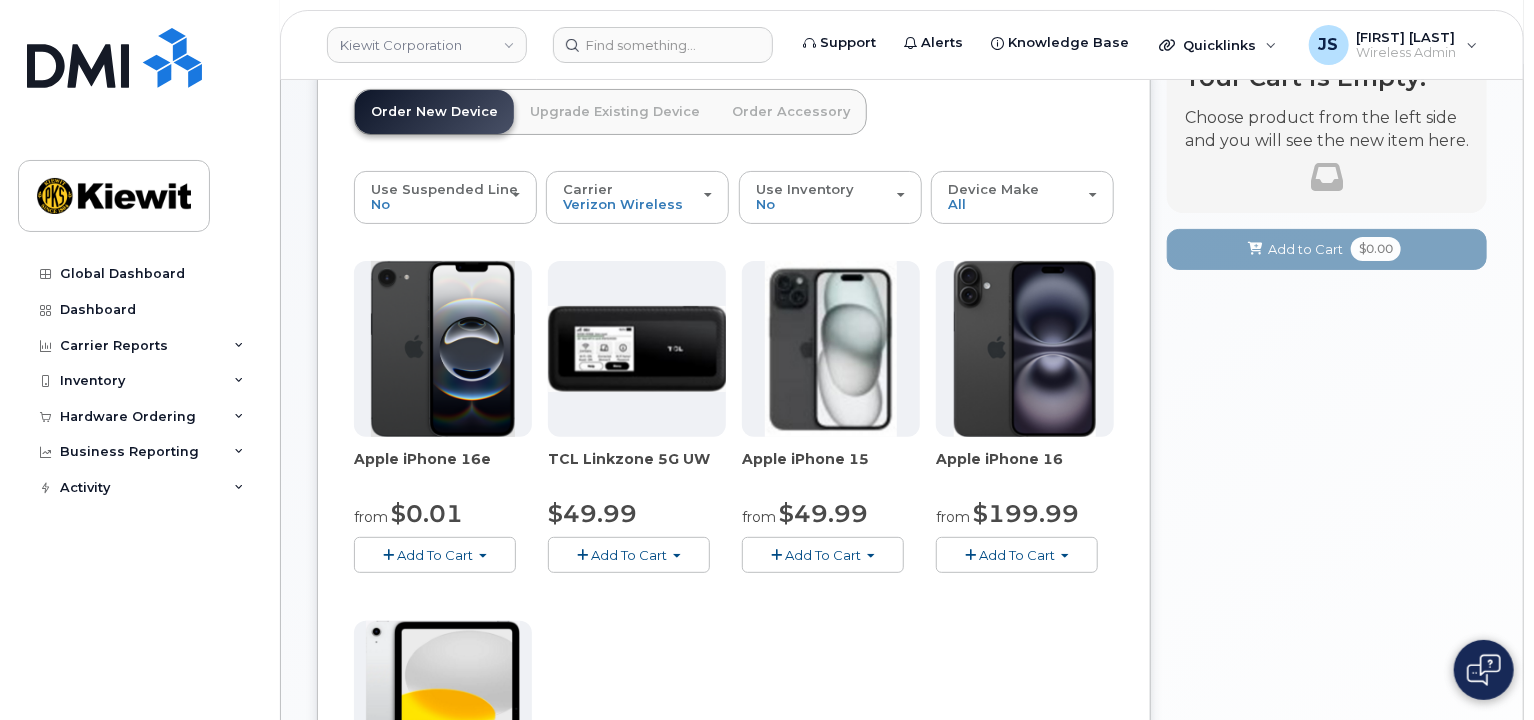 scroll, scrollTop: 100, scrollLeft: 0, axis: vertical 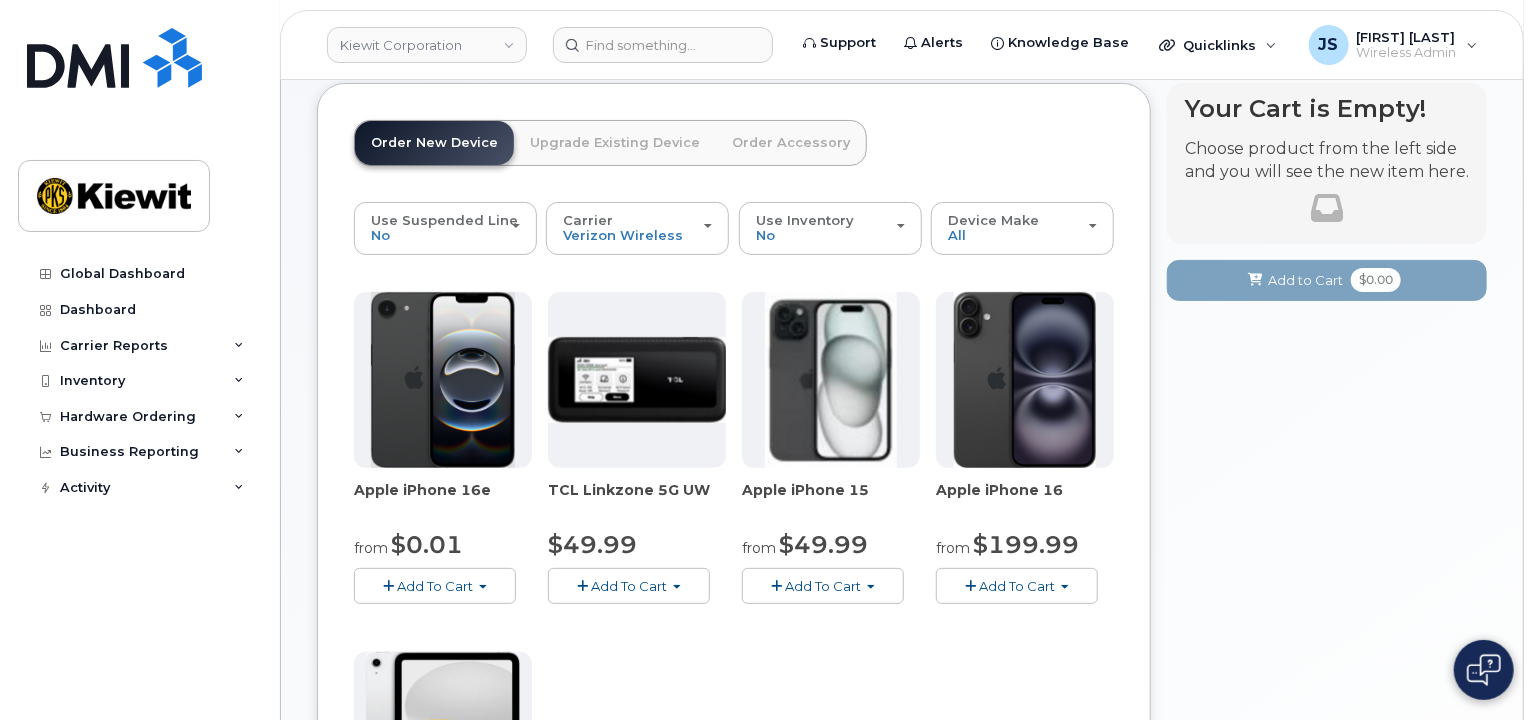 click on "from
$49.99" 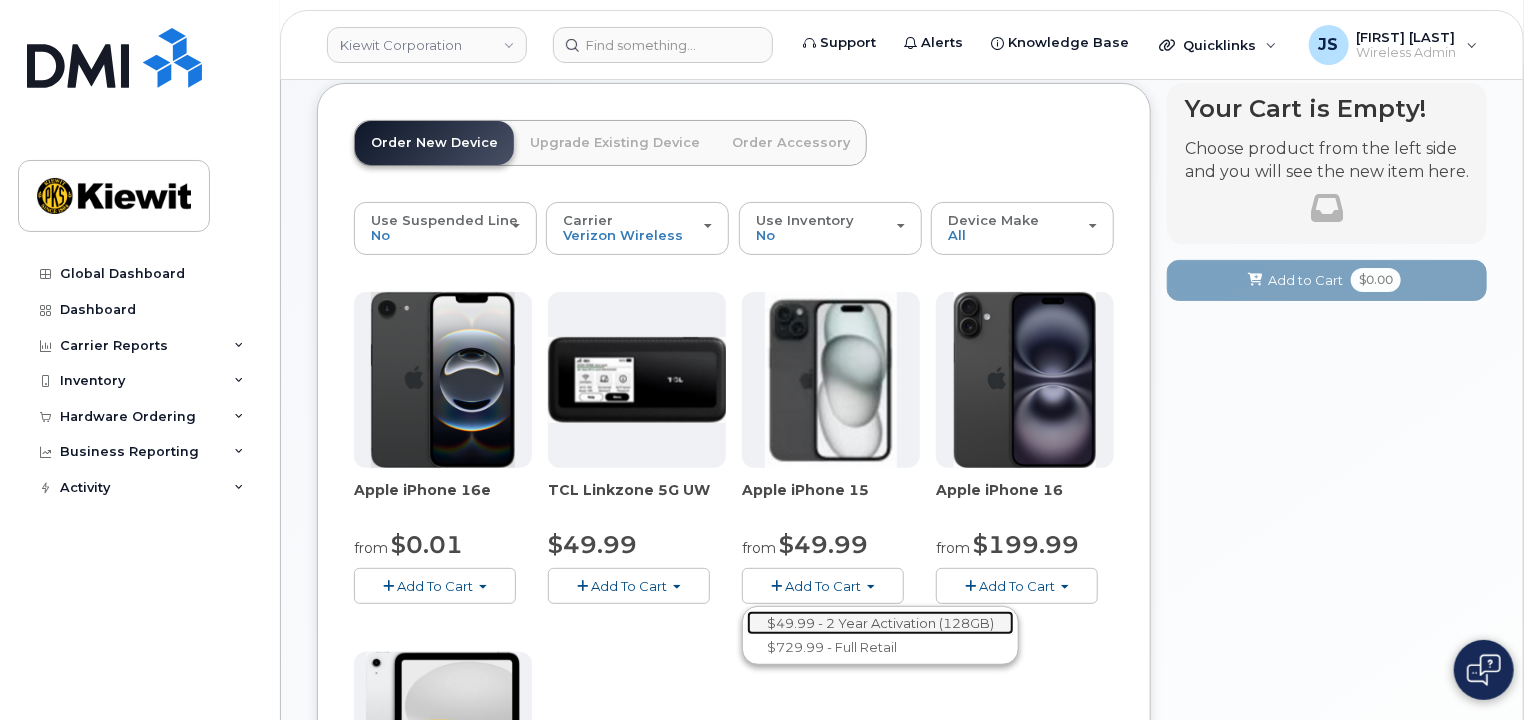 click on "$49.99 - 2 Year Activation (128GB)" 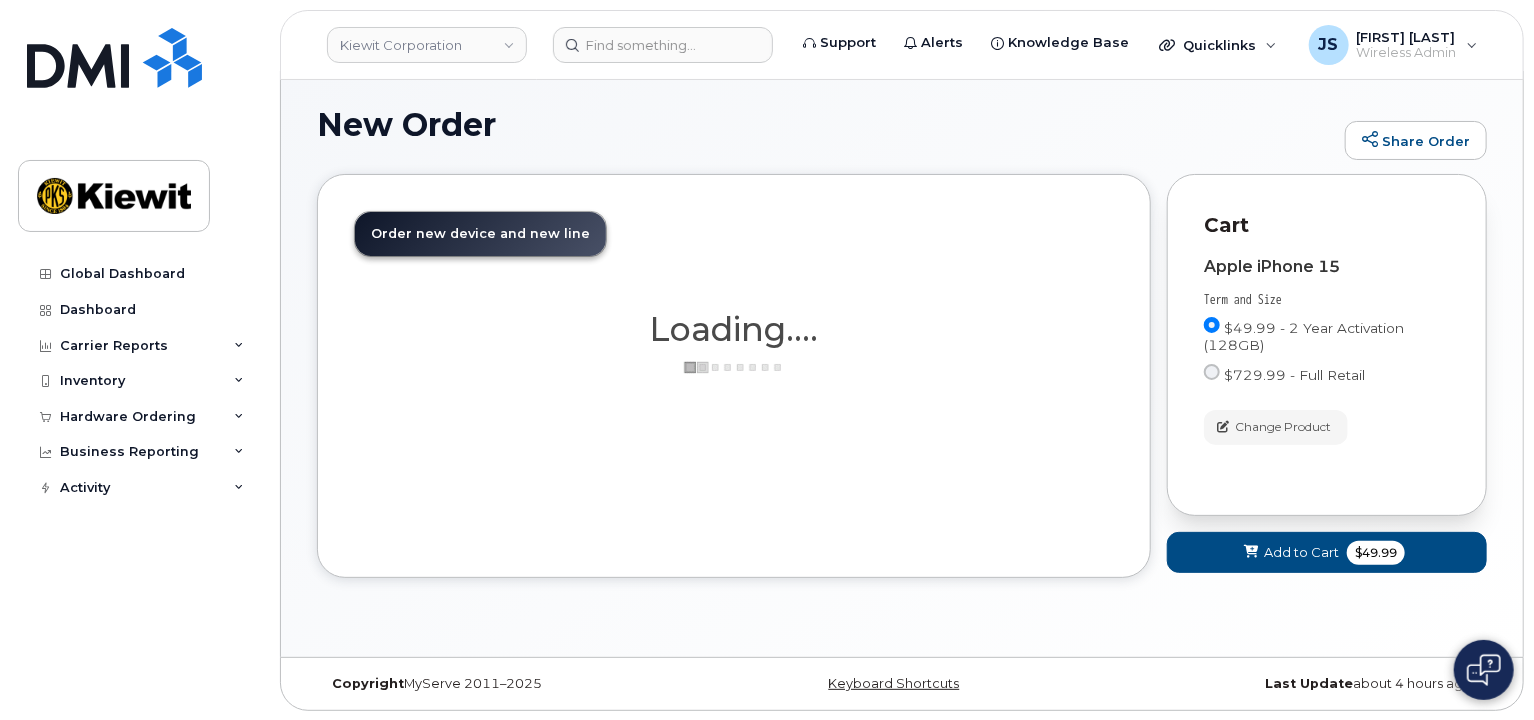 scroll, scrollTop: 100, scrollLeft: 0, axis: vertical 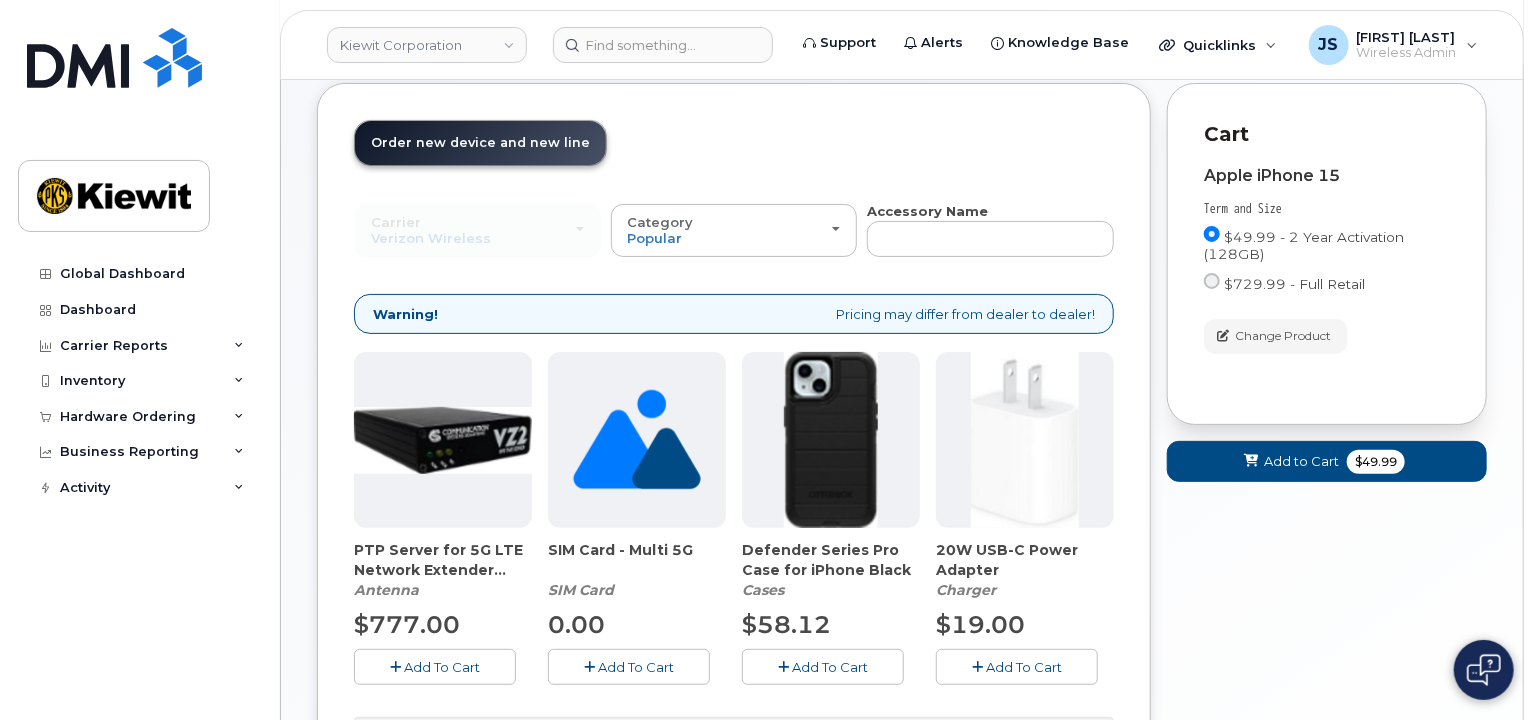 click on "Add To Cart" 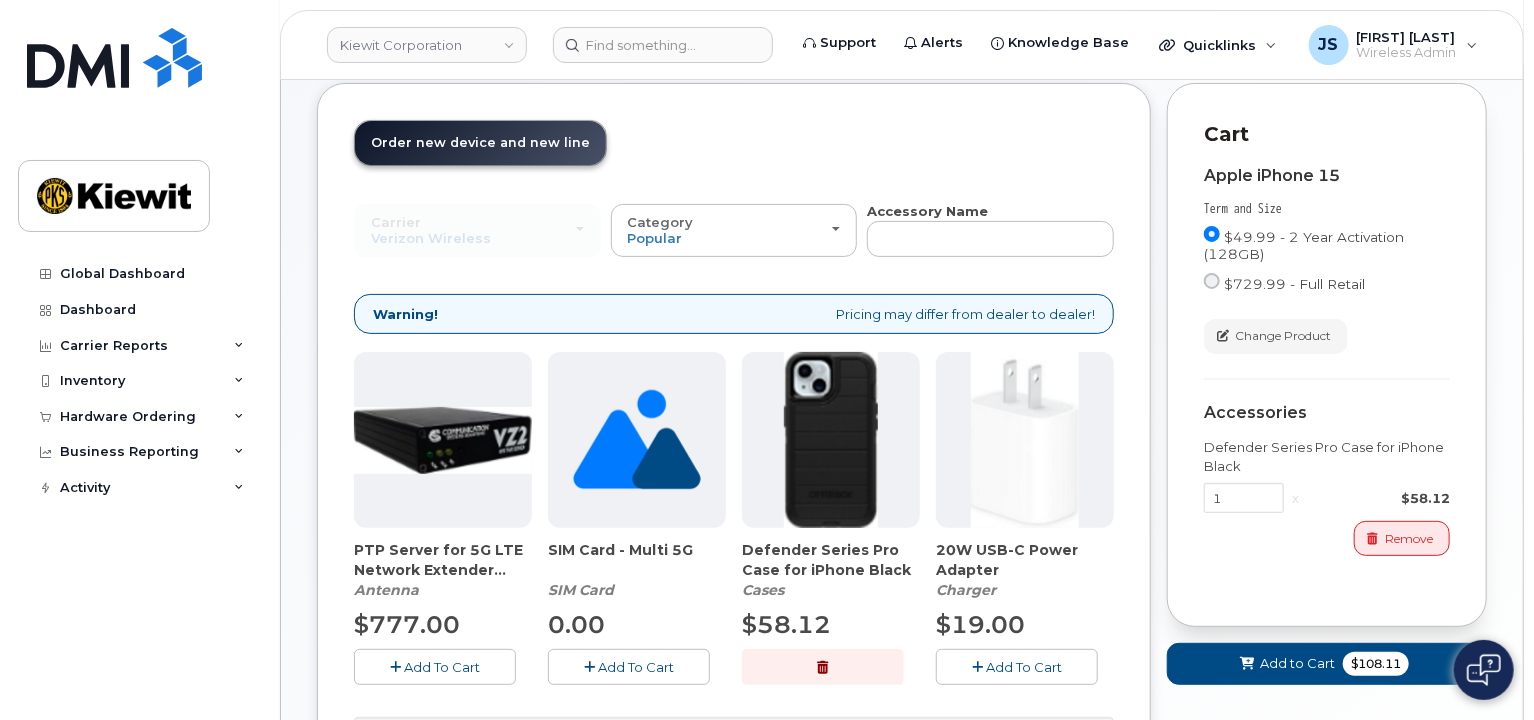 click on "Add To Cart" 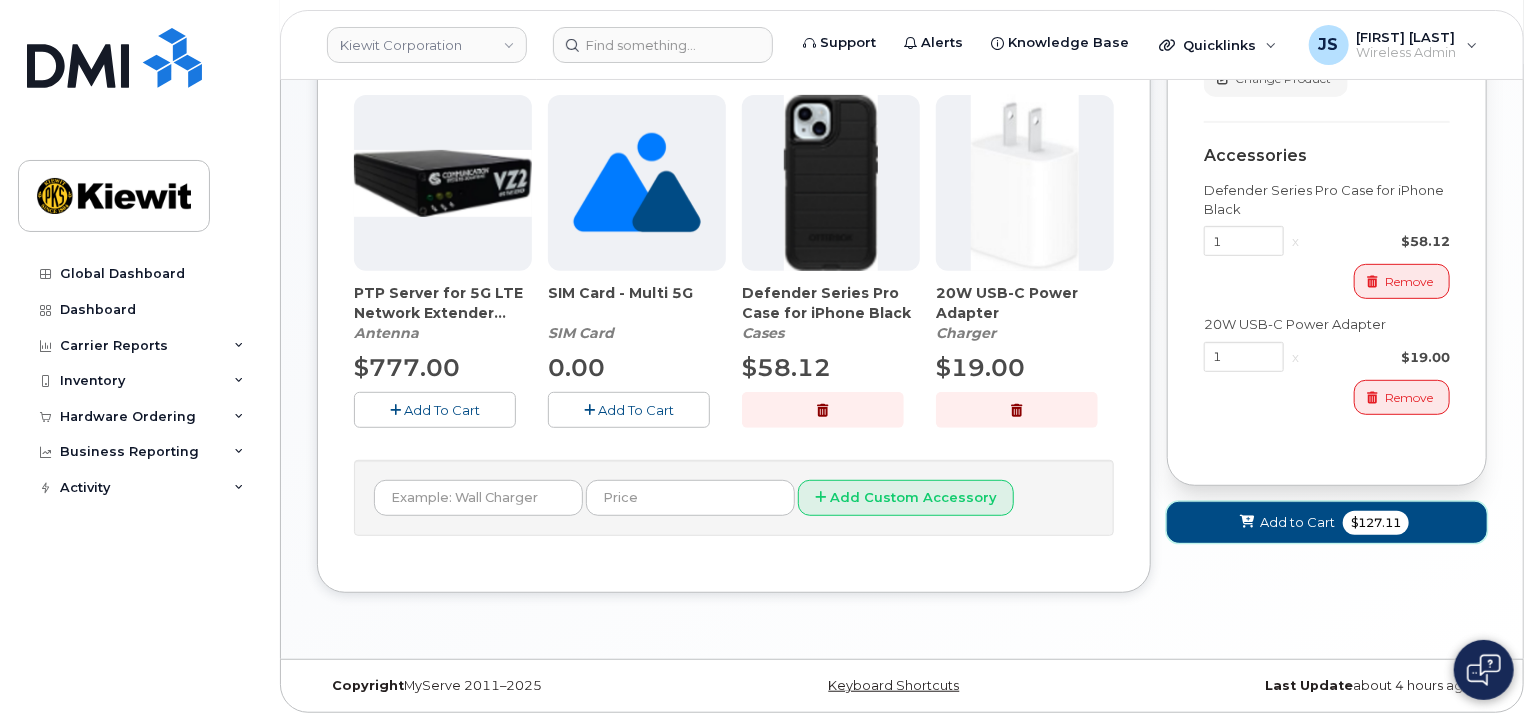 click on "Add to Cart
$127.11" 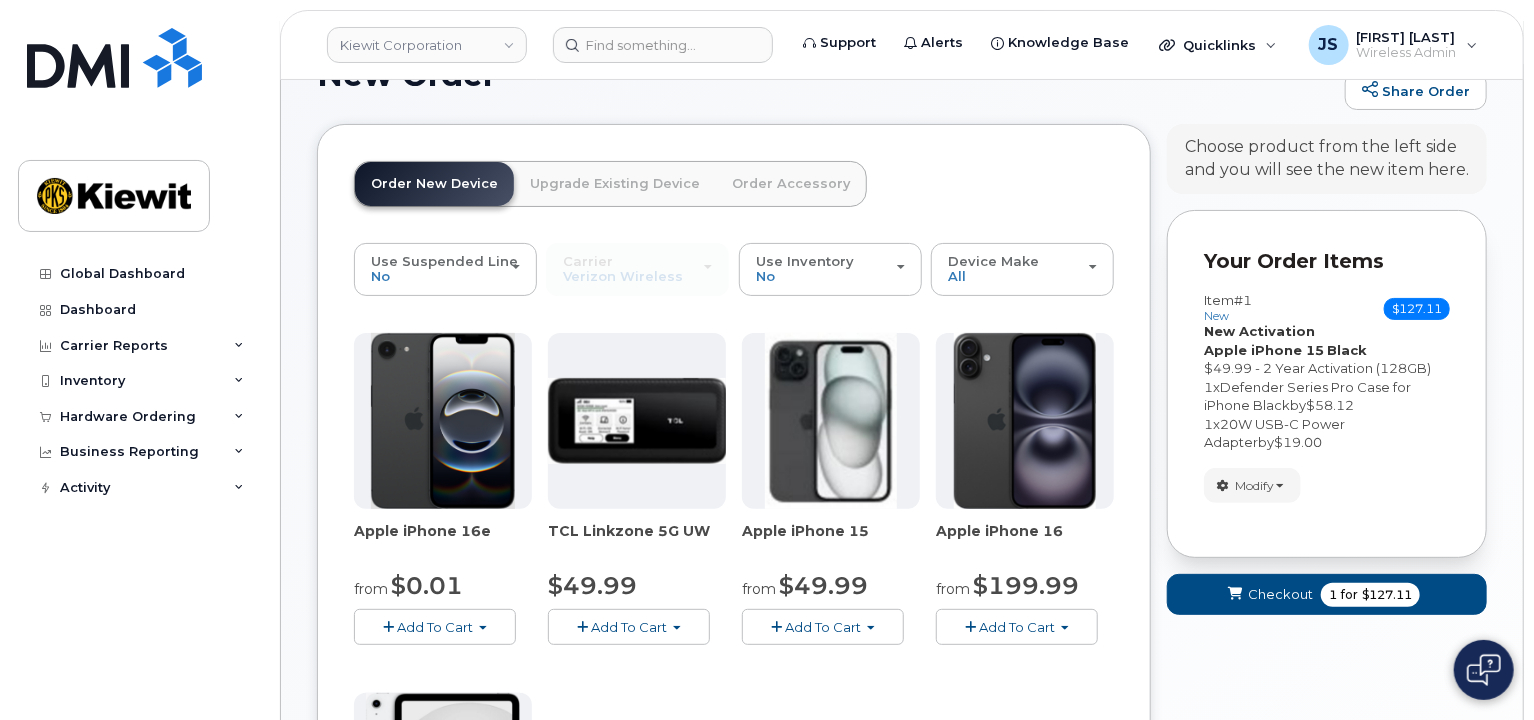 scroll, scrollTop: 0, scrollLeft: 0, axis: both 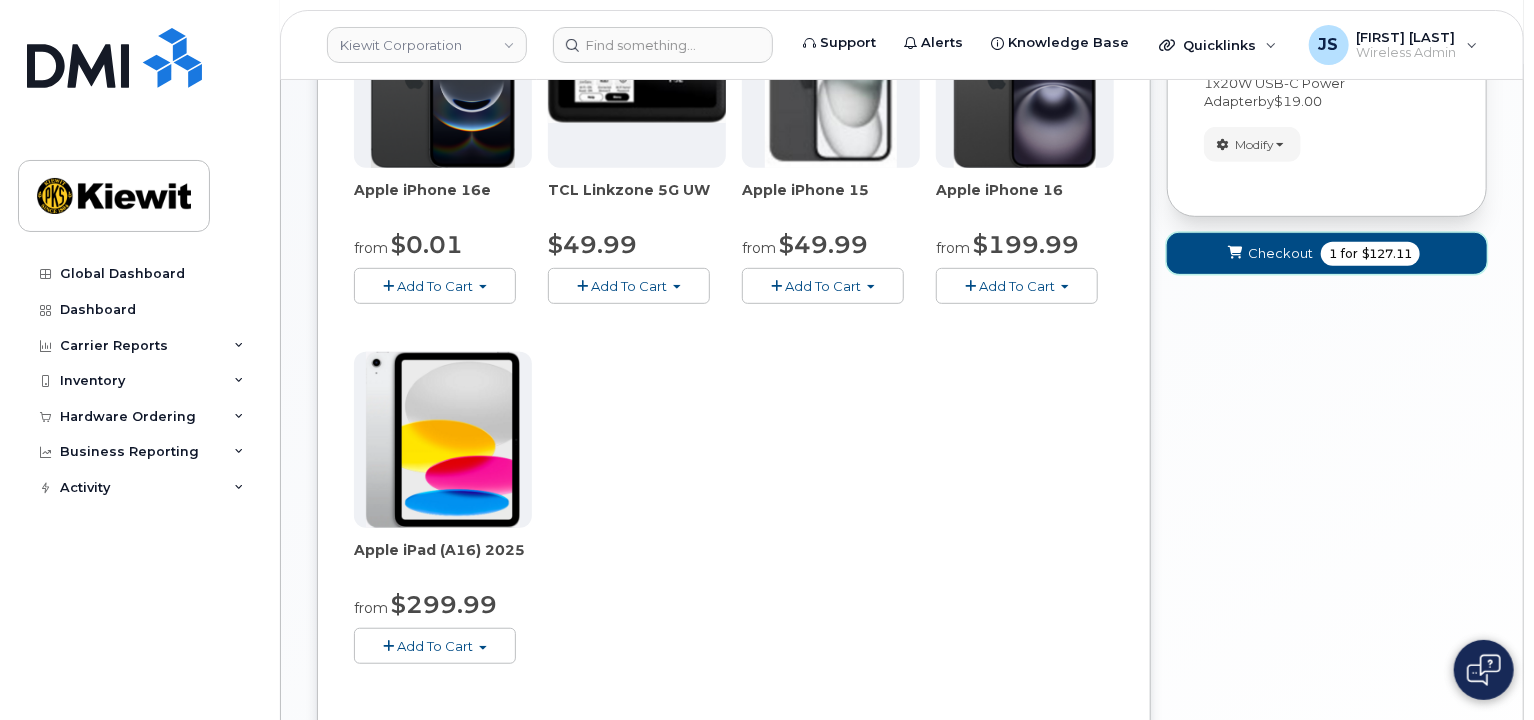 click on "Checkout" 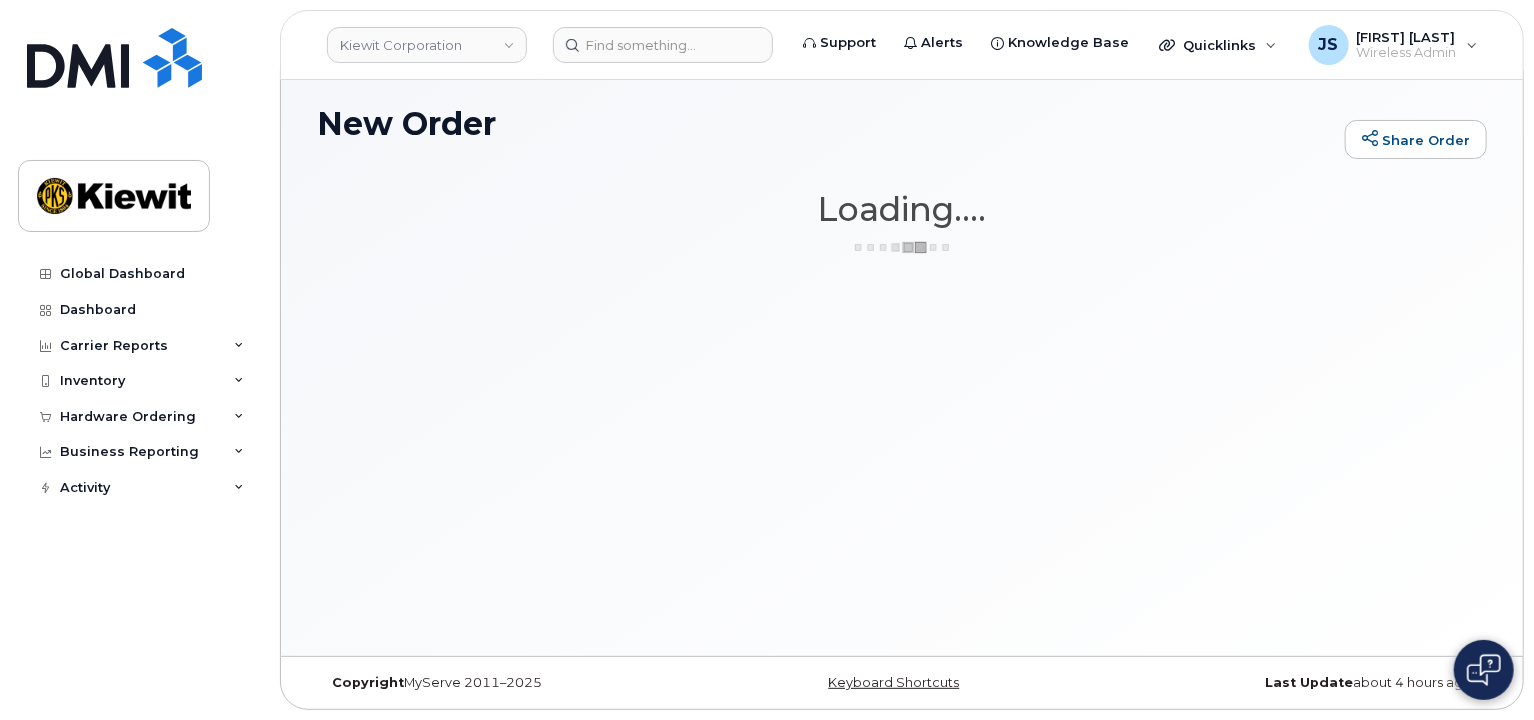scroll, scrollTop: 9, scrollLeft: 0, axis: vertical 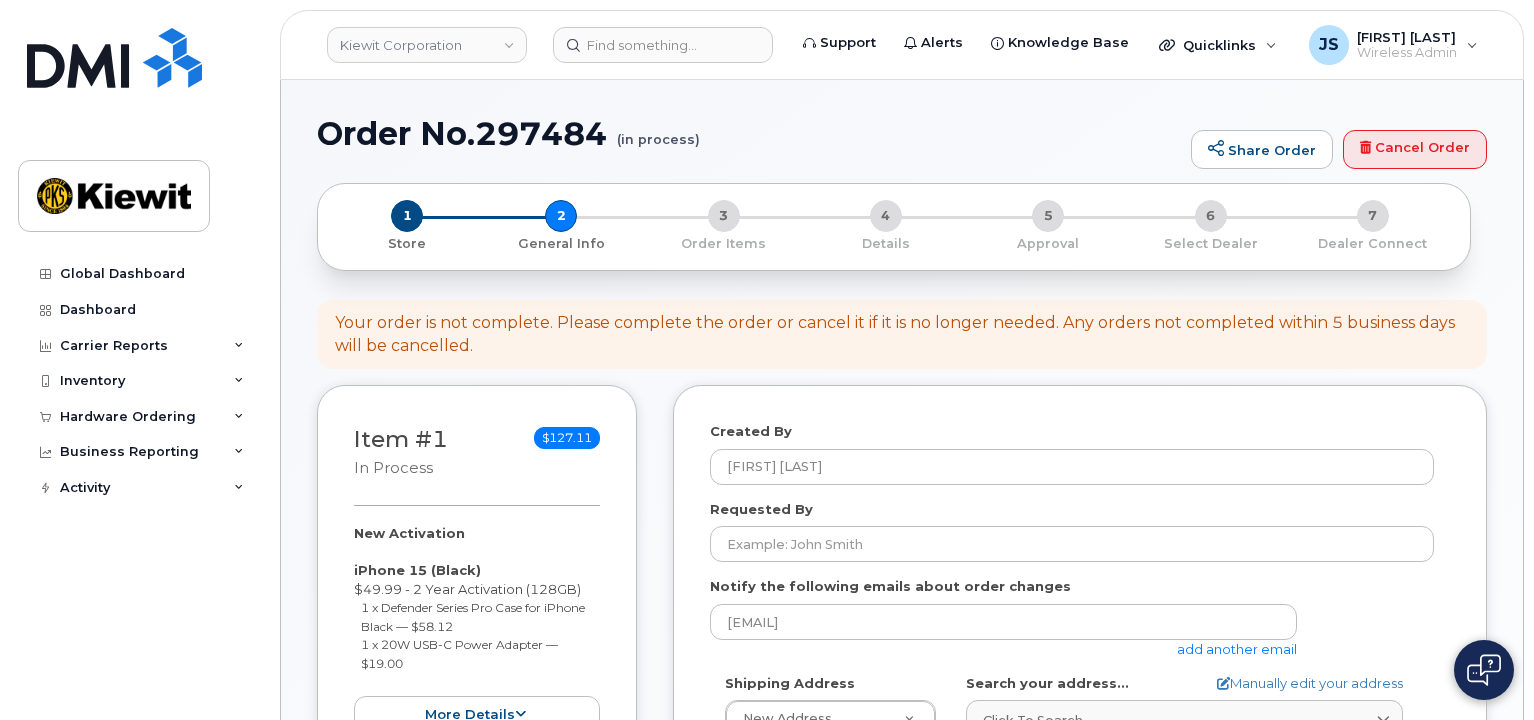 select 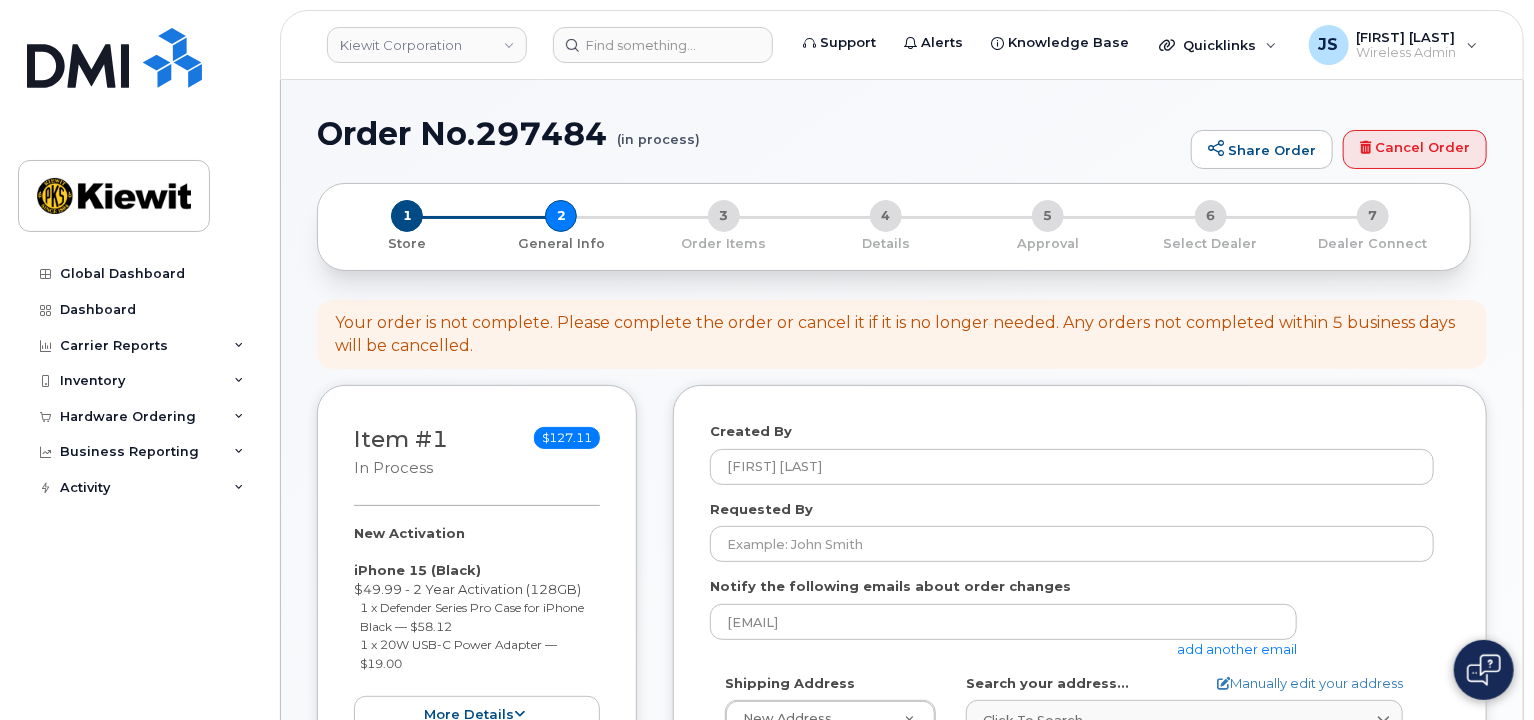 click on "add another email" 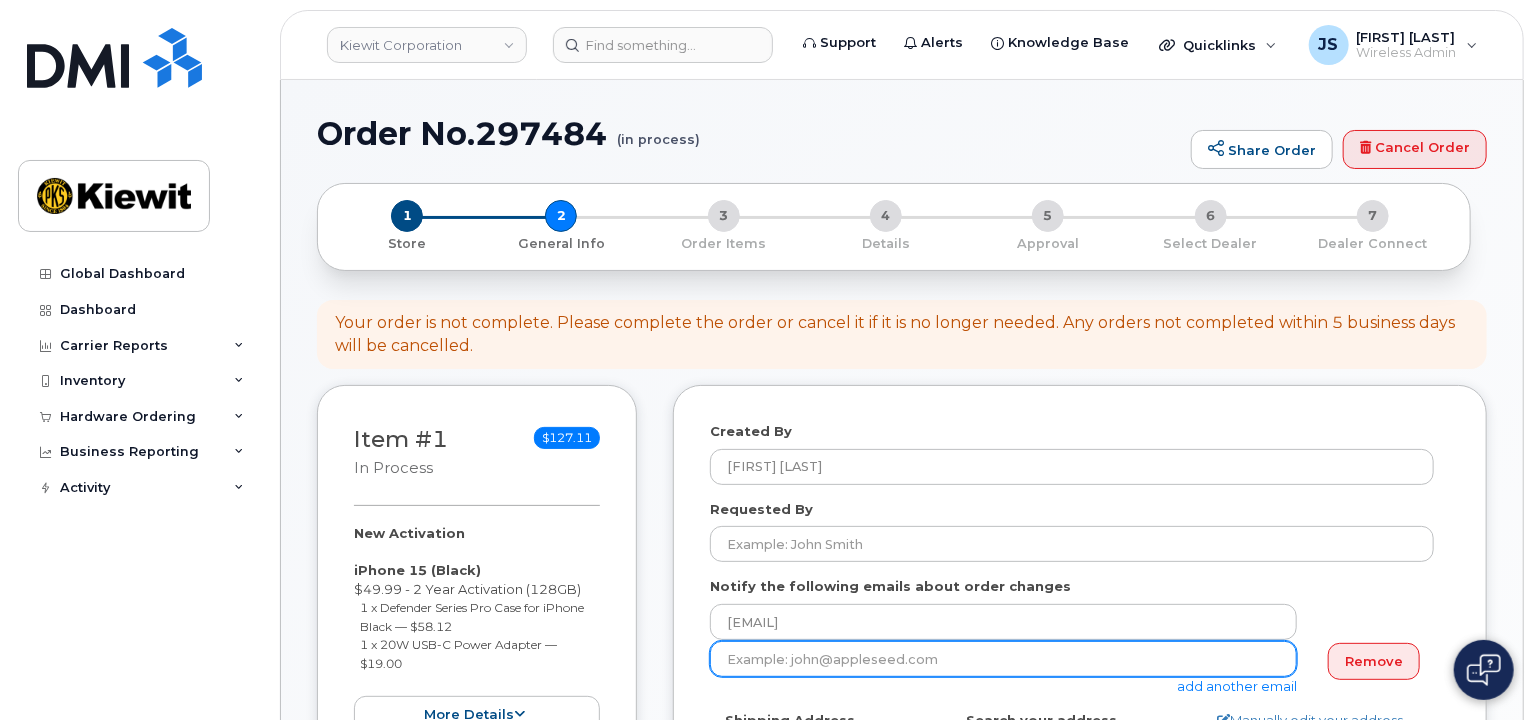 click 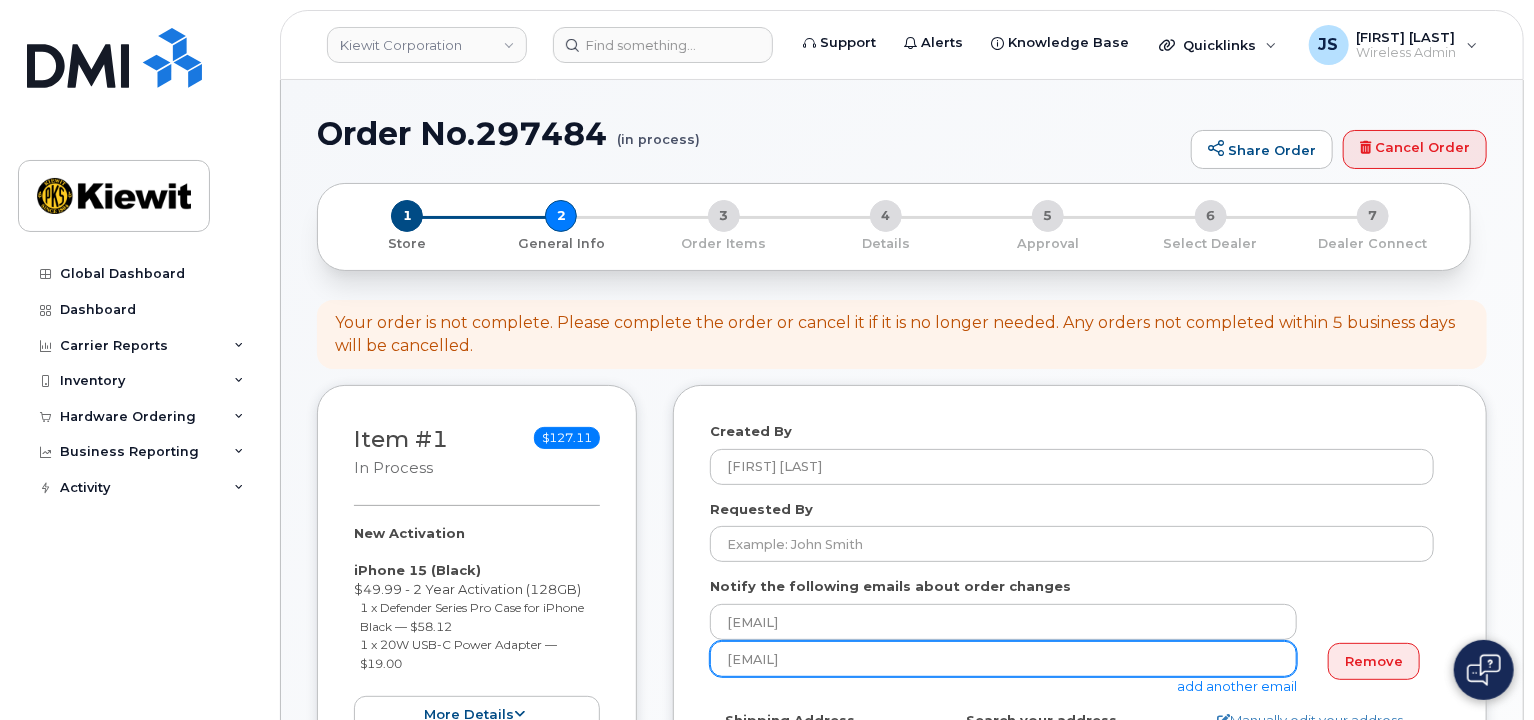 type on "taylor.blagdon@kiewit.com" 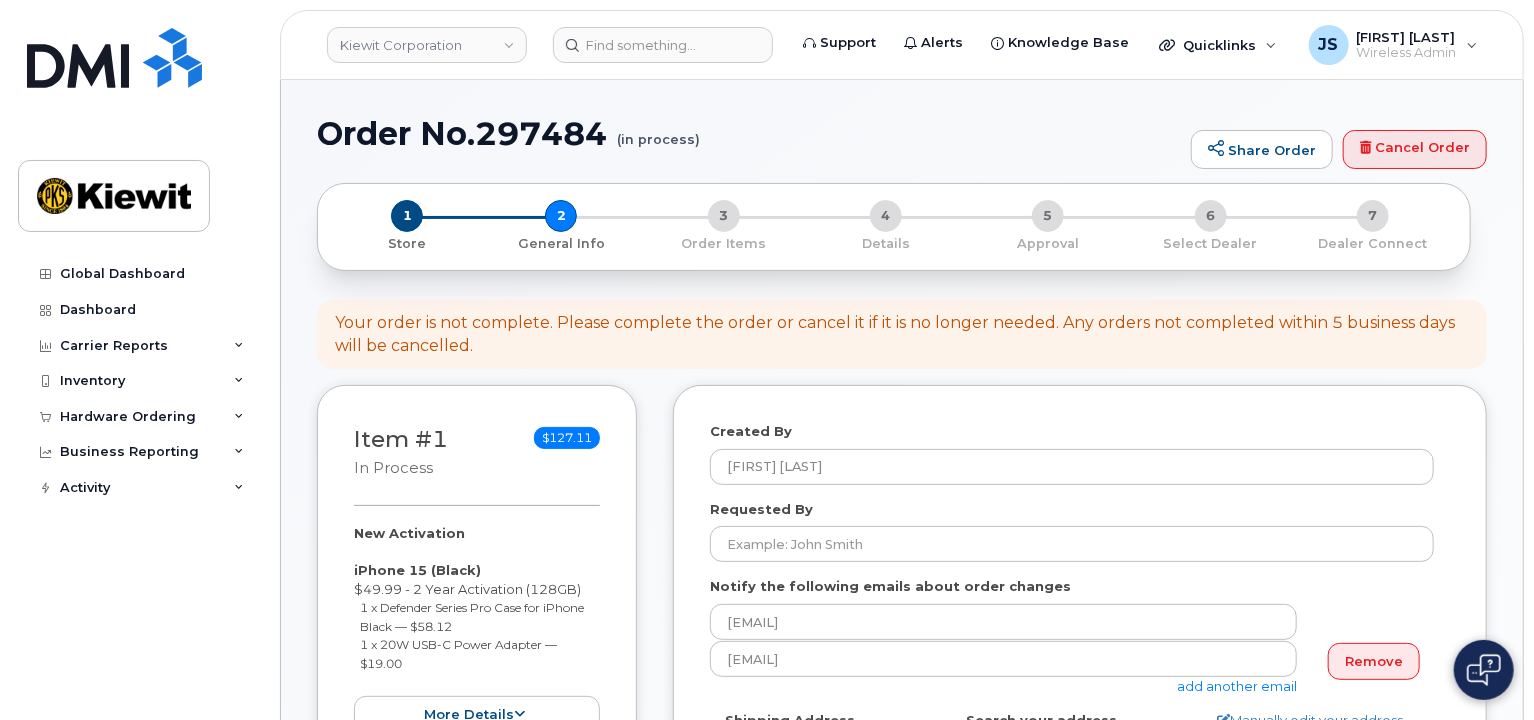 click on "taylor.blagdon@kiewit.com
add another email" 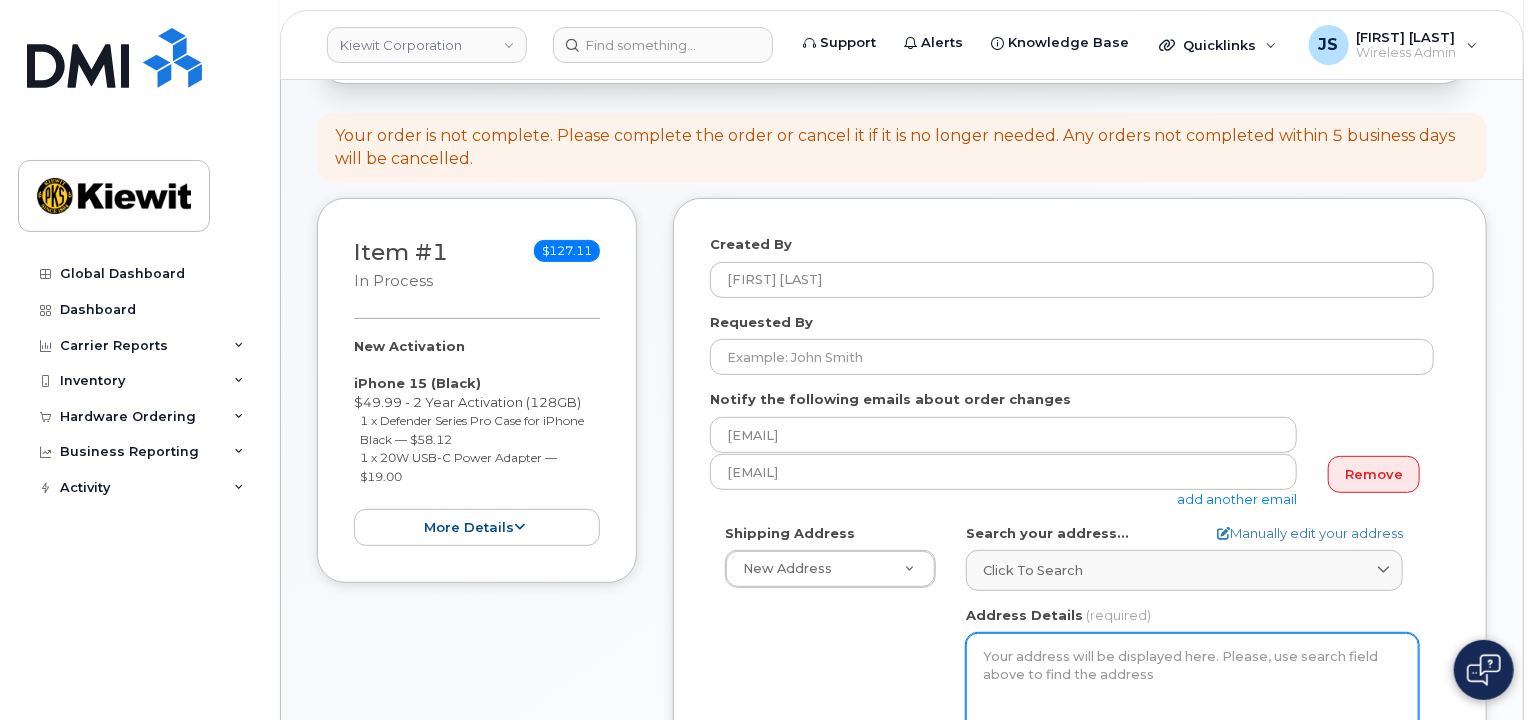 scroll, scrollTop: 200, scrollLeft: 0, axis: vertical 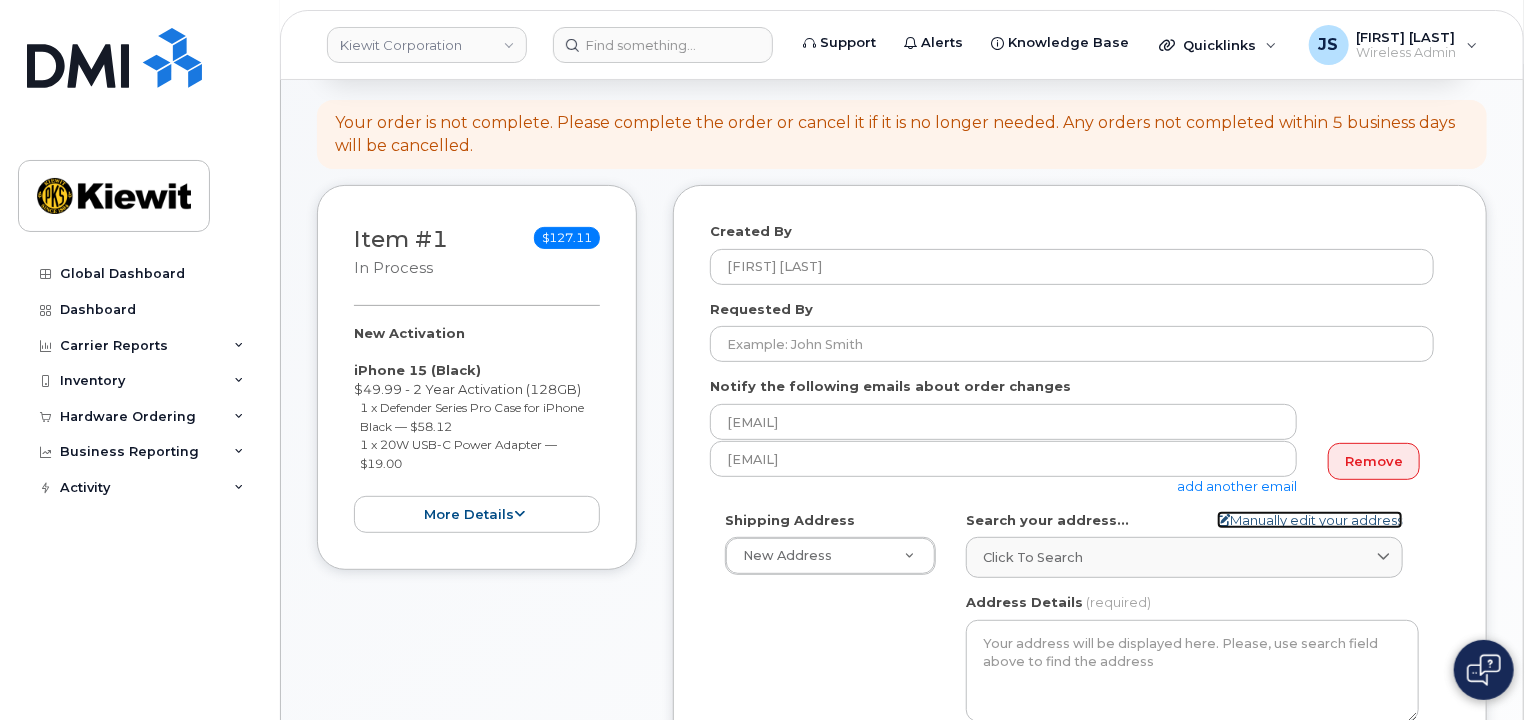 click on "Manually edit your address" 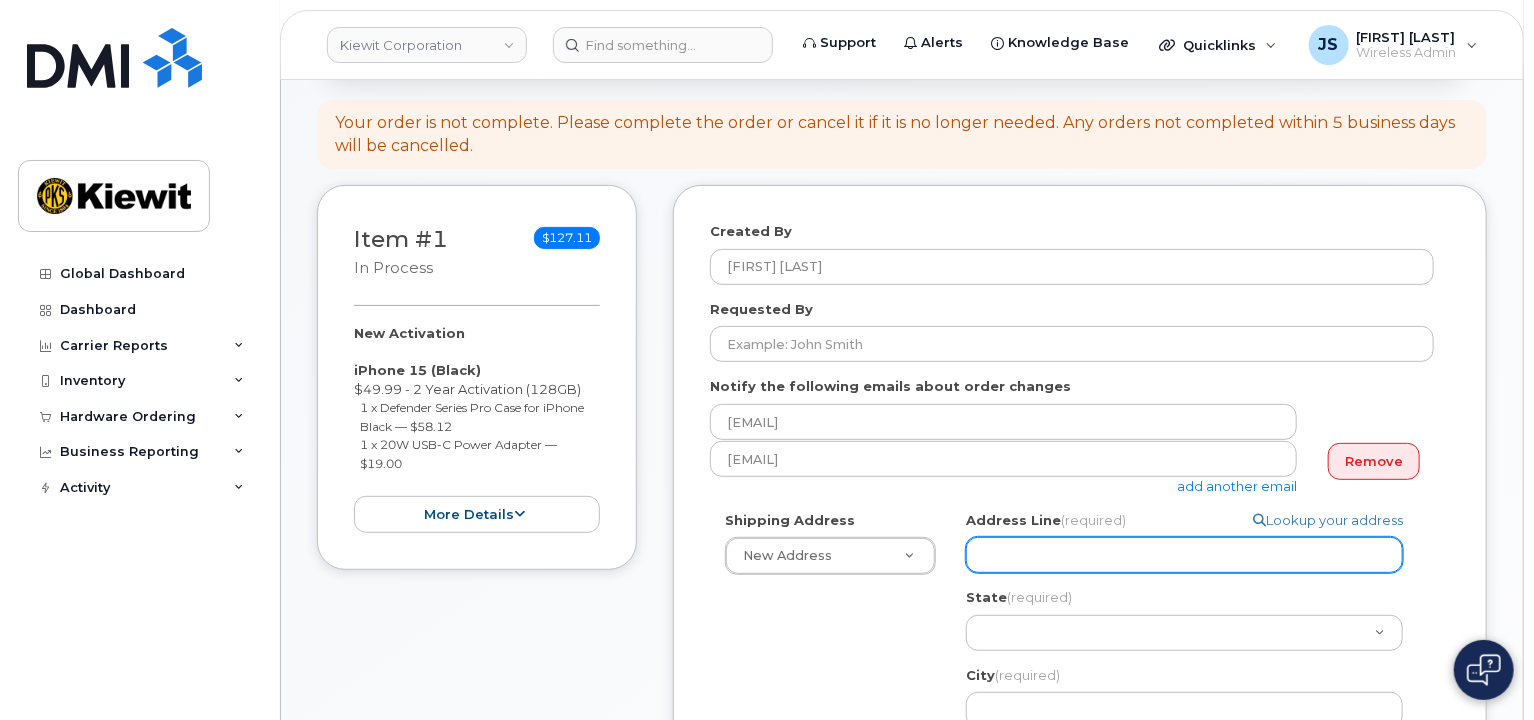 click on "Address Line
(required)" 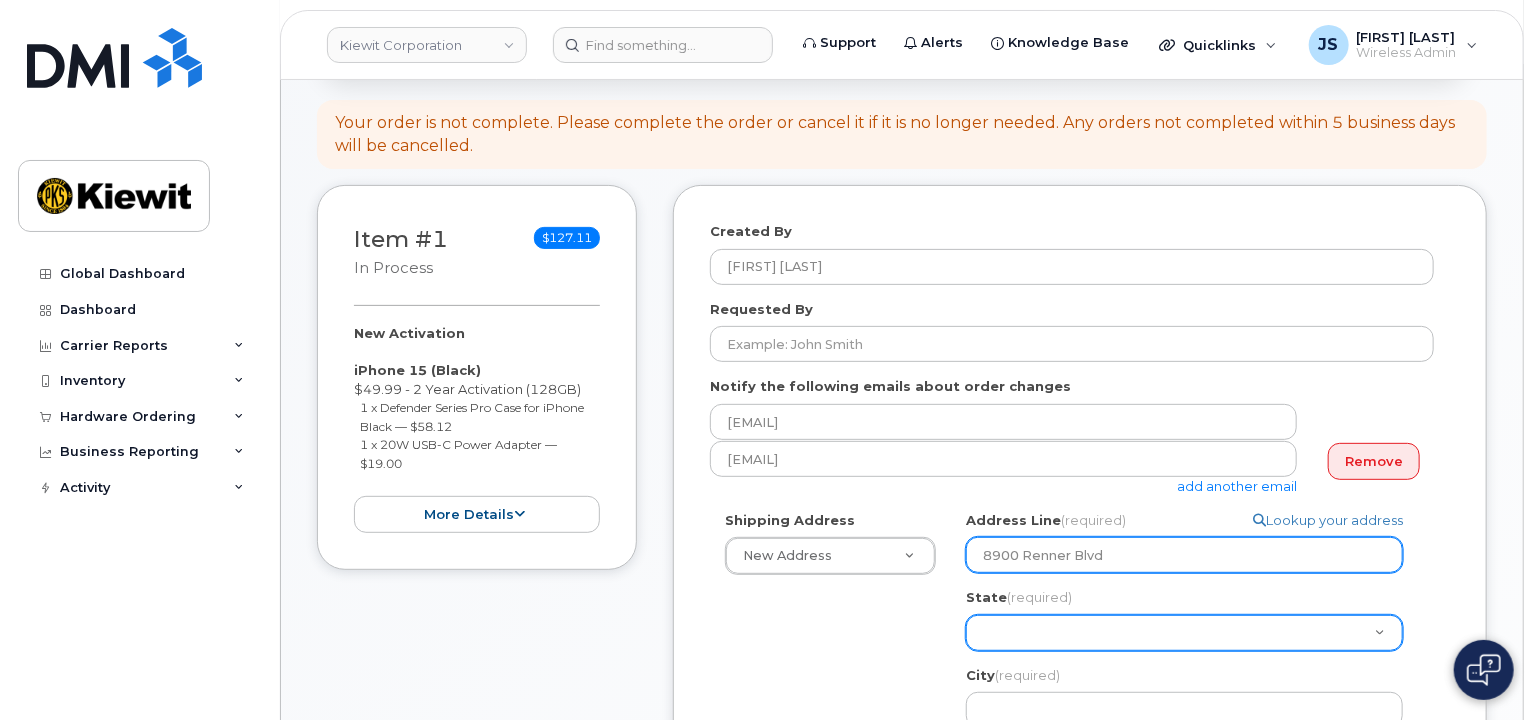 select 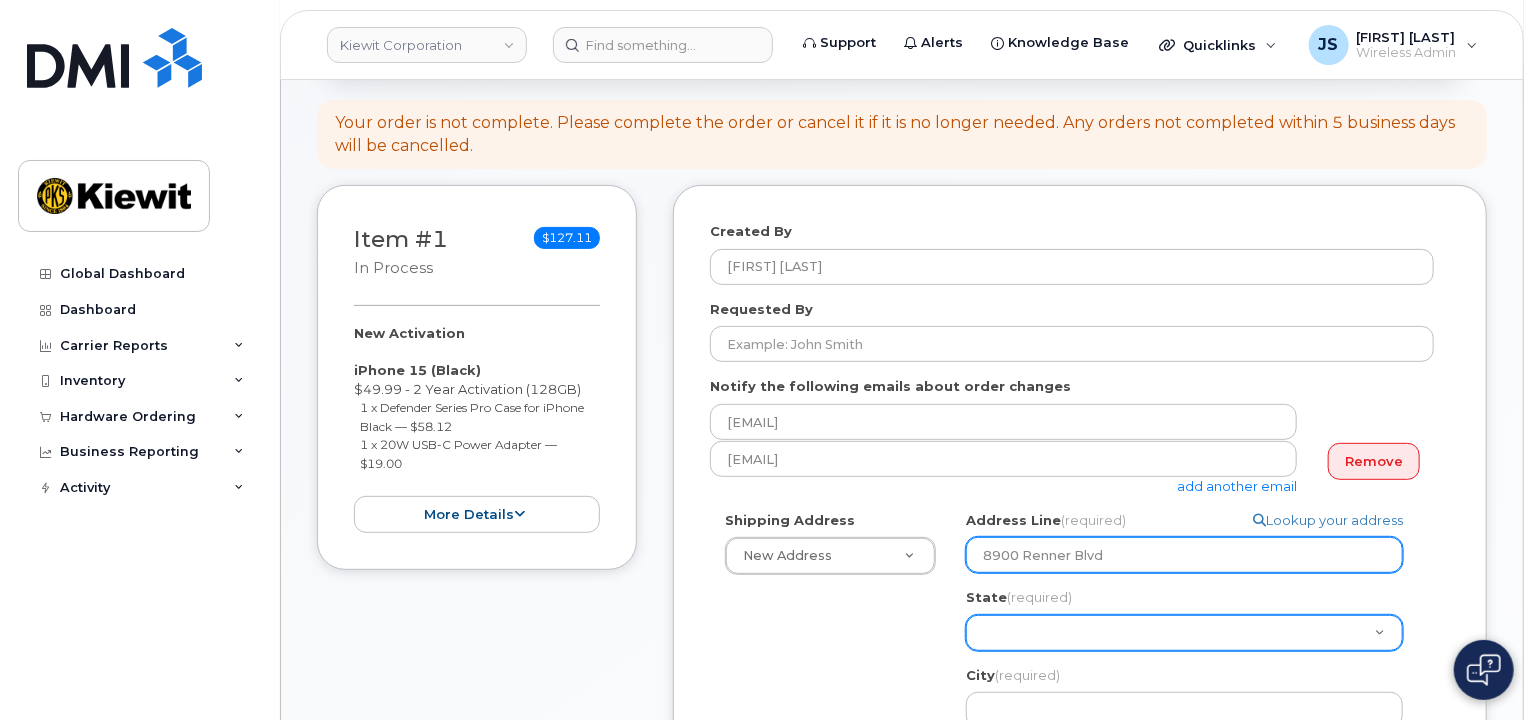 type on "8900 Renner Blvd" 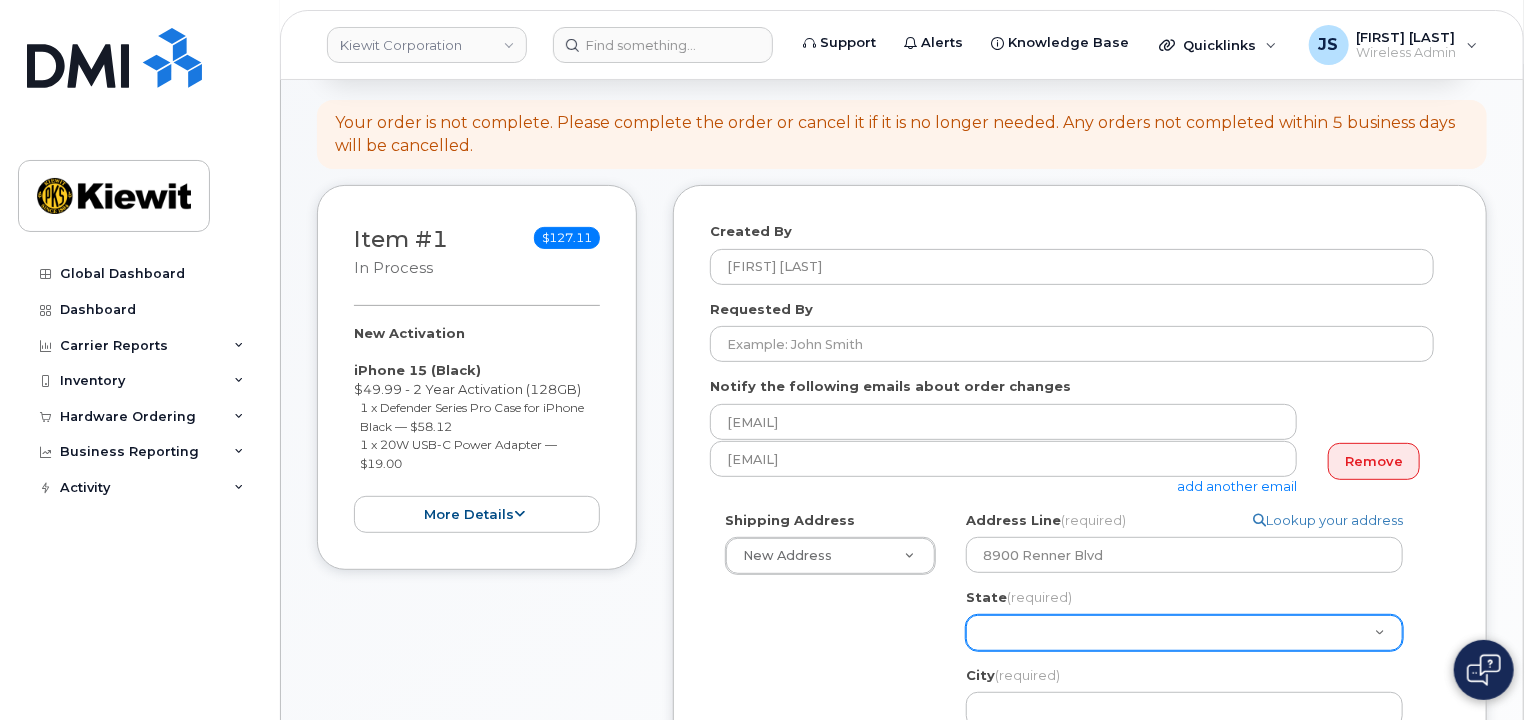 click on "Alabama
Alaska
American Samoa
Arizona
Arkansas
California
Colorado
Connecticut
Delaware
District of Columbia
Florida
Georgia
Guam
Hawaii
Idaho
Illinois
Indiana
Iowa
Kansas
Kentucky
Louisiana
Maine
Maryland
Massachusetts
Michigan
Minnesota
Mississippi
Missouri
Montana
Nebraska
Nevada
New Hampshire
New Jersey
New Mexico
New York
North Carolina
North Dakota
Ohio
Oklahoma
Oregon
Pennsylvania
Puerto Rico
Rhode Island
South Carolina
South Dakota
Tennessee
Texas
Utah
Vermont
Virginia
Virgin Islands
Washington
West Virginia
Wisconsin
Wyoming" 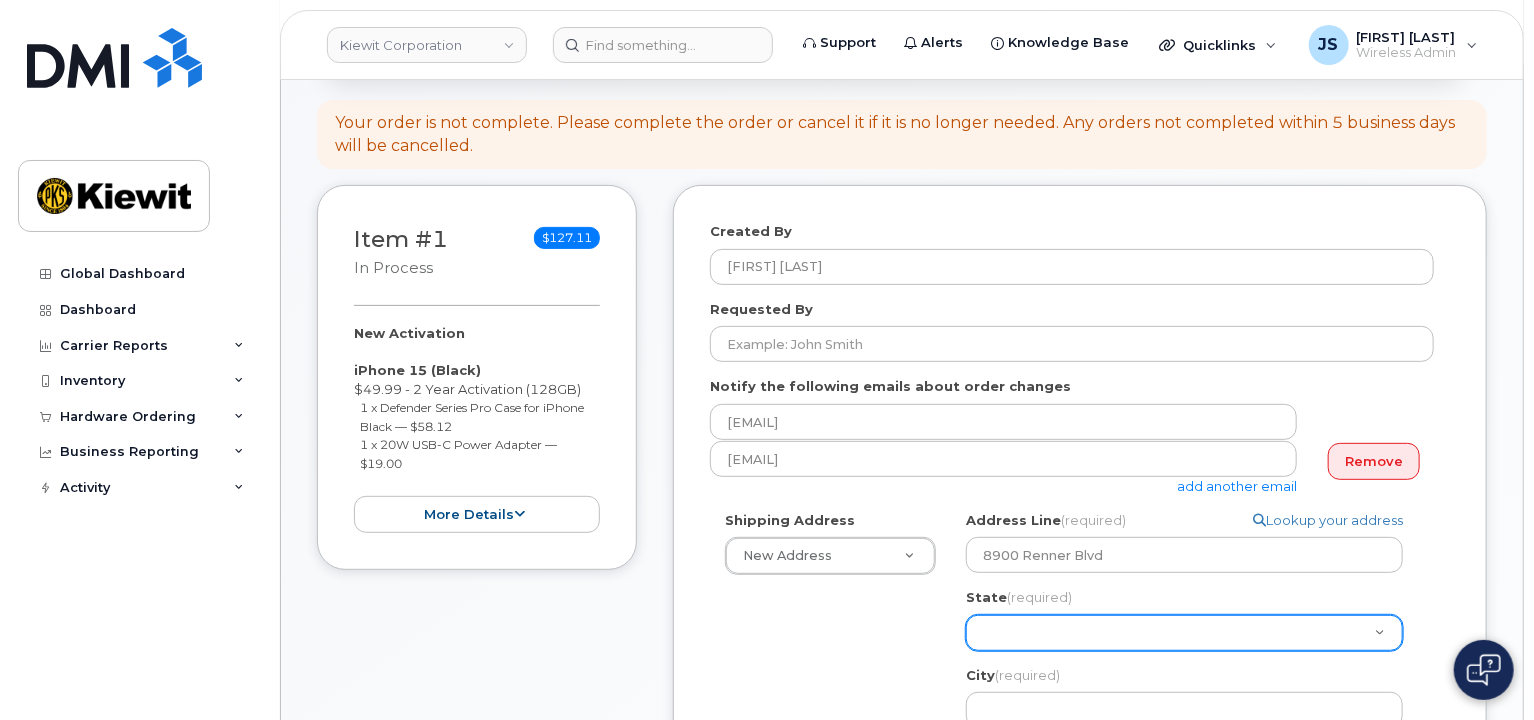 select on "KS" 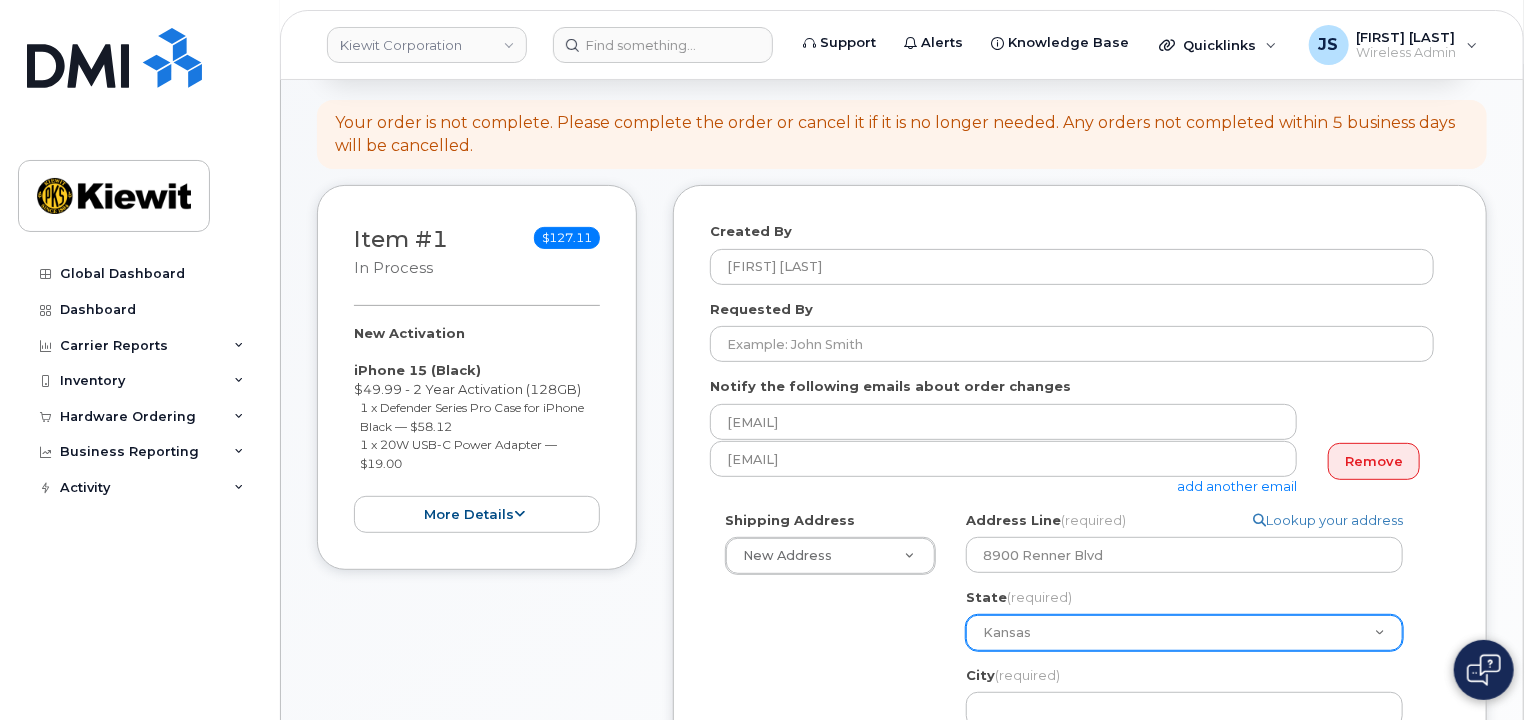 click on "Alabama
Alaska
American Samoa
Arizona
Arkansas
California
Colorado
Connecticut
Delaware
District of Columbia
Florida
Georgia
Guam
Hawaii
Idaho
Illinois
Indiana
Iowa
Kansas
Kentucky
Louisiana
Maine
Maryland
Massachusetts
Michigan
Minnesota
Mississippi
Missouri
Montana
Nebraska
Nevada
New Hampshire
New Jersey
New Mexico
New York
North Carolina
North Dakota
Ohio
Oklahoma
Oregon
Pennsylvania
Puerto Rico
Rhode Island
South Carolina
South Dakota
Tennessee
Texas
Utah
Vermont
Virginia
Virgin Islands
Washington
West Virginia
Wisconsin
Wyoming" 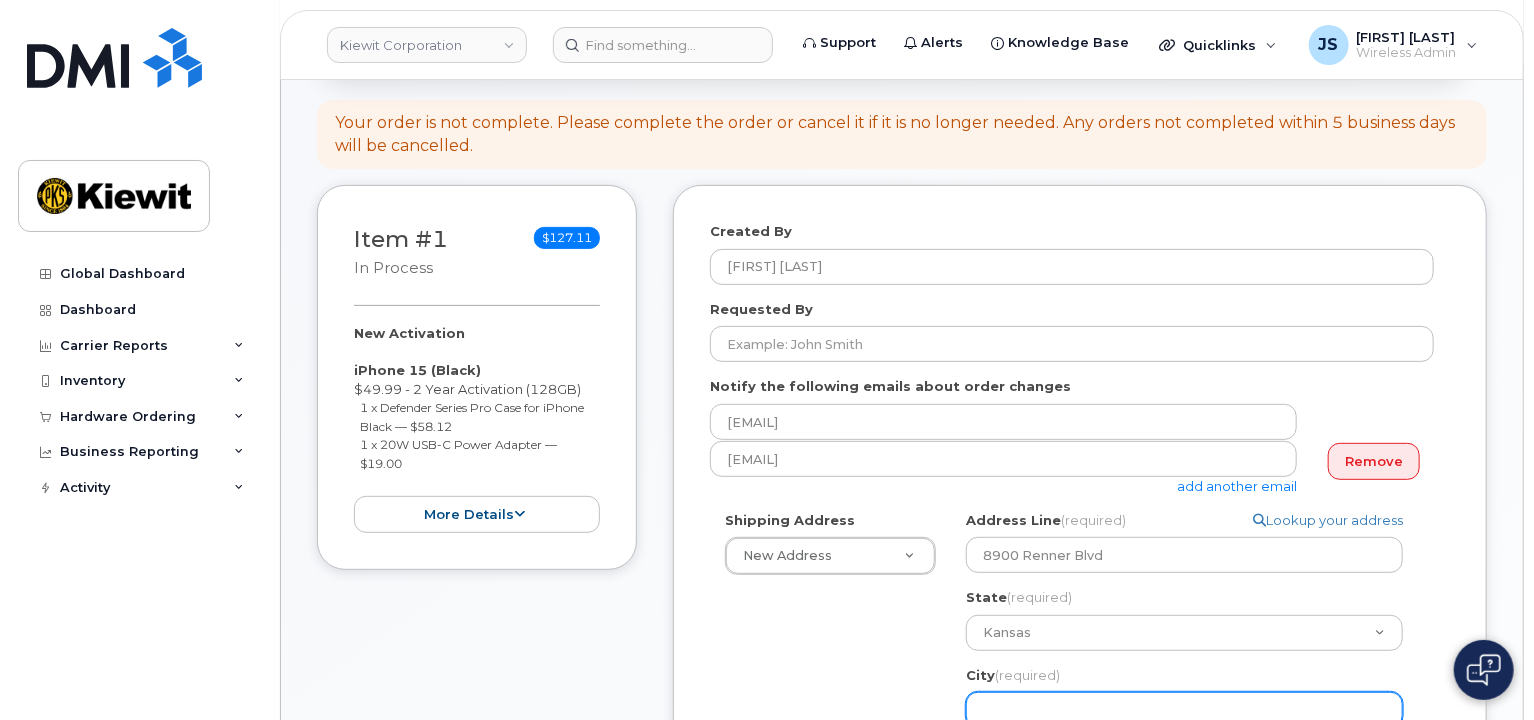 click on "City
(required)" 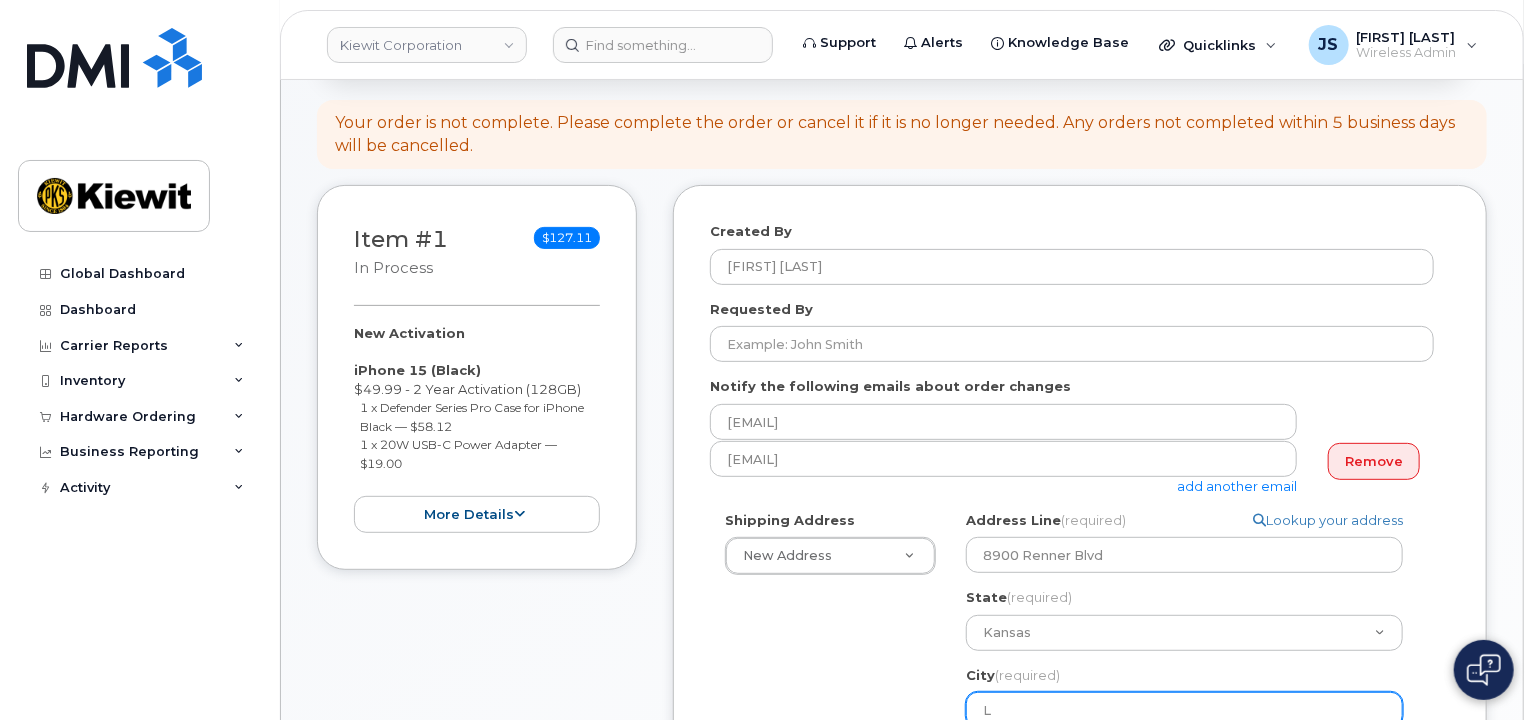 select 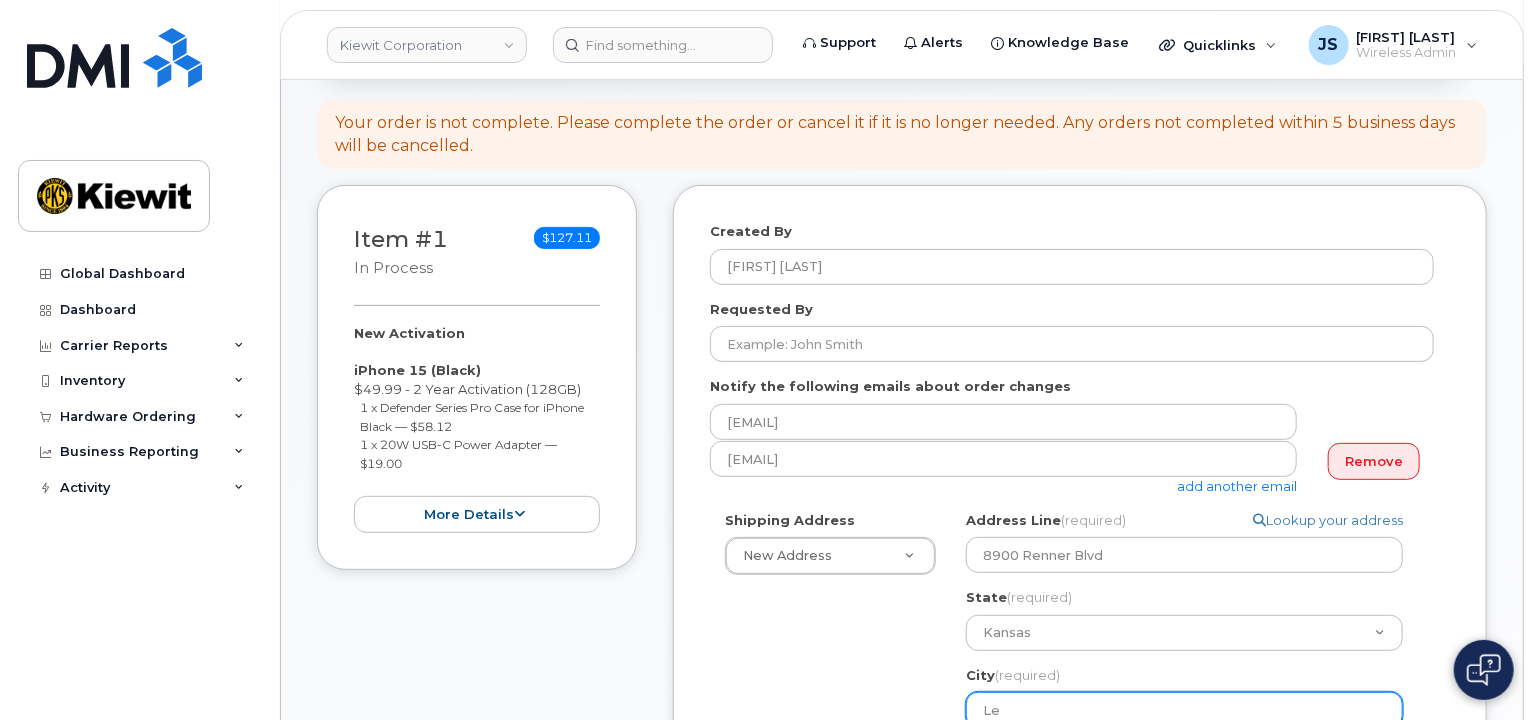 select 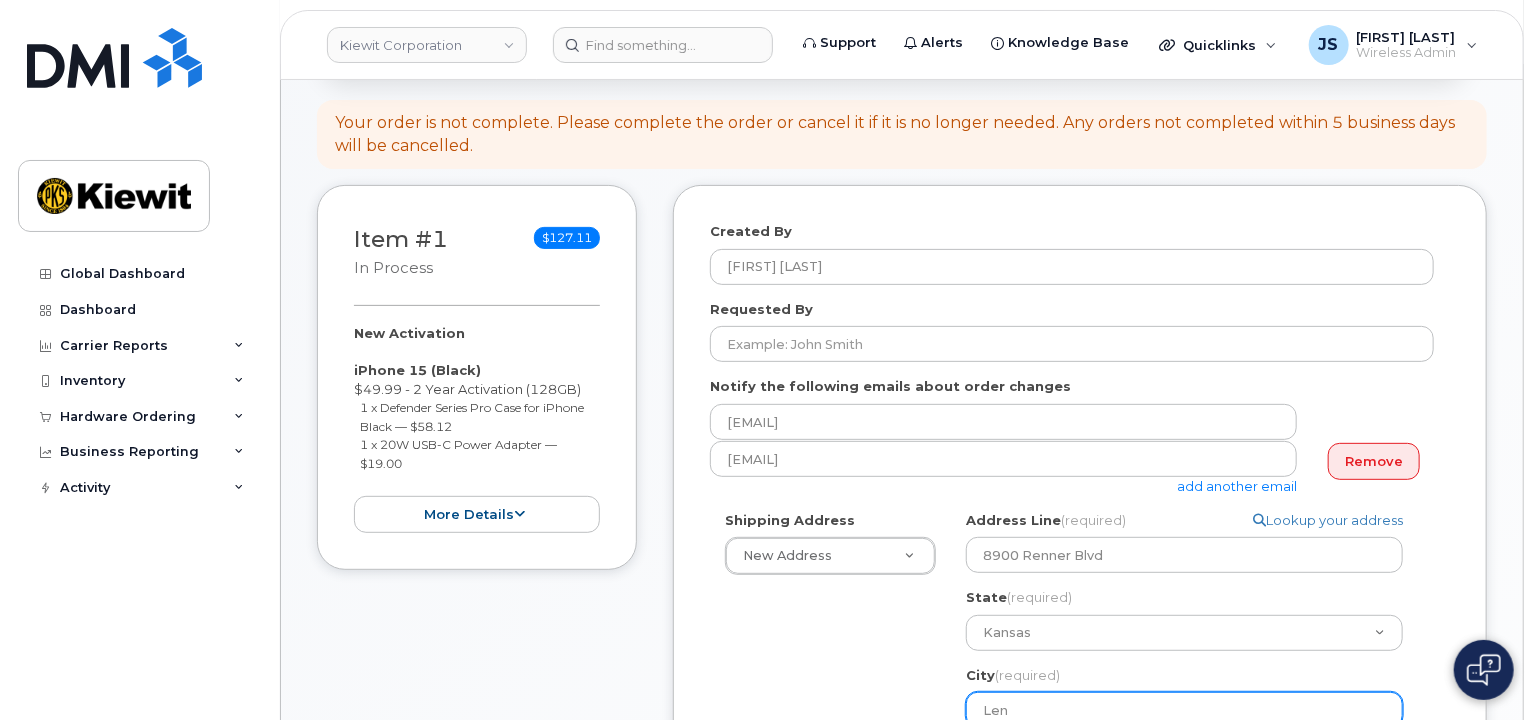 select 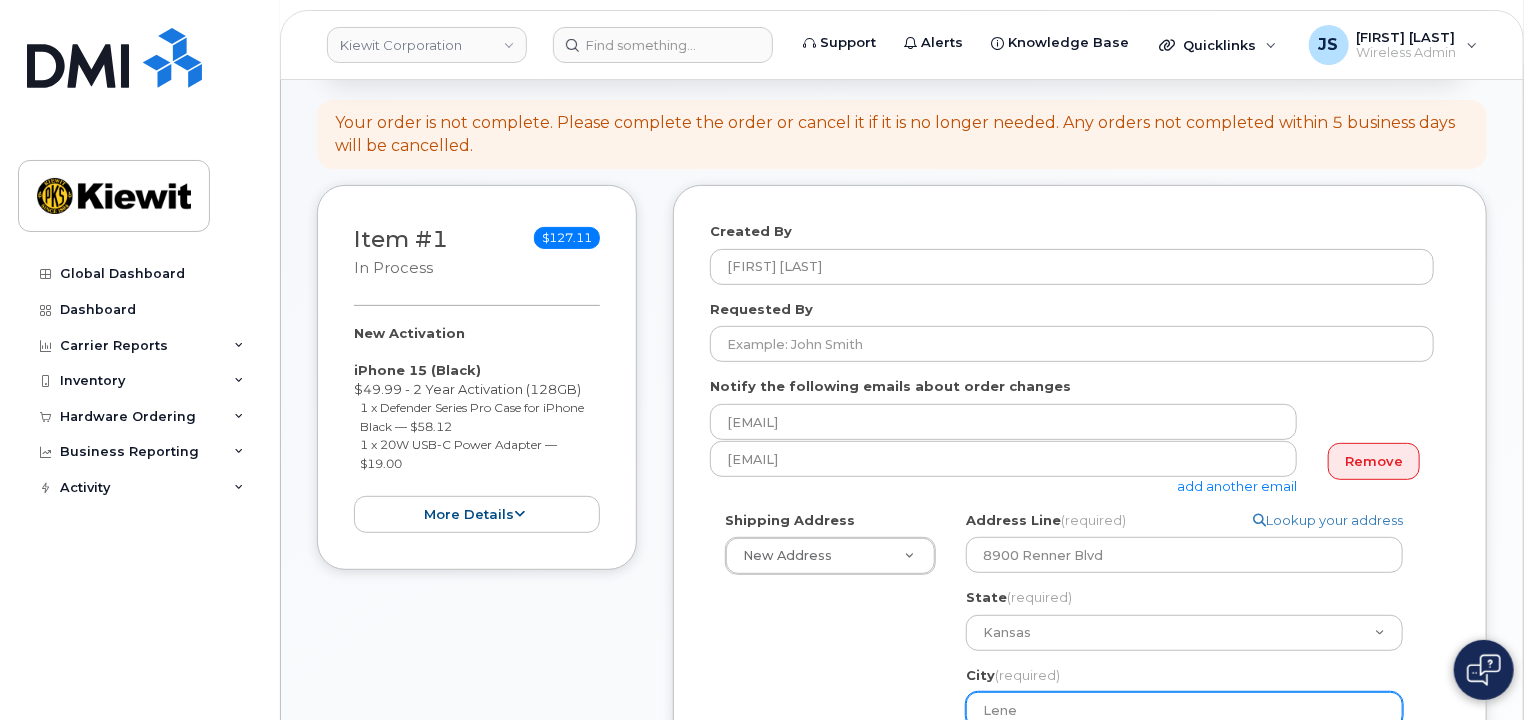 select 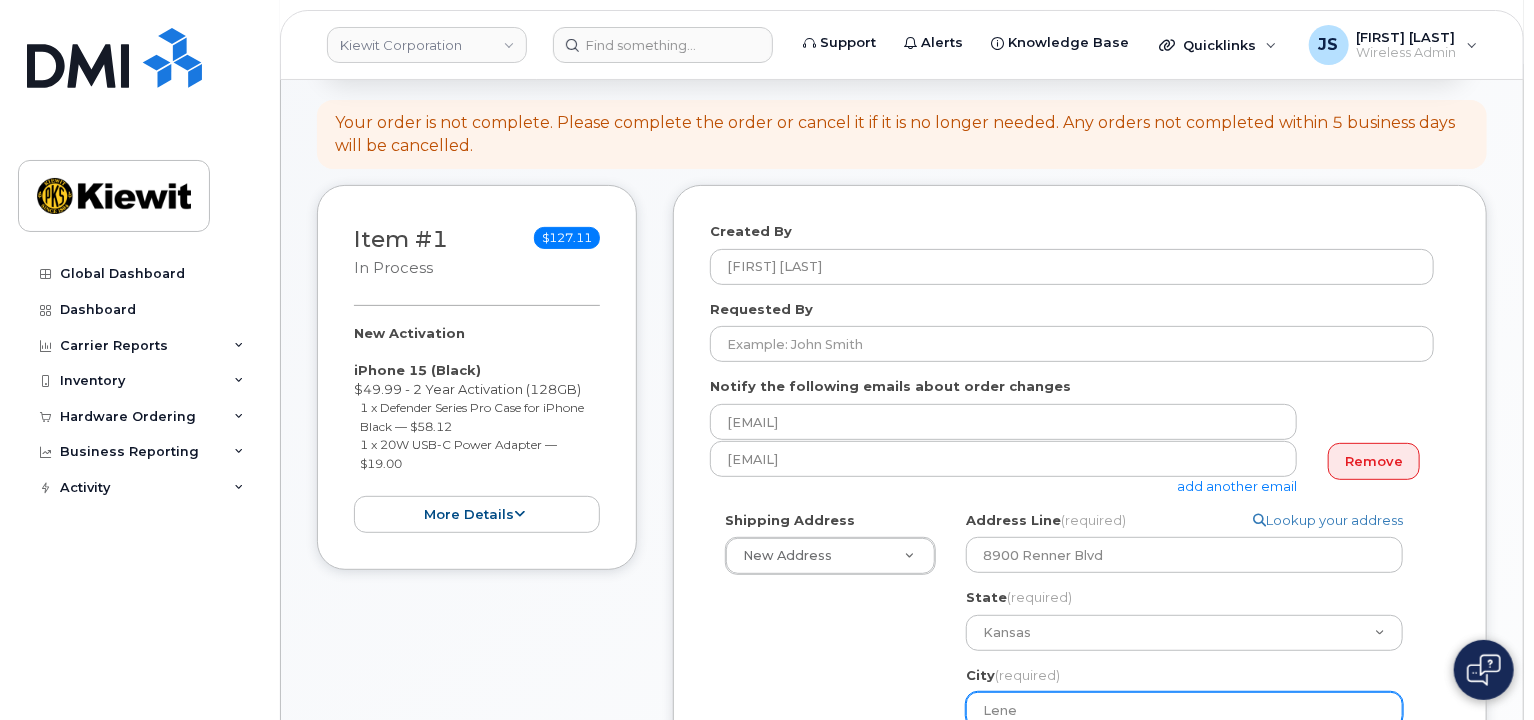 type on "Lenex" 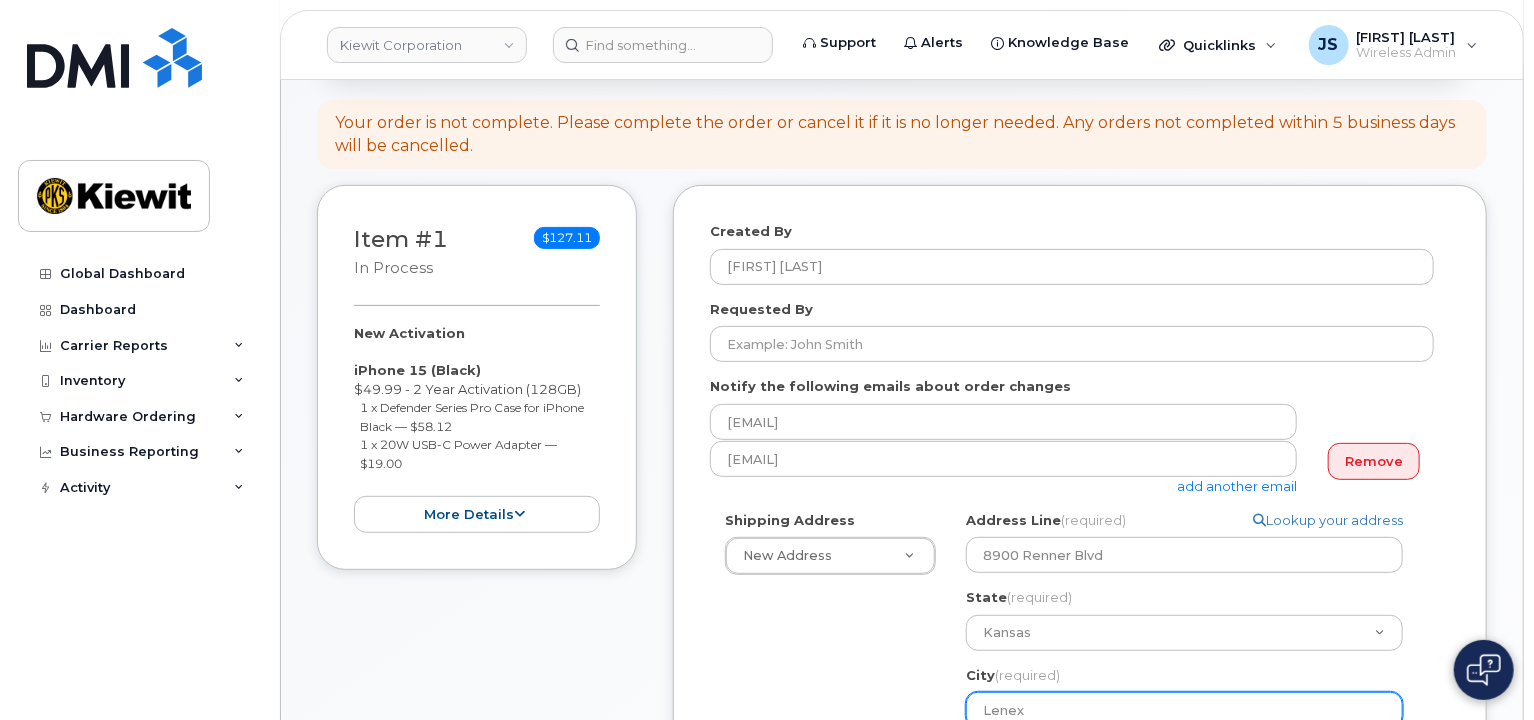 select 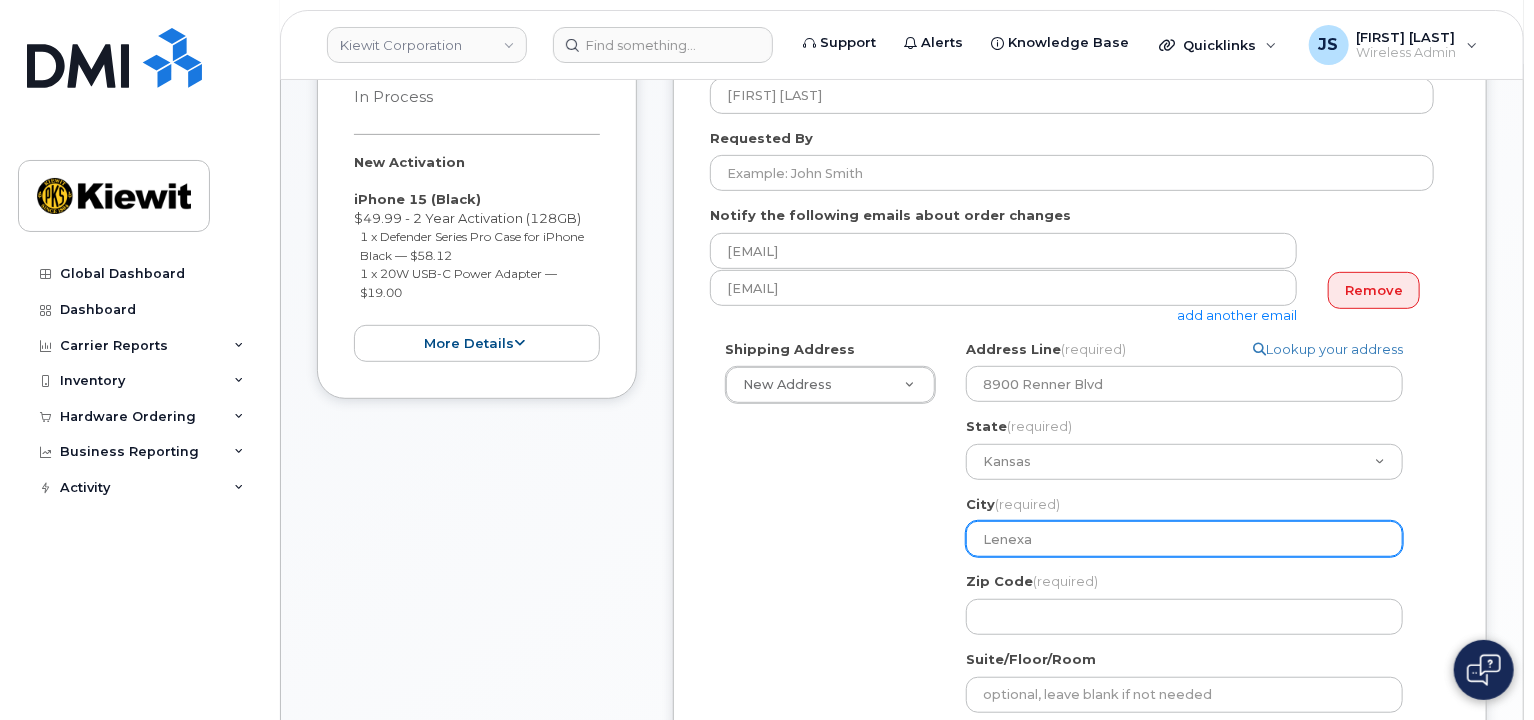 scroll, scrollTop: 600, scrollLeft: 0, axis: vertical 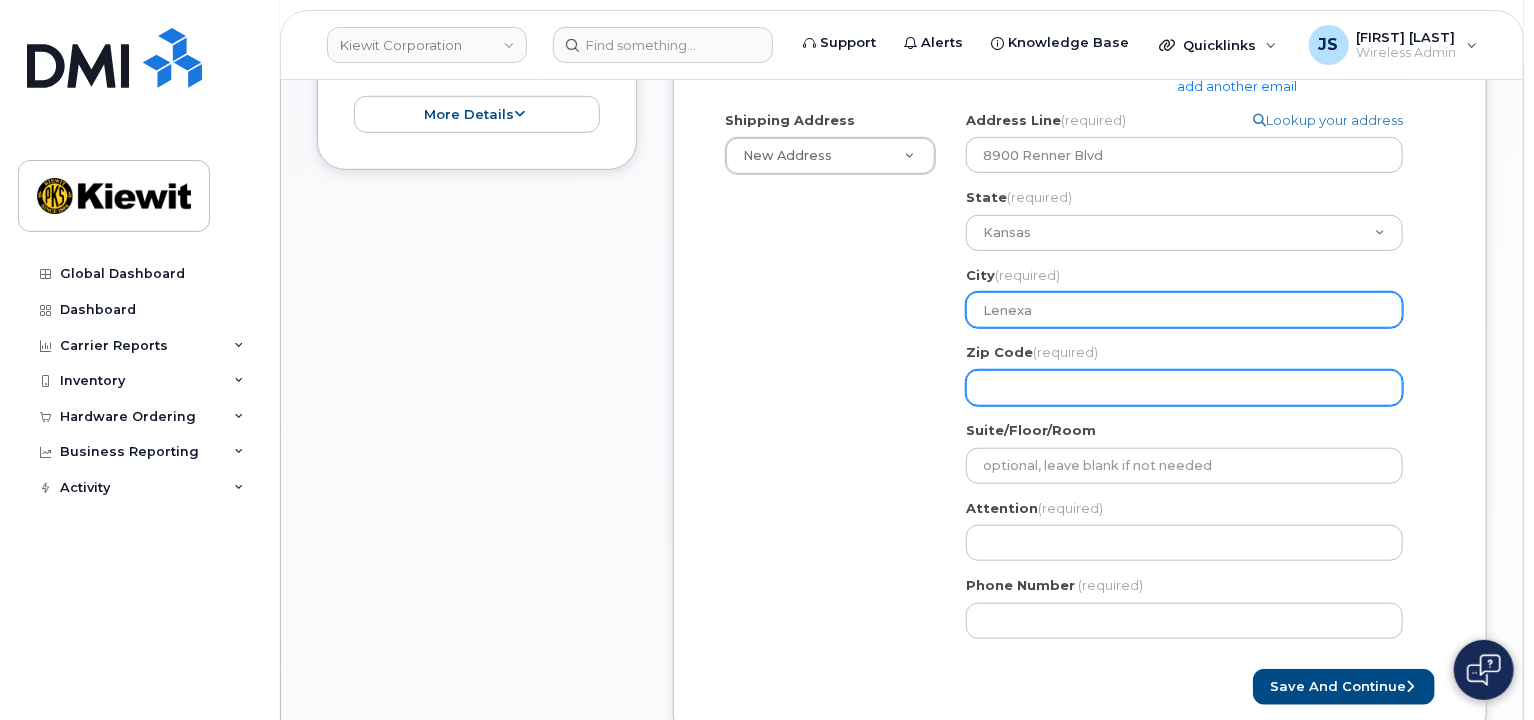 type on "Lenexa" 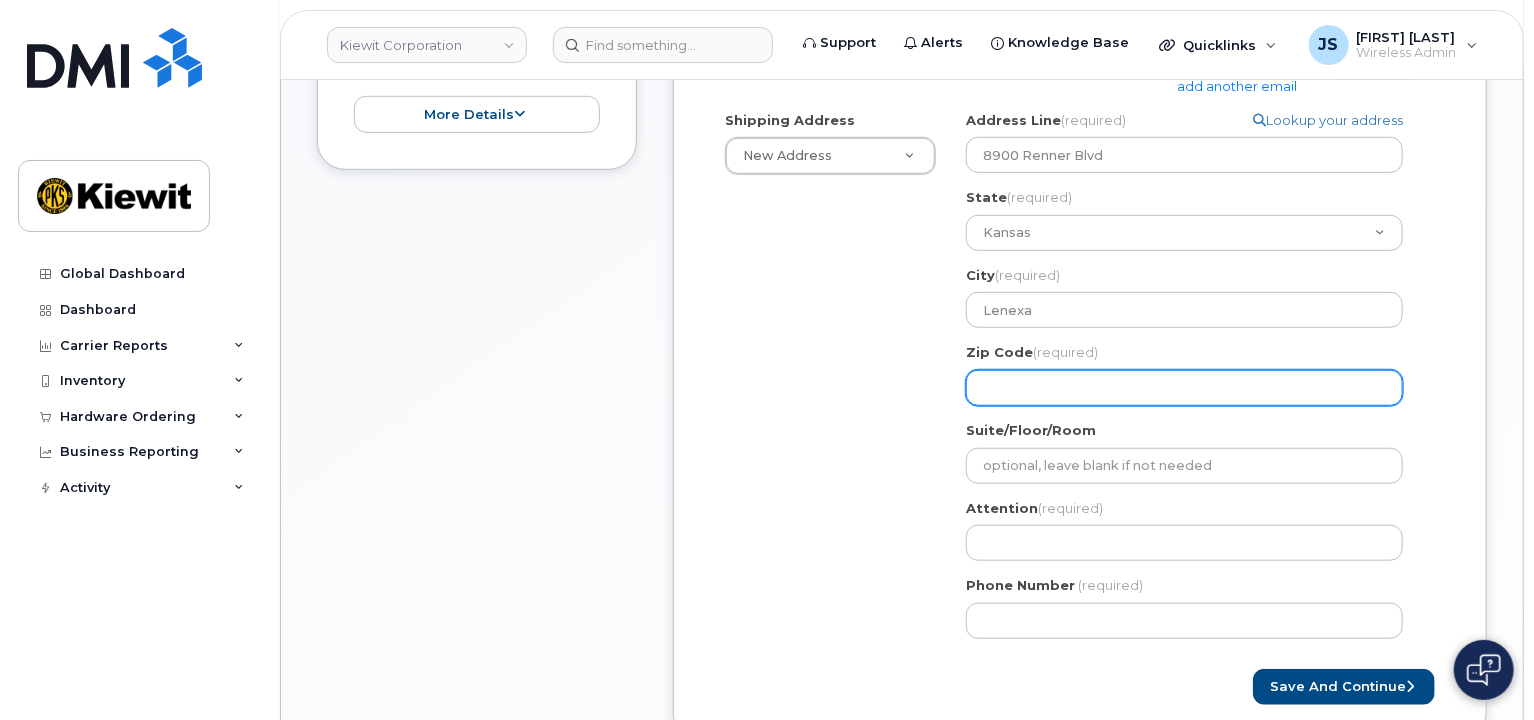 click on "Zip Code
(required)" 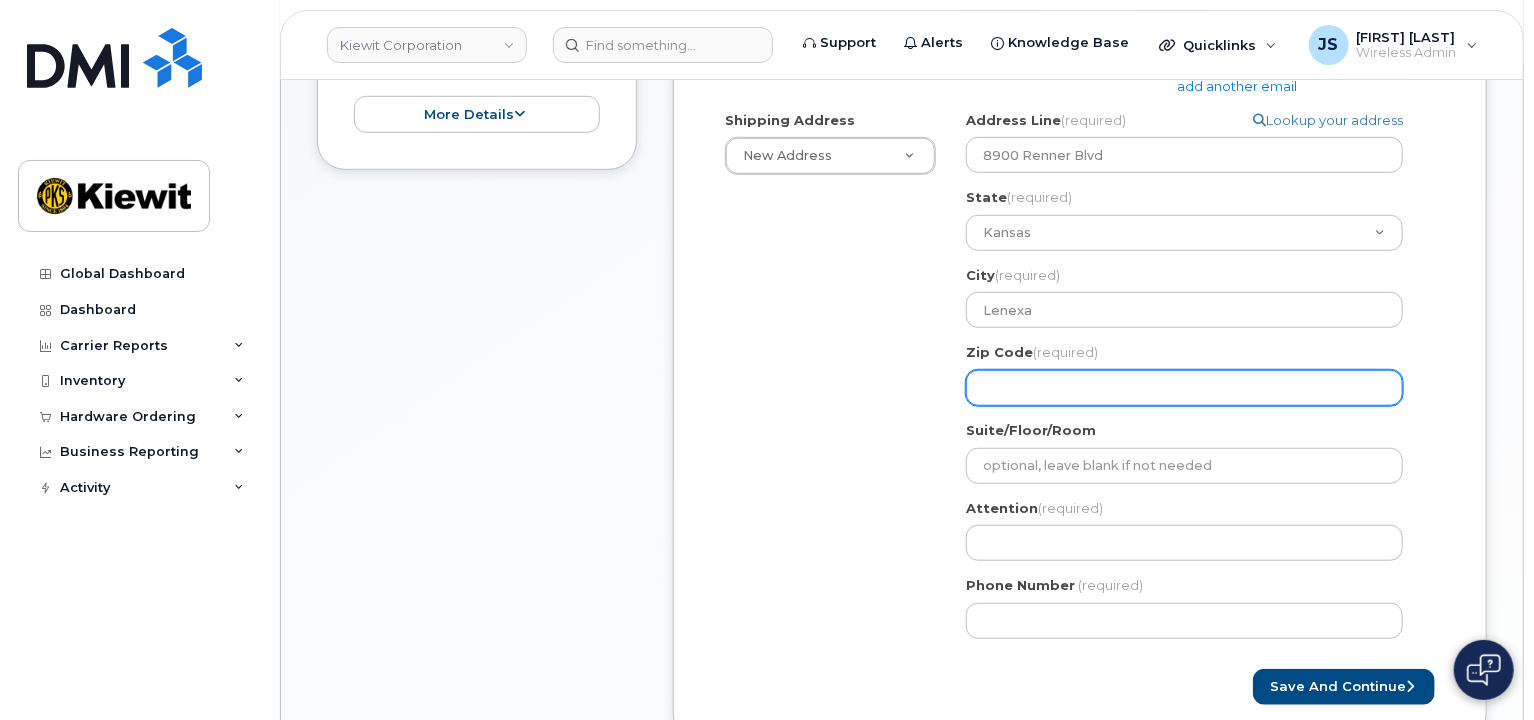select 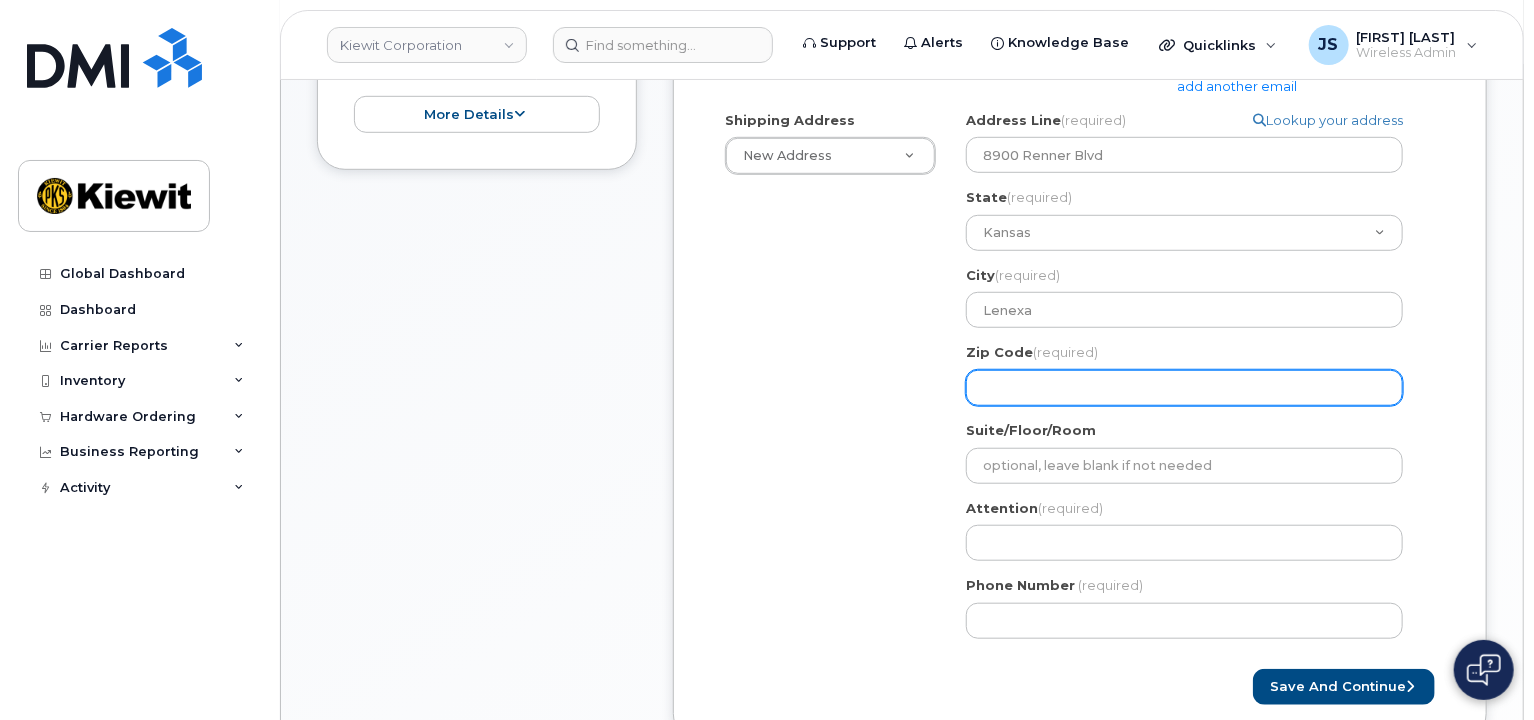 type on "6" 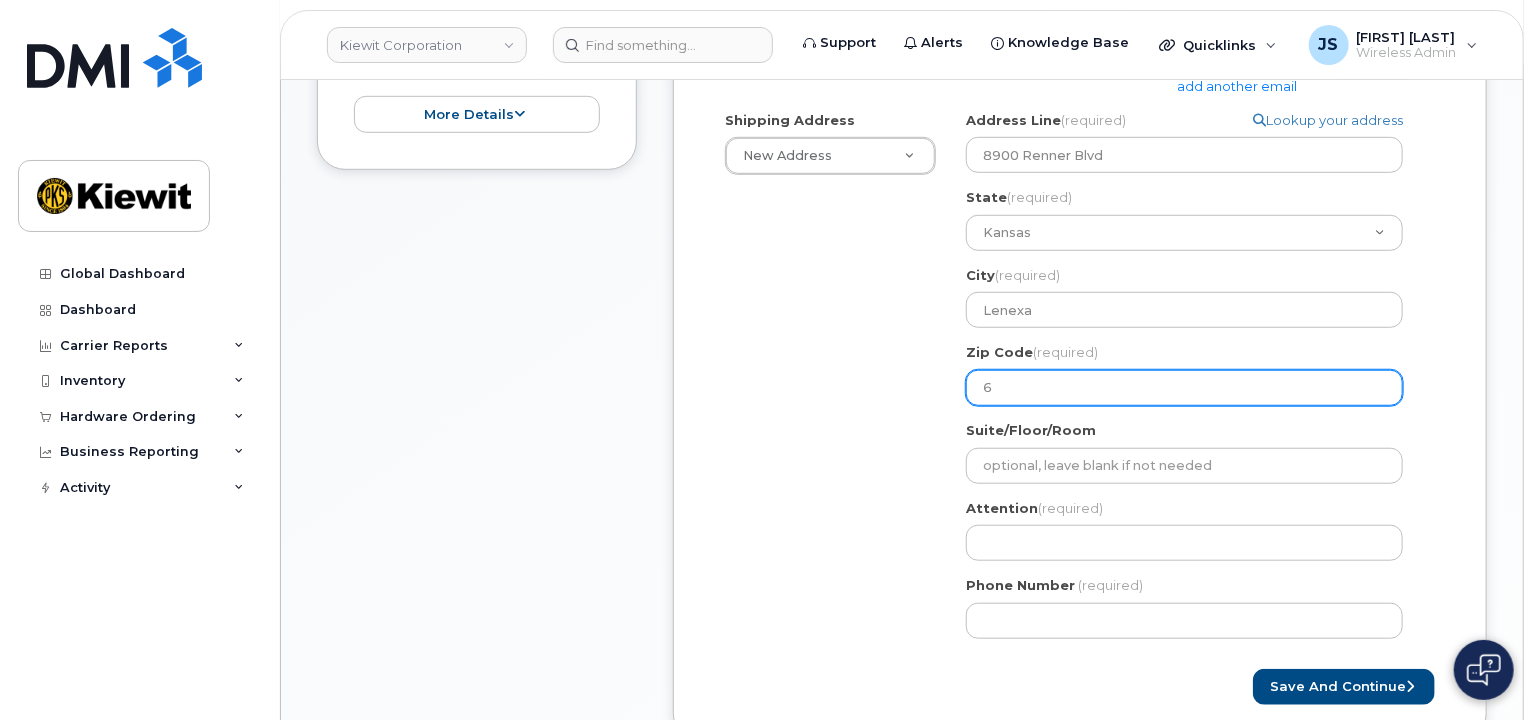 select 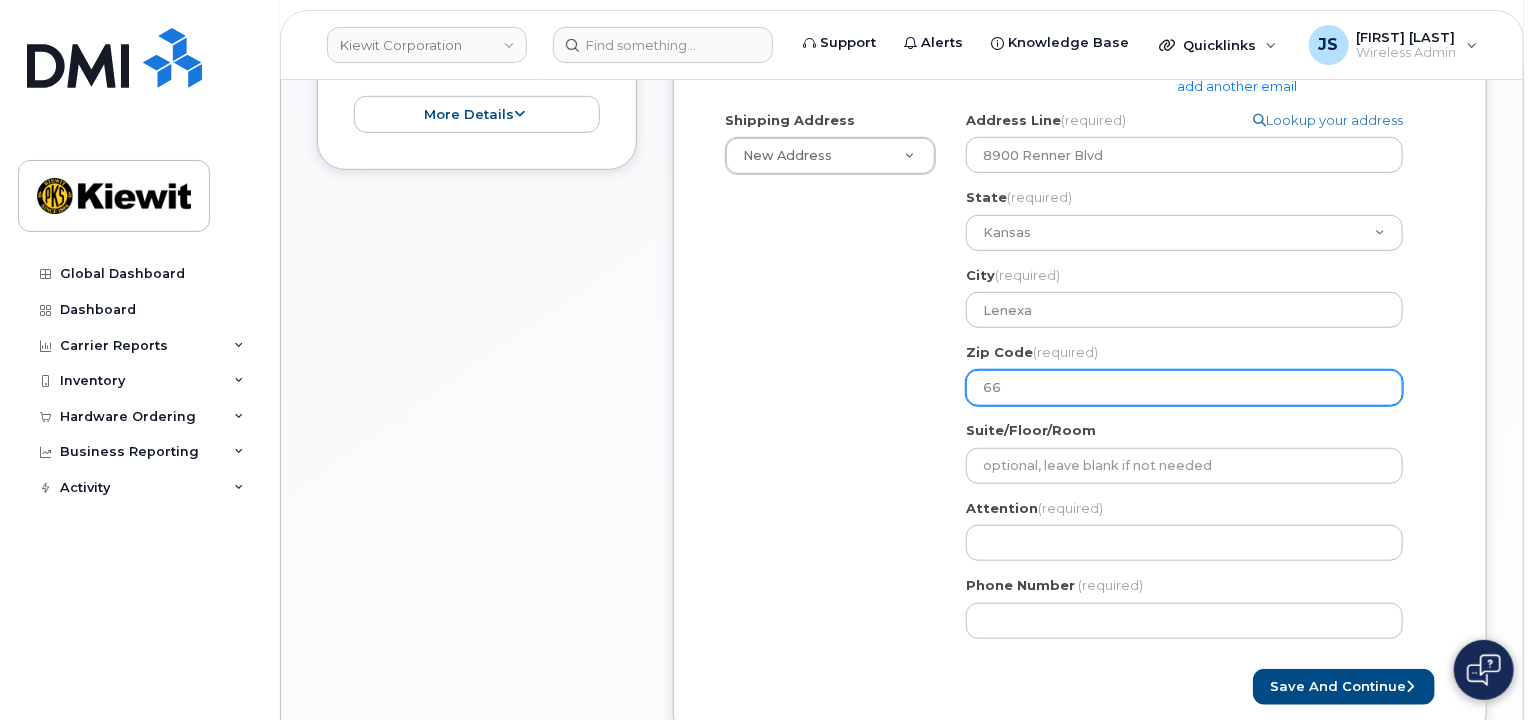 select 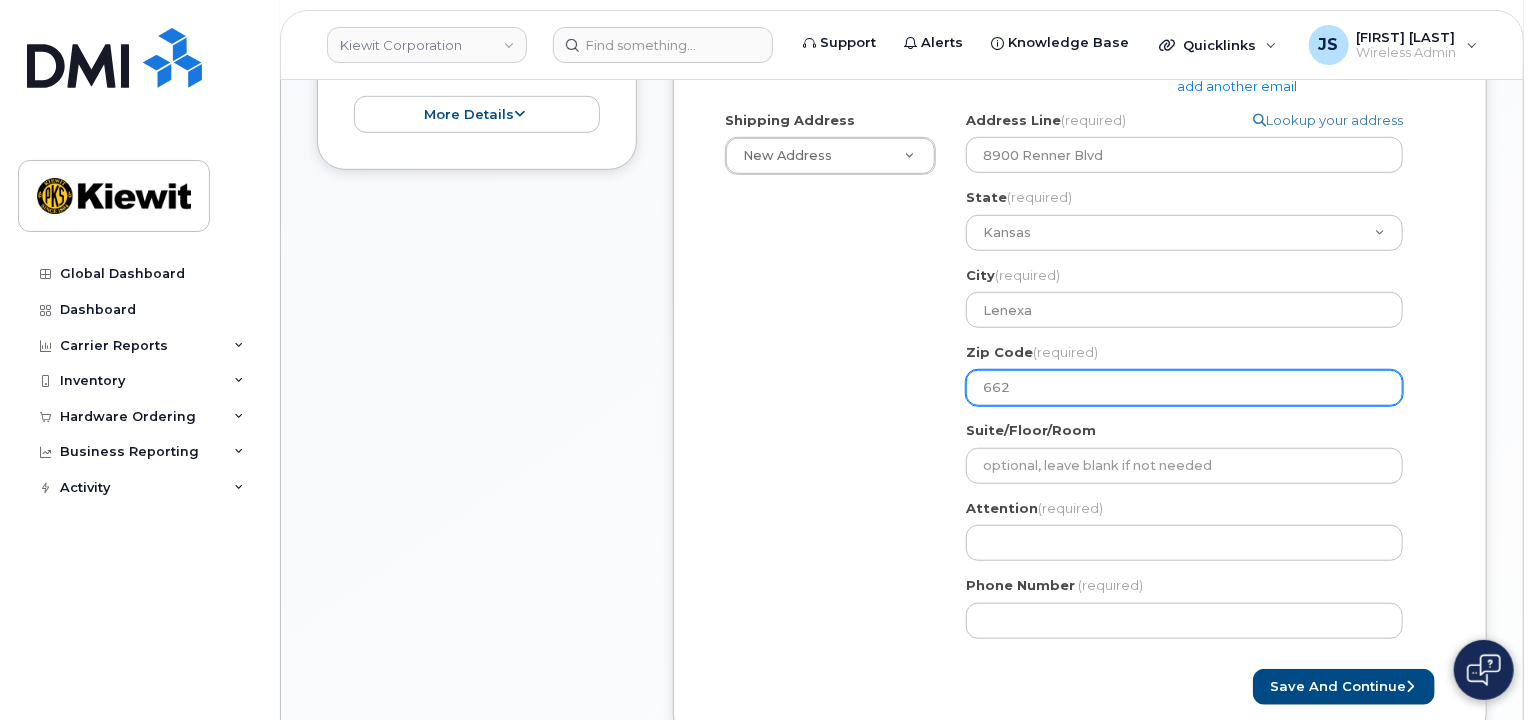 select 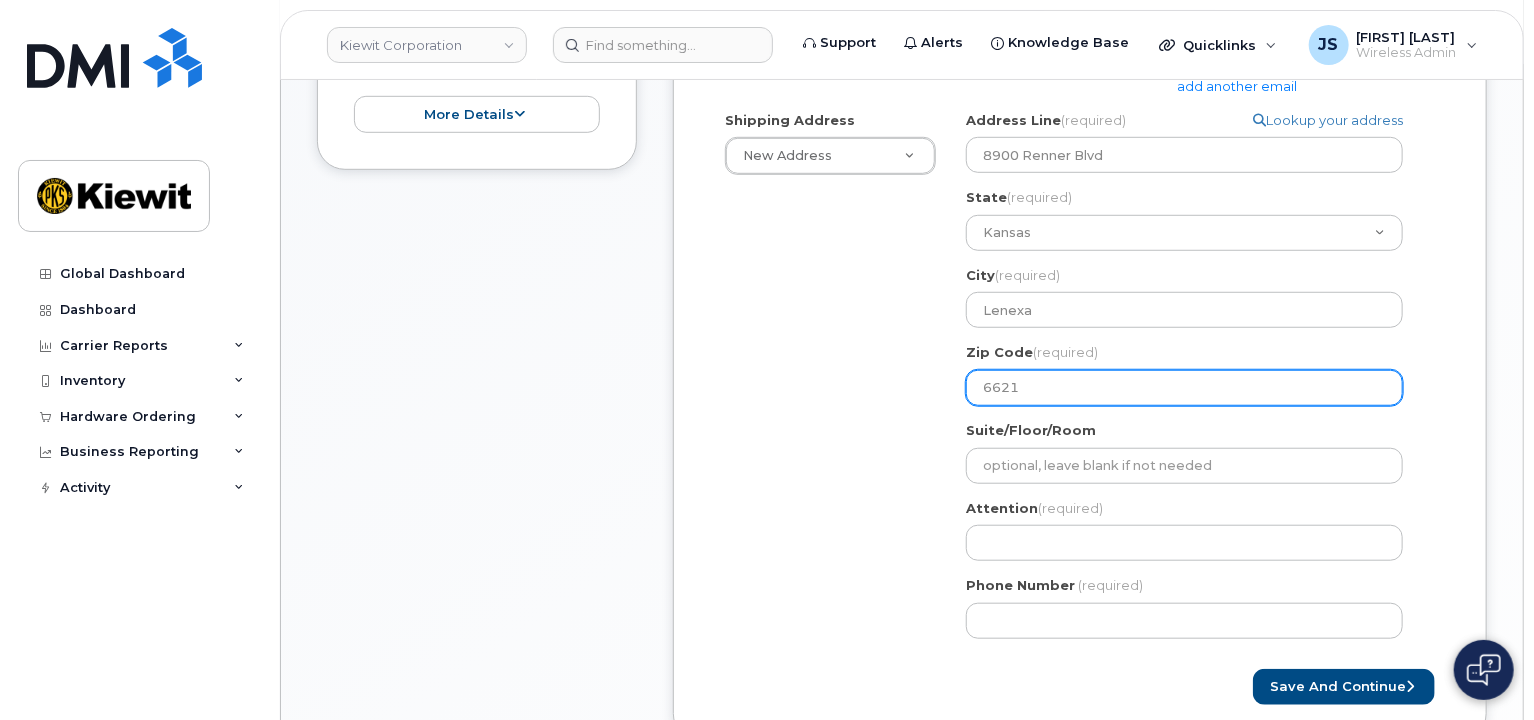 select 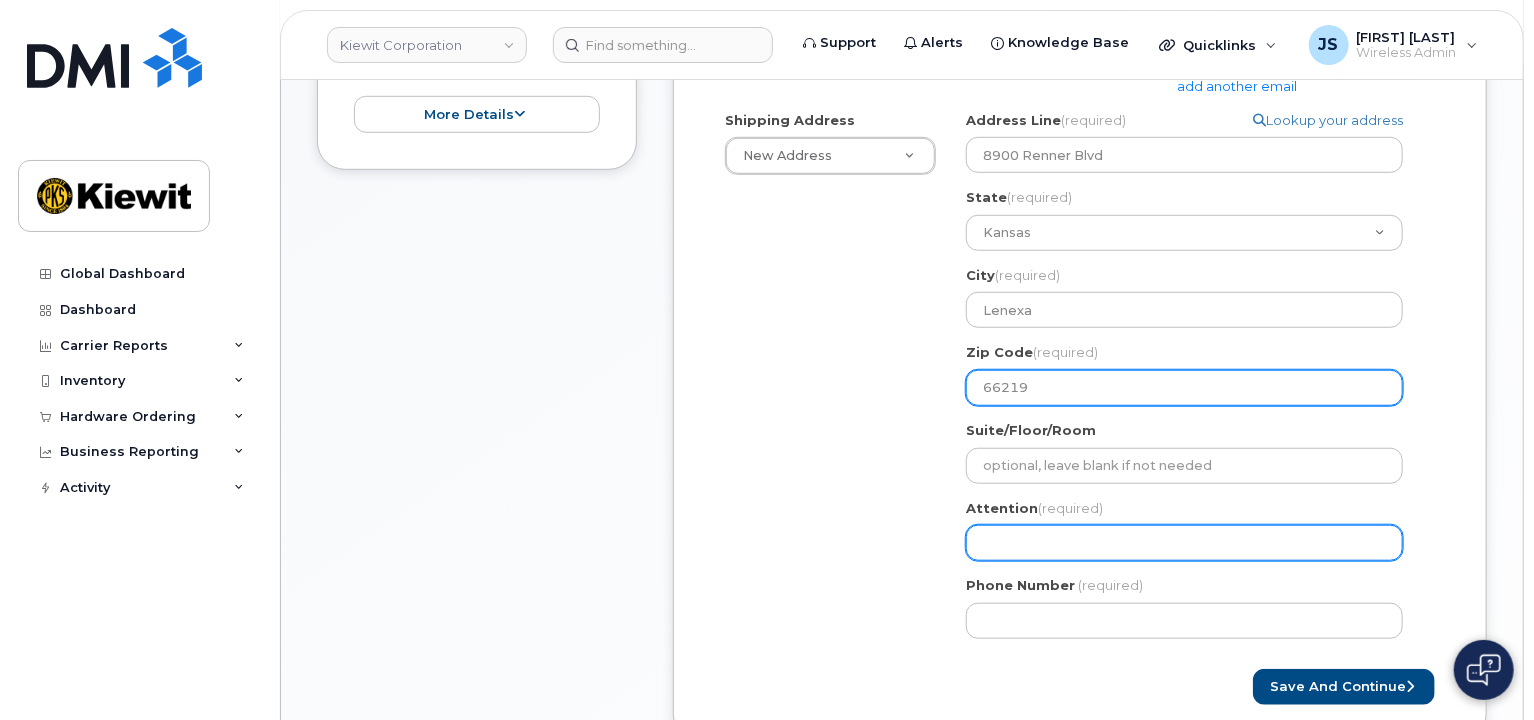 type on "66219" 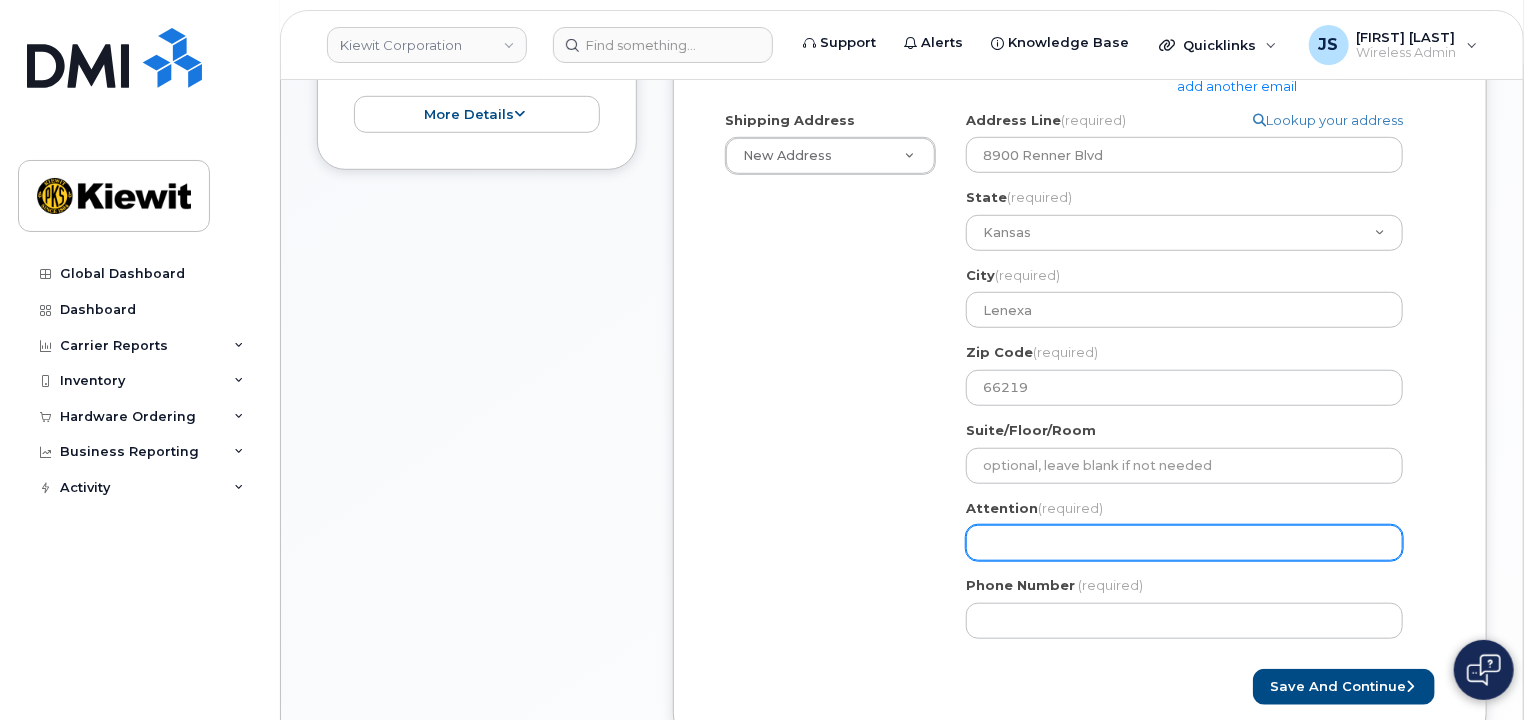 click on "Attention
(required)" 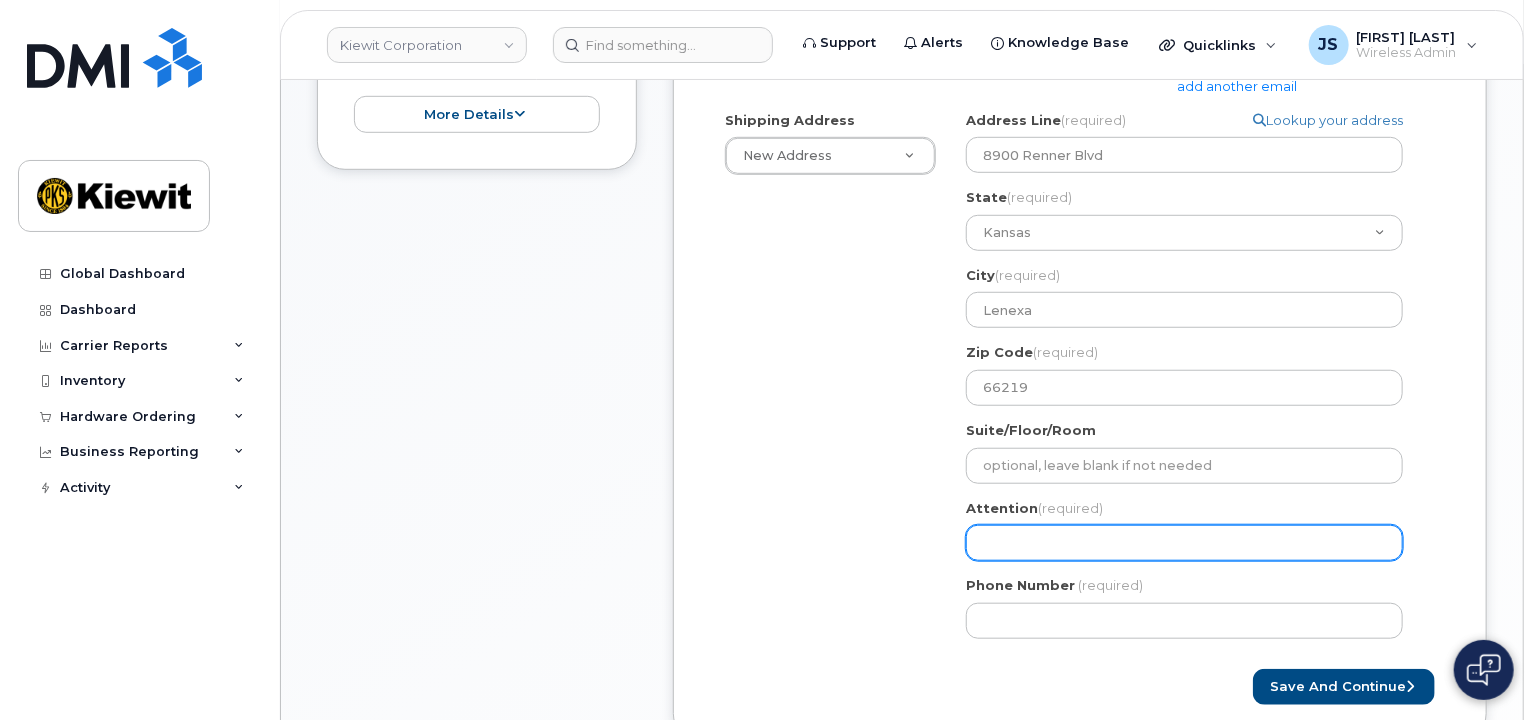 click on "Attention
(required)" 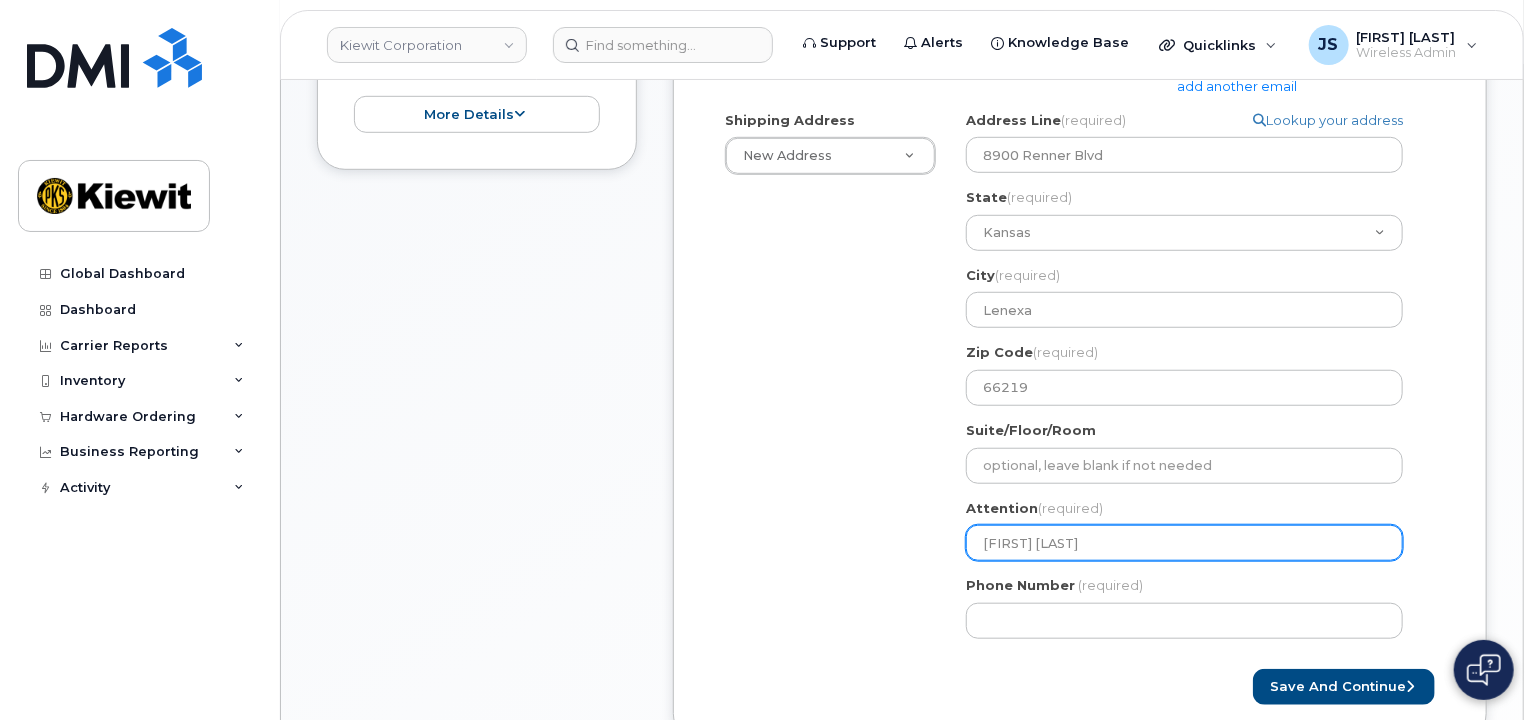 type on "Seth.Allen" 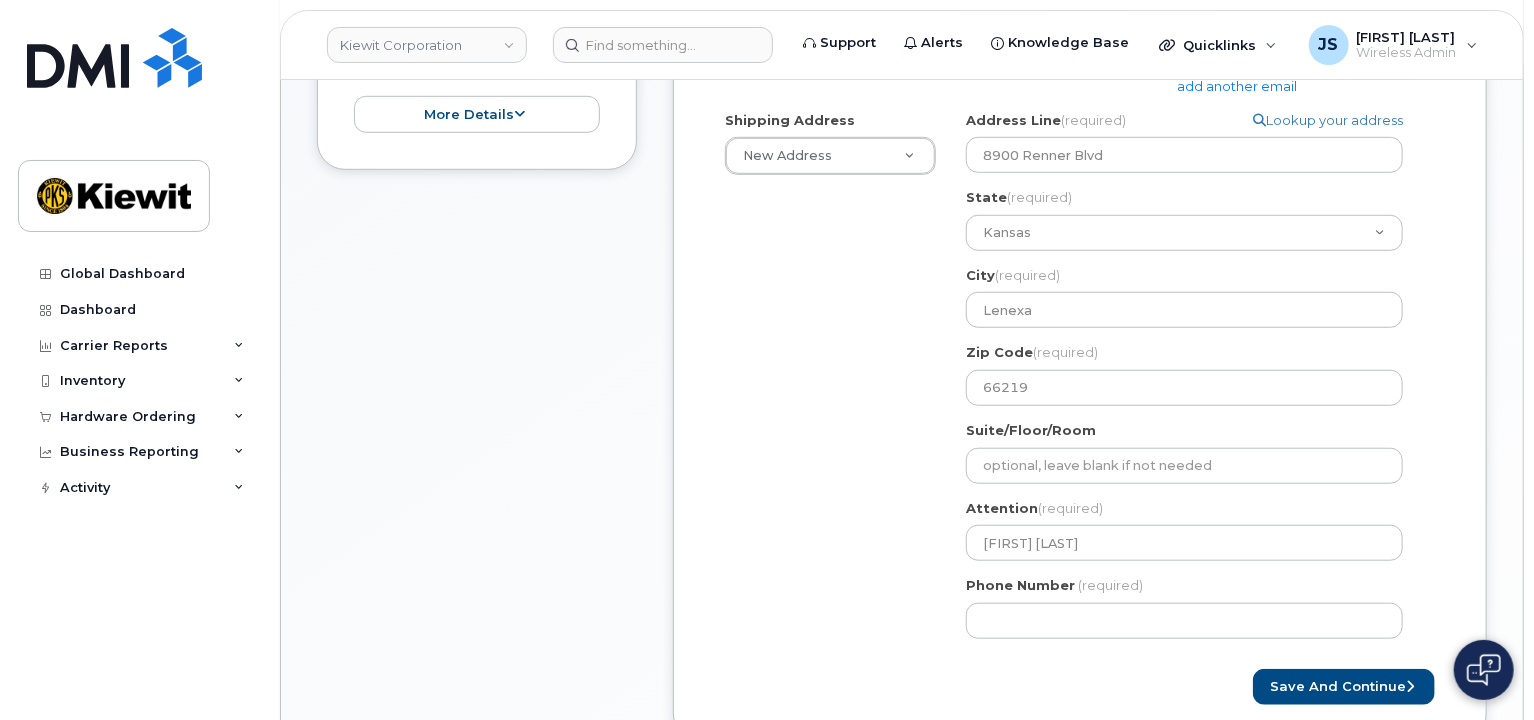click on "KS
Lenexa
Search your address...
Manually edit your address
Click to search No available options
Address Line
(required)
Lookup your address
8900 Renner Blvd
State
(required)
Alabama
Alaska
American Samoa
Arizona
Arkansas
California
Colorado
Connecticut
Delaware
District of Columbia
Florida
Georgia
Guam
Hawaii
Idaho
Illinois
Indiana
Iowa
Kansas
Kentucky
Louisiana
Maine
Maryland
Massachusetts
Michigan
Minnesota
Mississippi
Missouri
Montana
Nebraska
Nevada
New Hampshire
New Jersey
New Mexico
New York
North Carolina
North Dakota
Ohio
Oklahoma
Oregon
Pennsylvania
Puerto Rico
Rhode Island
South Carolina
South Dakota
Tennessee
Texas
Utah
Vermont
Virginia
Virgin Islands
Washington
West Virginia
Wisconsin
Wyoming
City
(required)
Lenexa
8900 Renner Blvd, Lenexa, KS, 66219, USA
Zip Code
(required)
66219
Address Details" 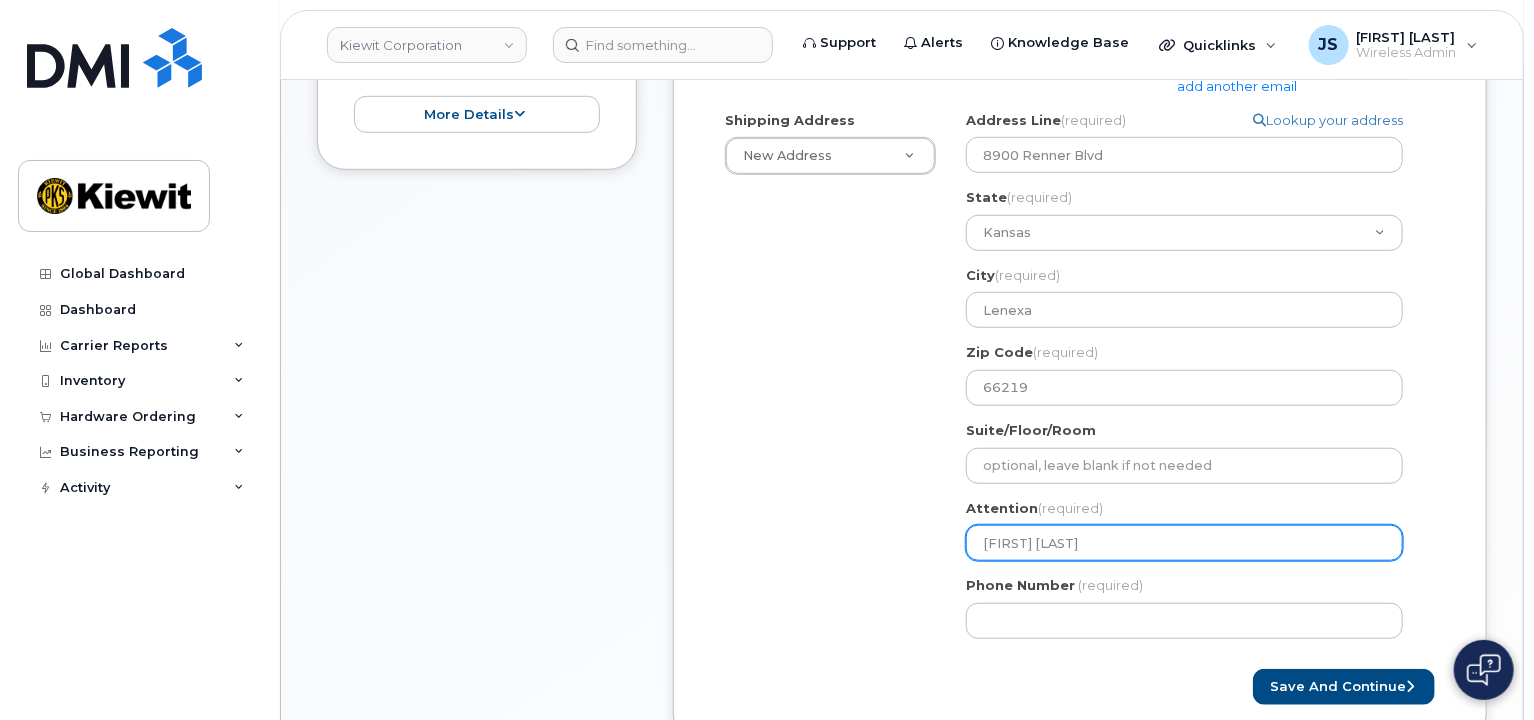 click on "Seth.Allen" 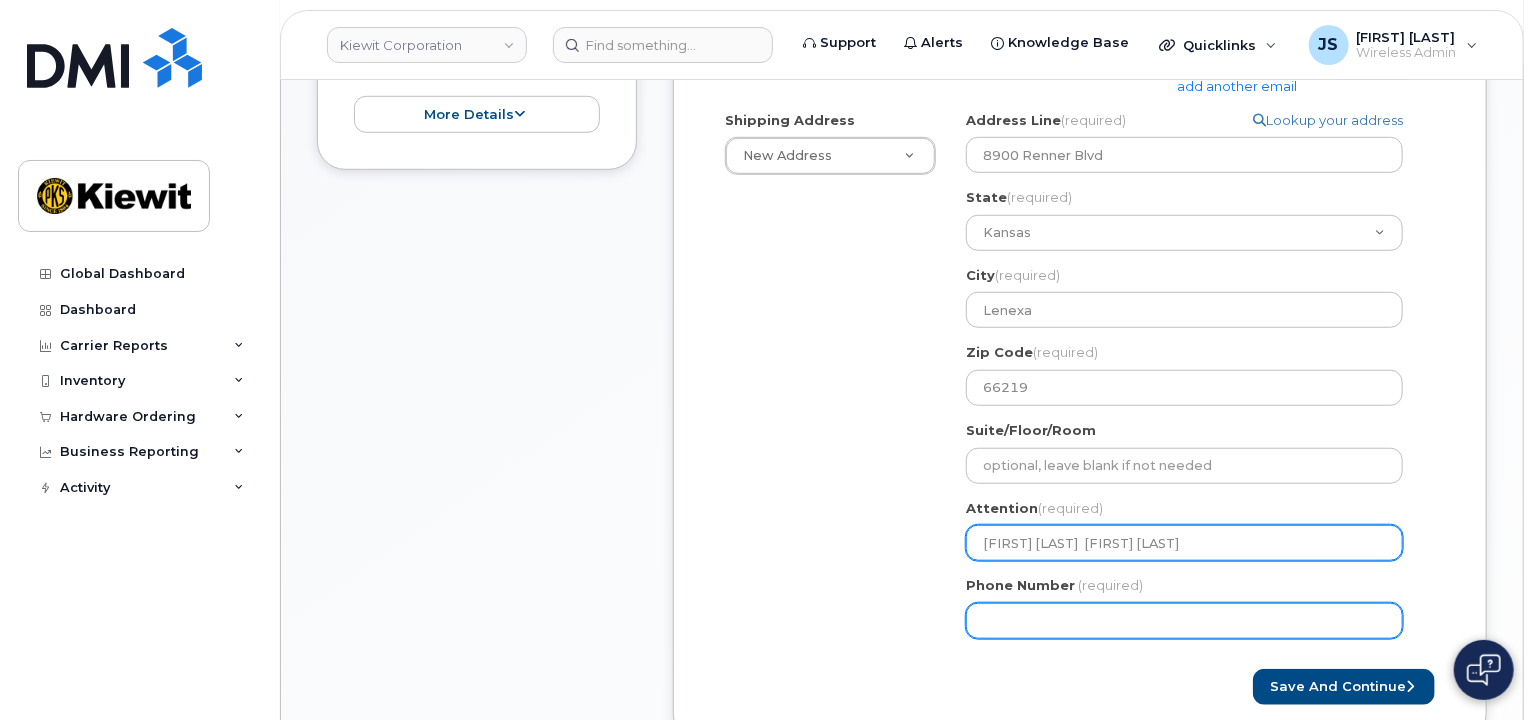 type on "[FIRST] [LAST]  [FIRST] [LAST]" 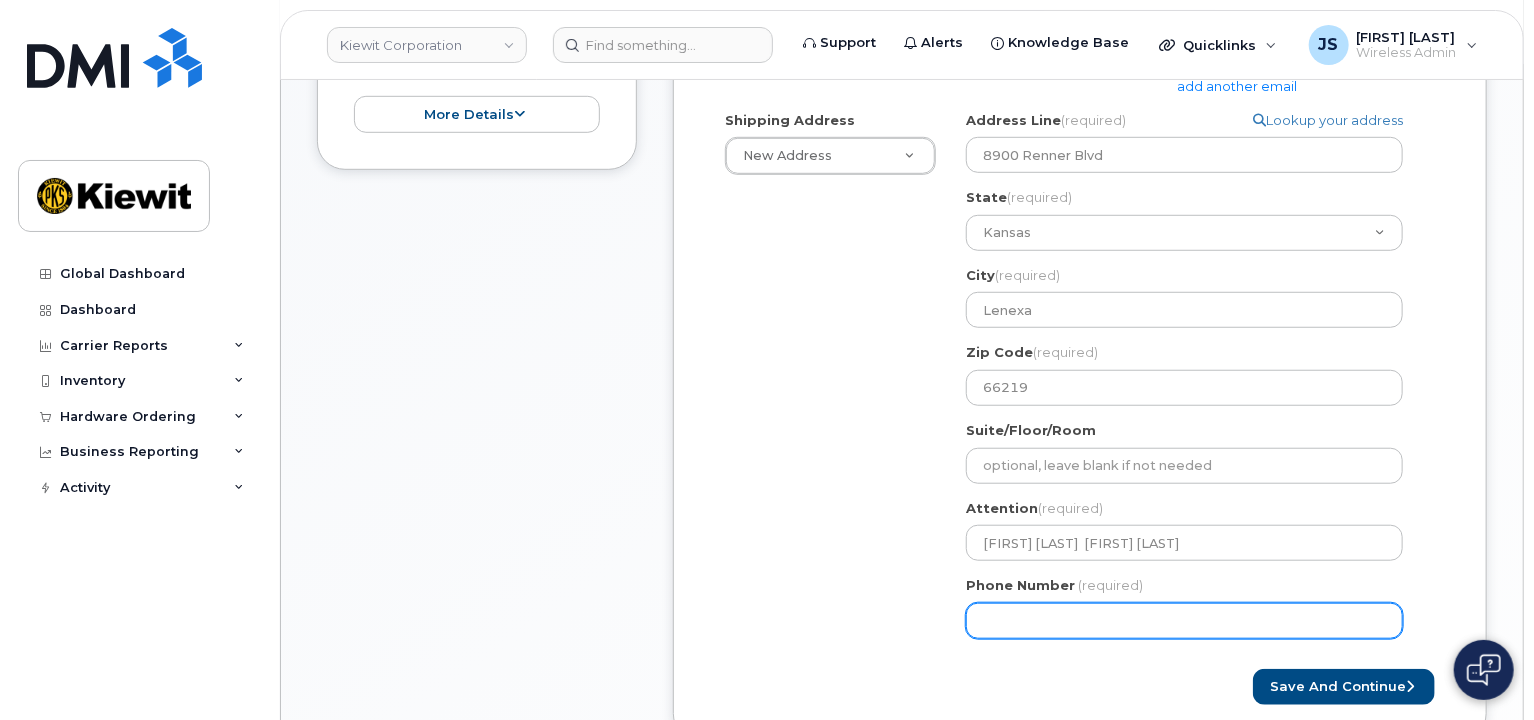 click on "Phone Number" 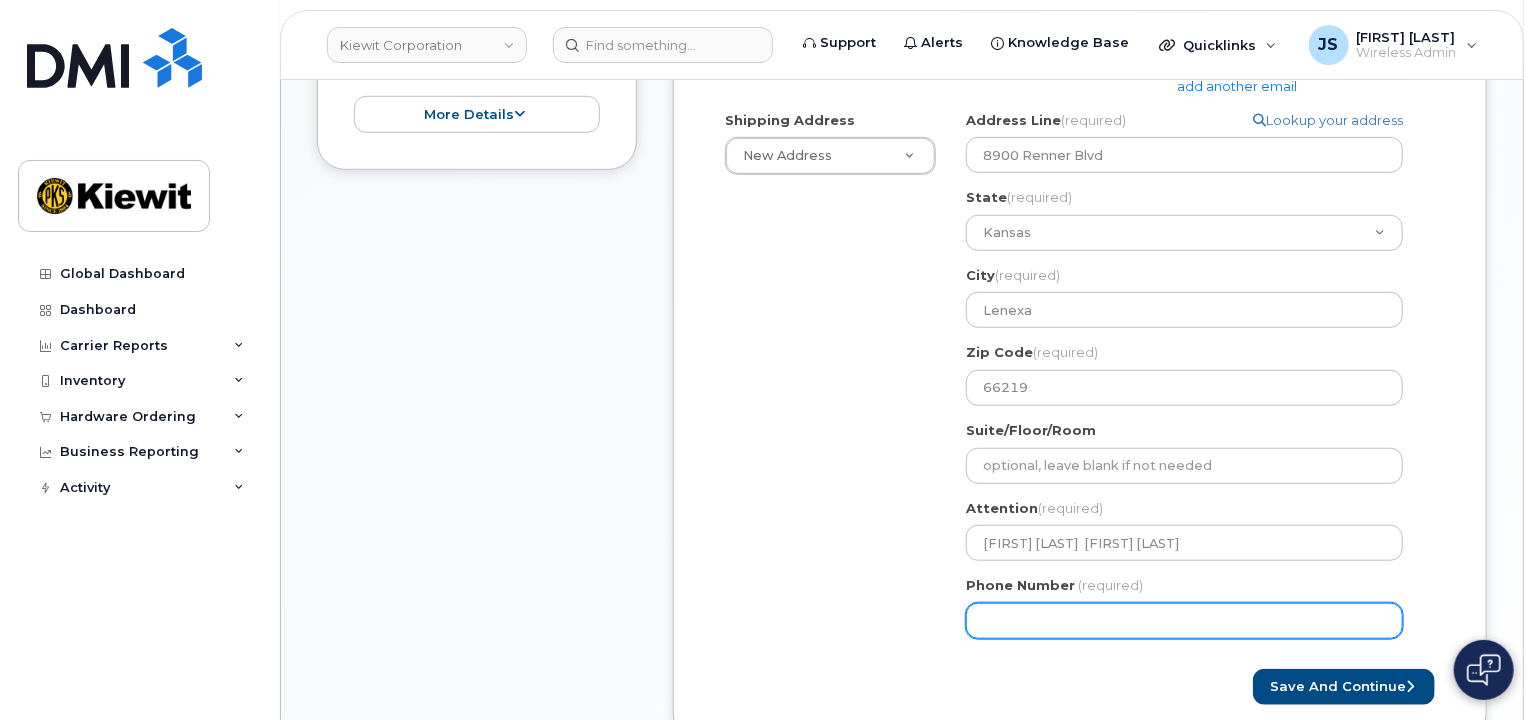 type on "877772770" 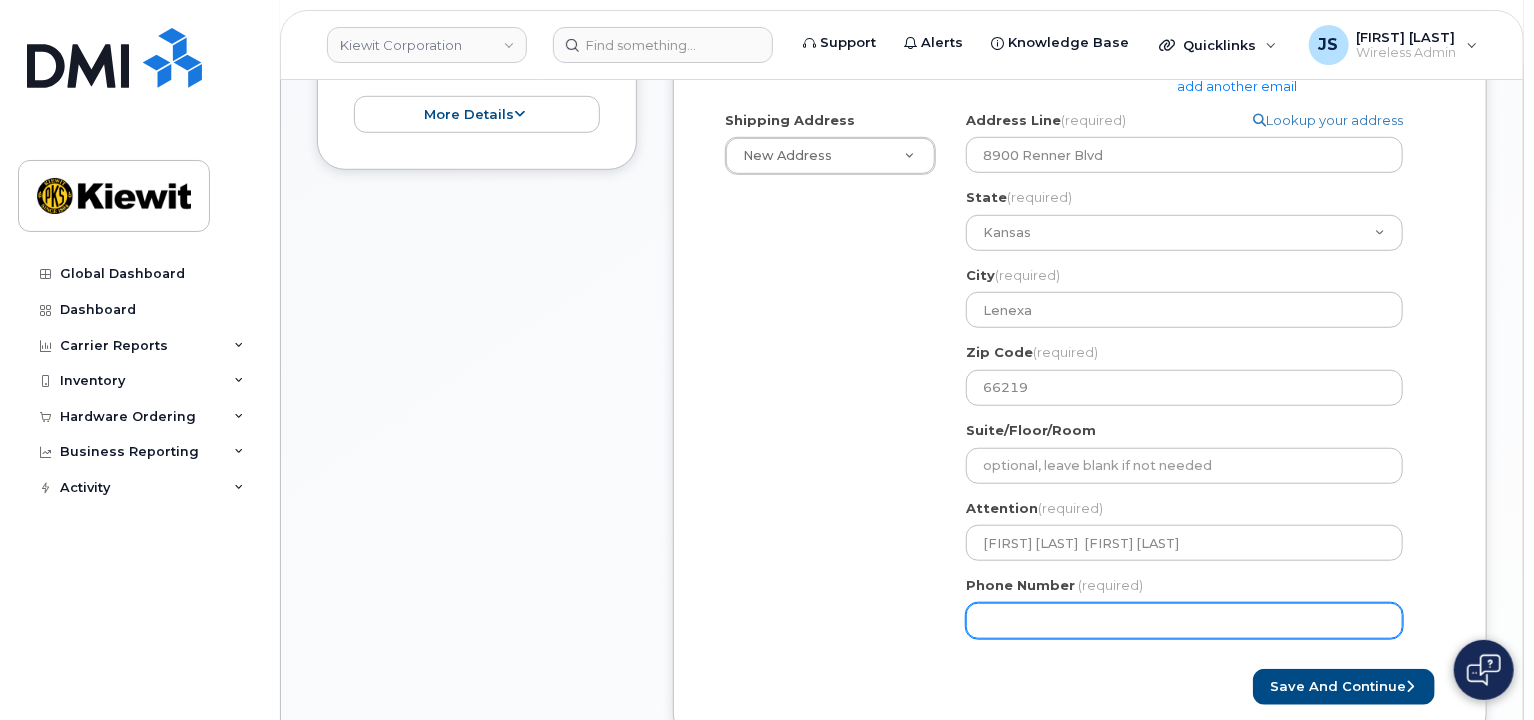 select 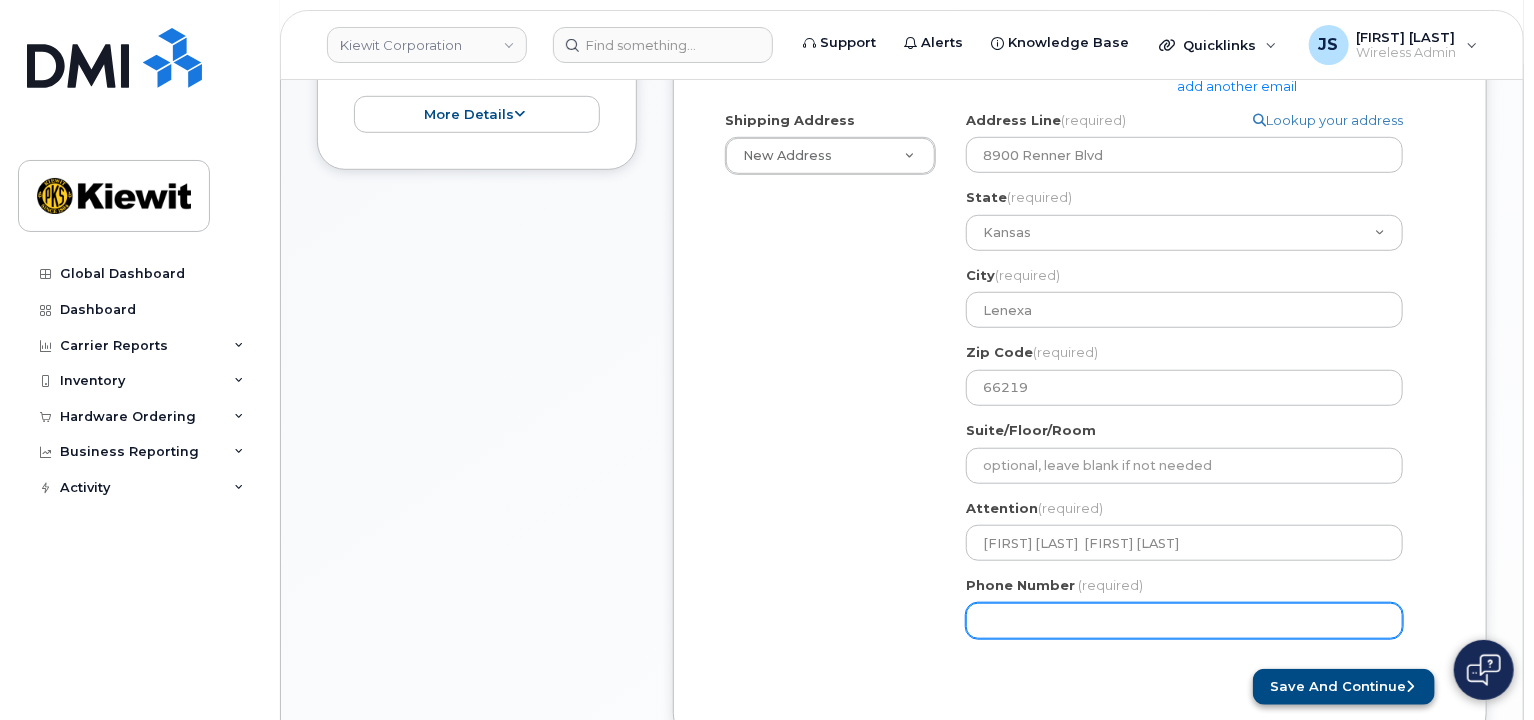 type on "8777727707" 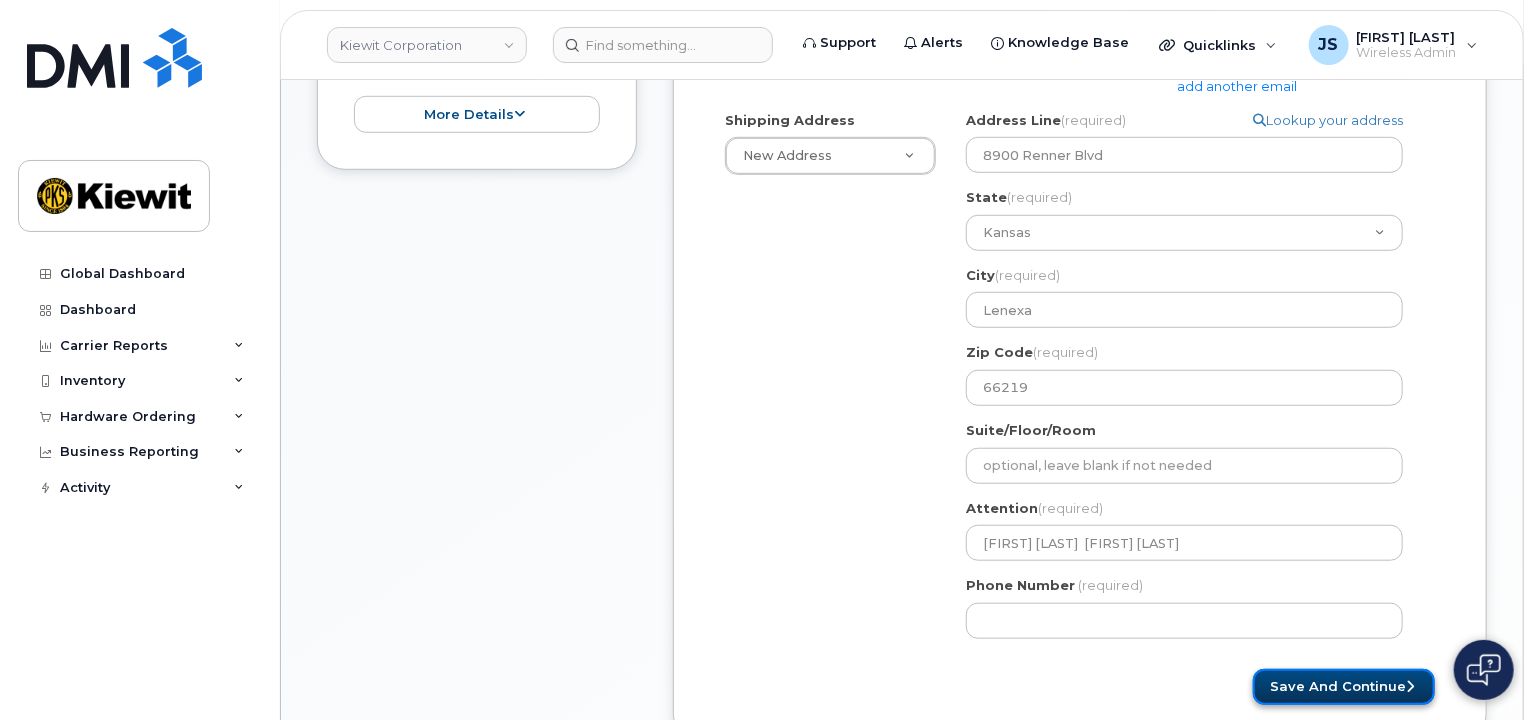 click on "Save and Continue" 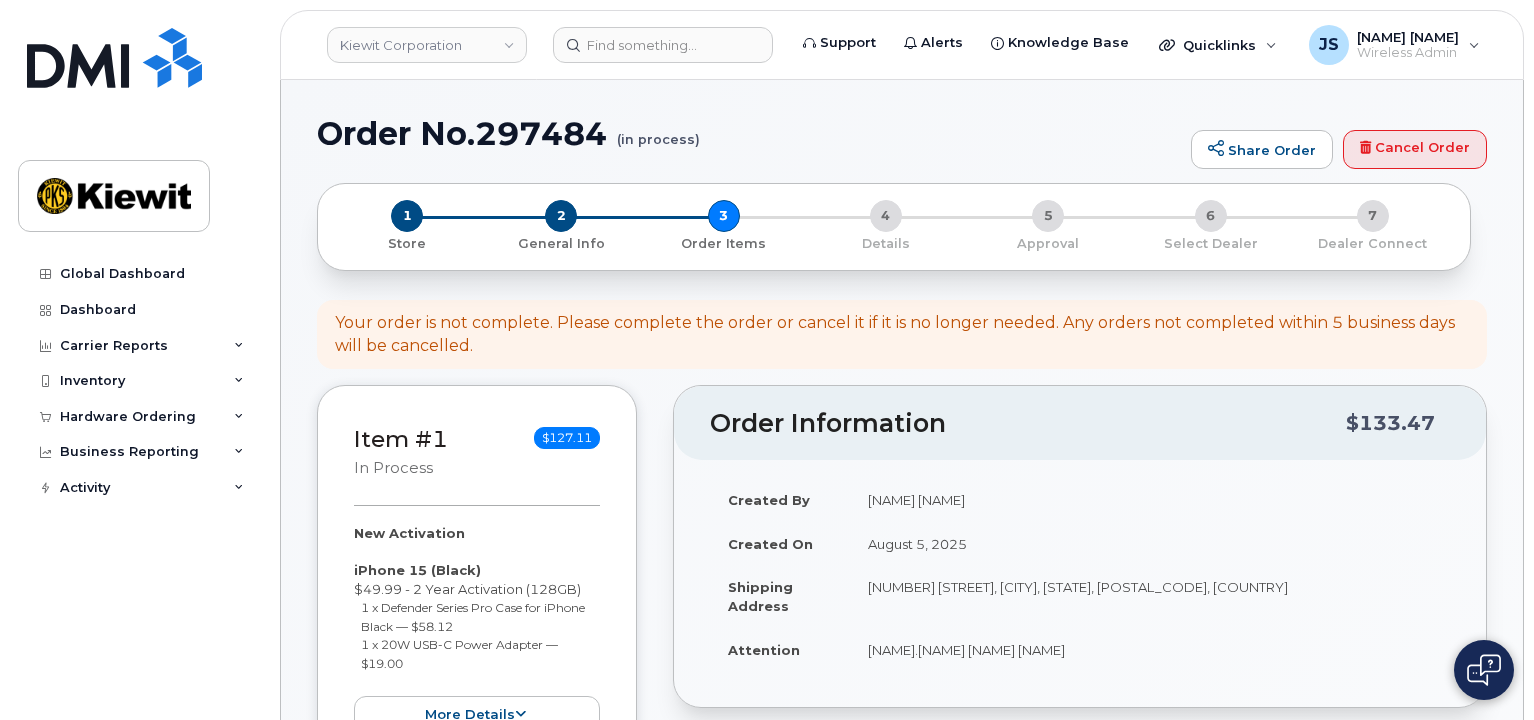 select 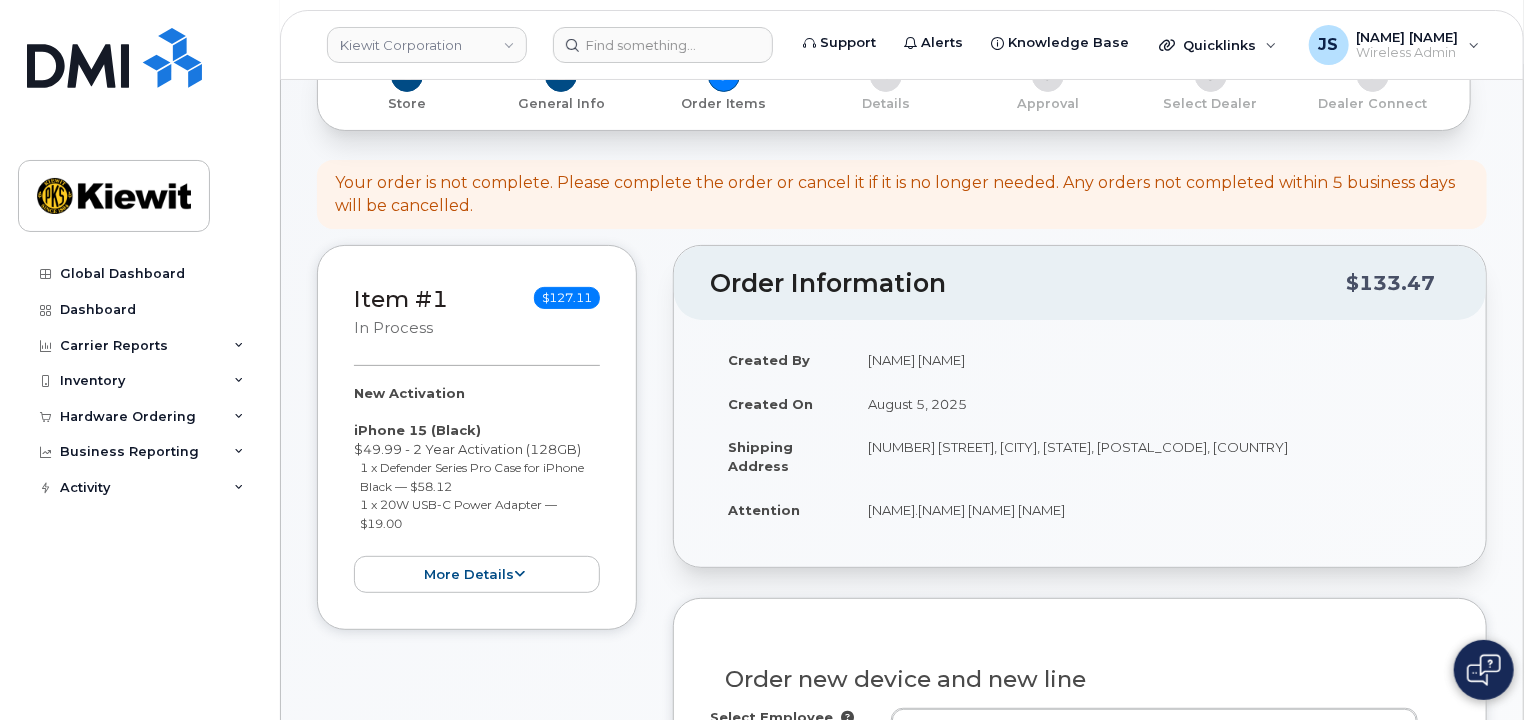 scroll, scrollTop: 400, scrollLeft: 0, axis: vertical 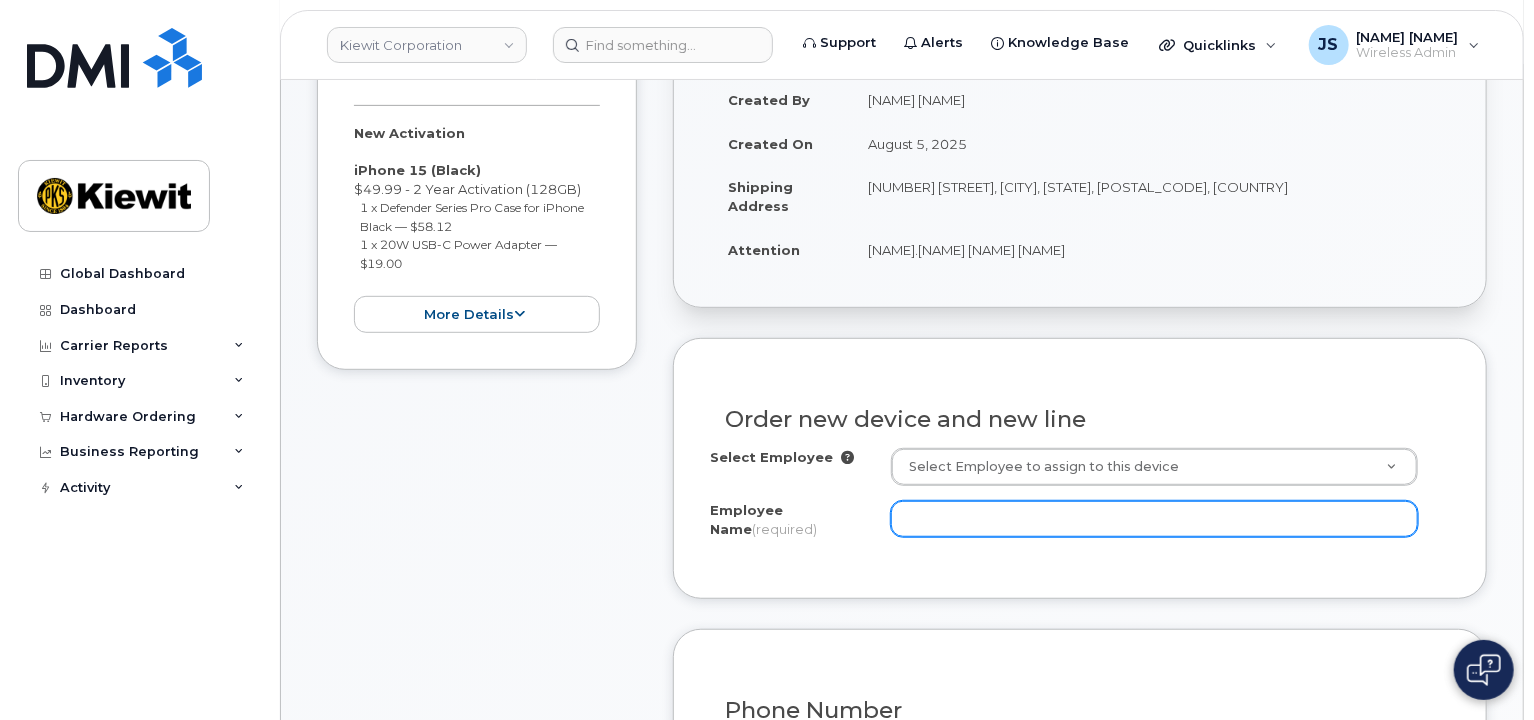 click on "Employee Name
(required)" 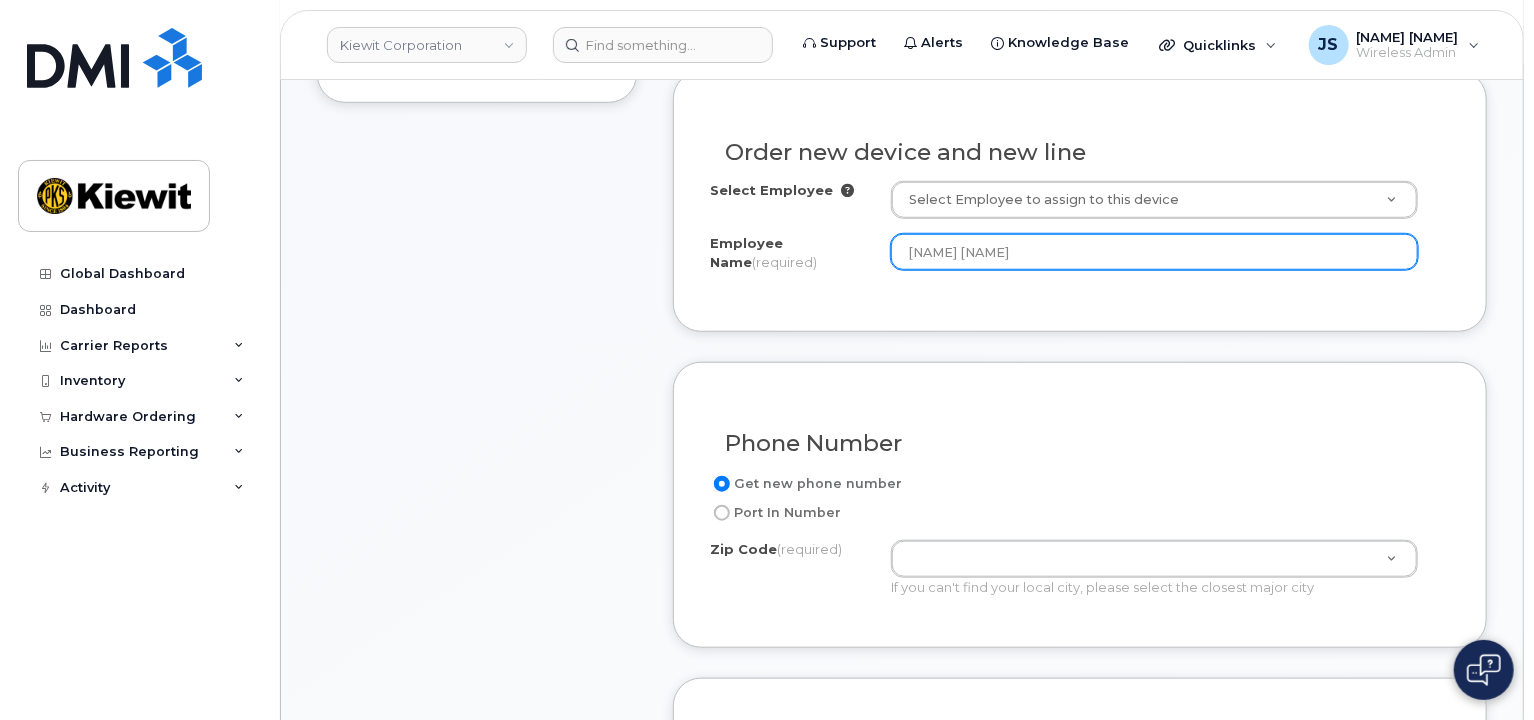 scroll, scrollTop: 700, scrollLeft: 0, axis: vertical 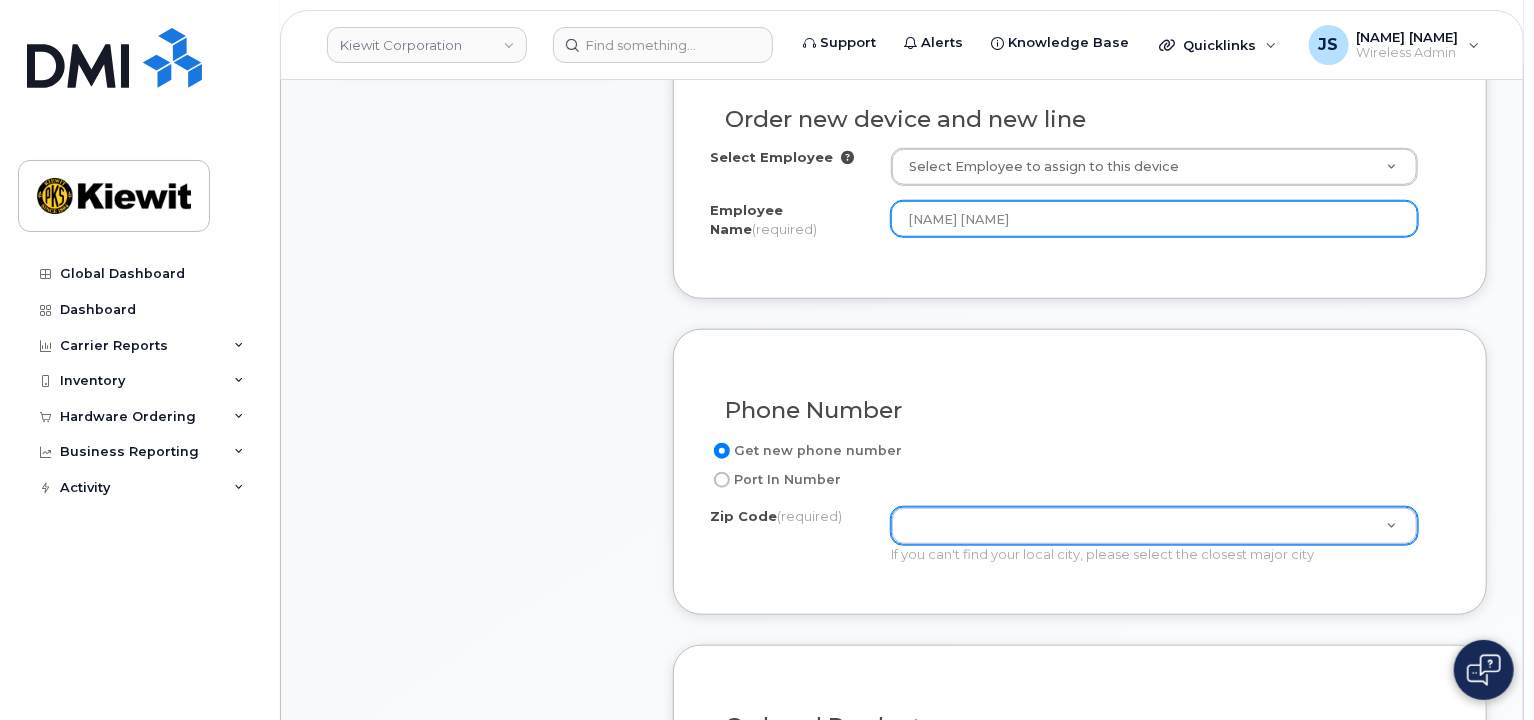 type on "[NAME] [NAME]" 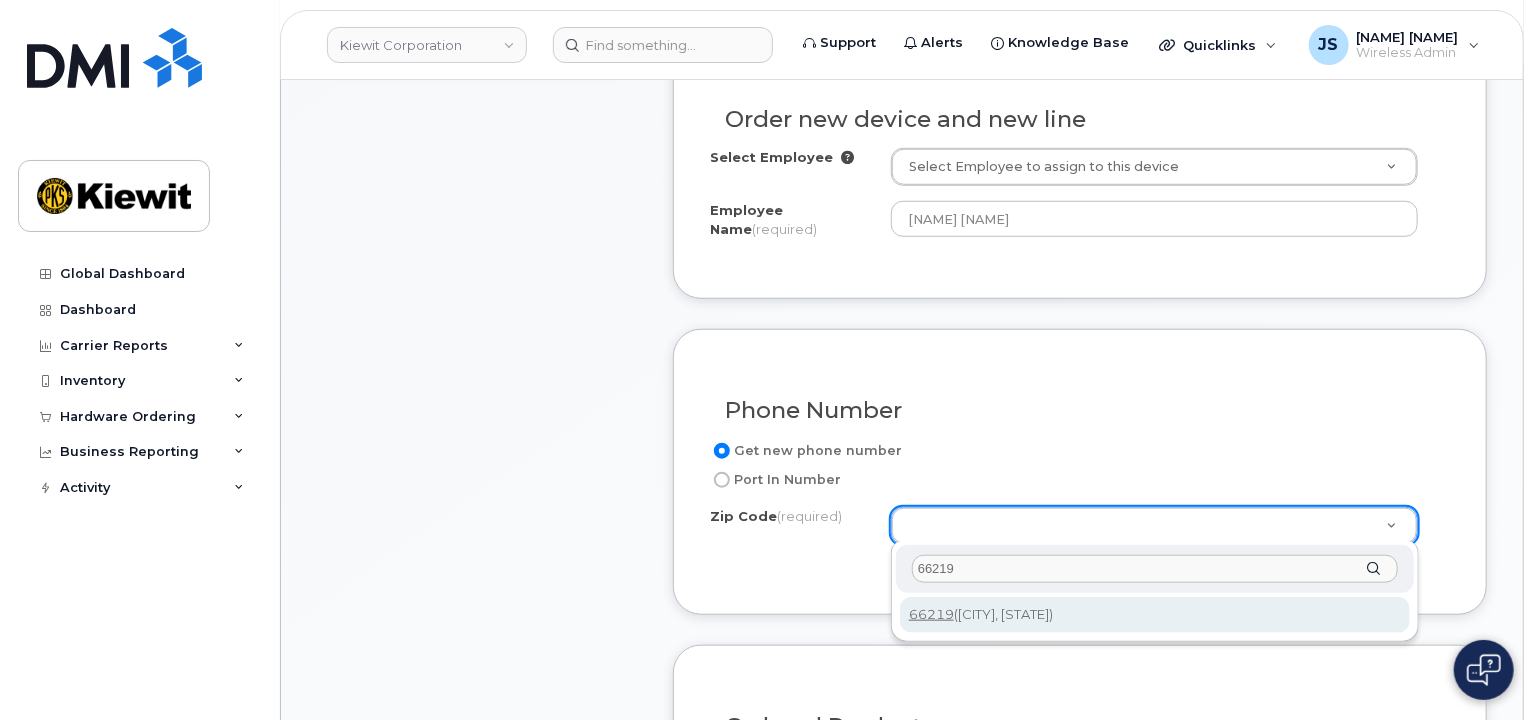 type on "66219" 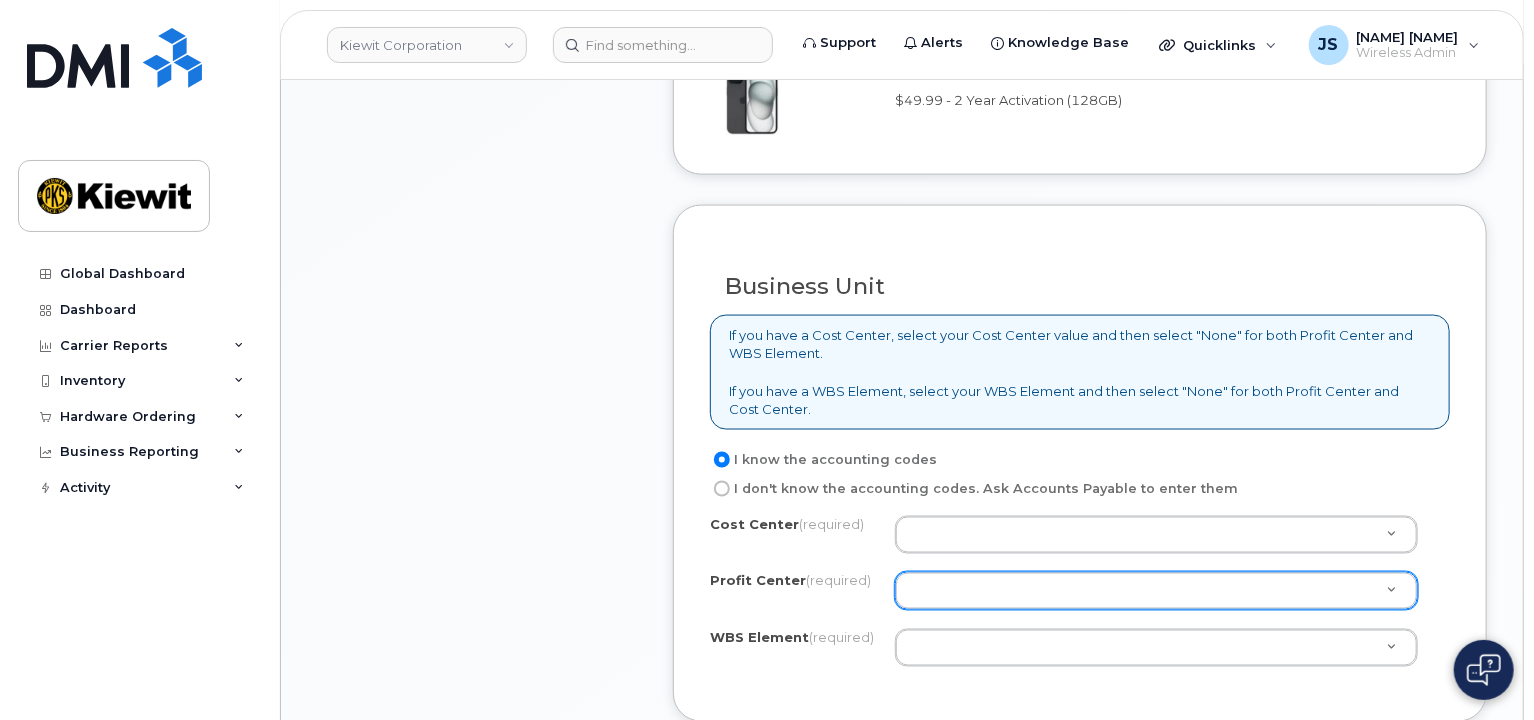 scroll, scrollTop: 1500, scrollLeft: 0, axis: vertical 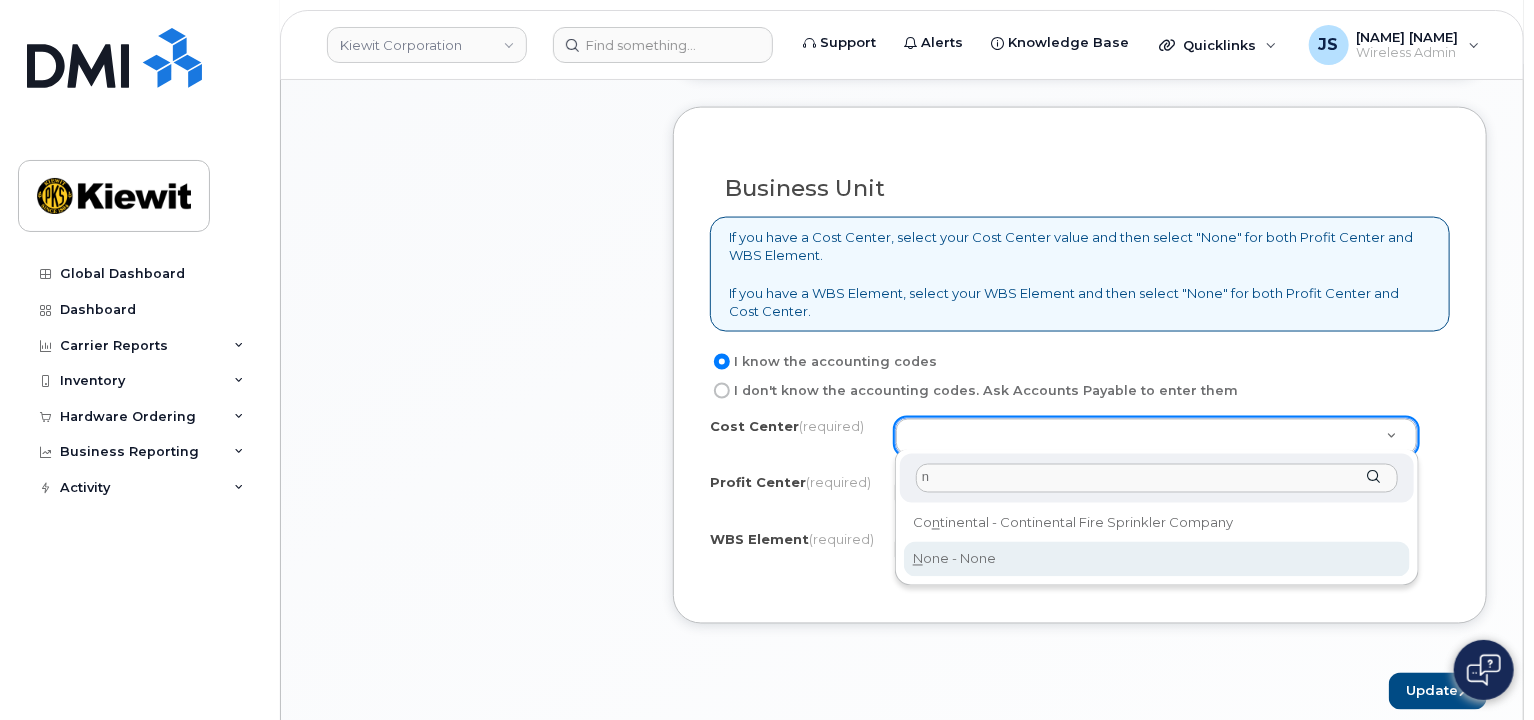 type on "n" 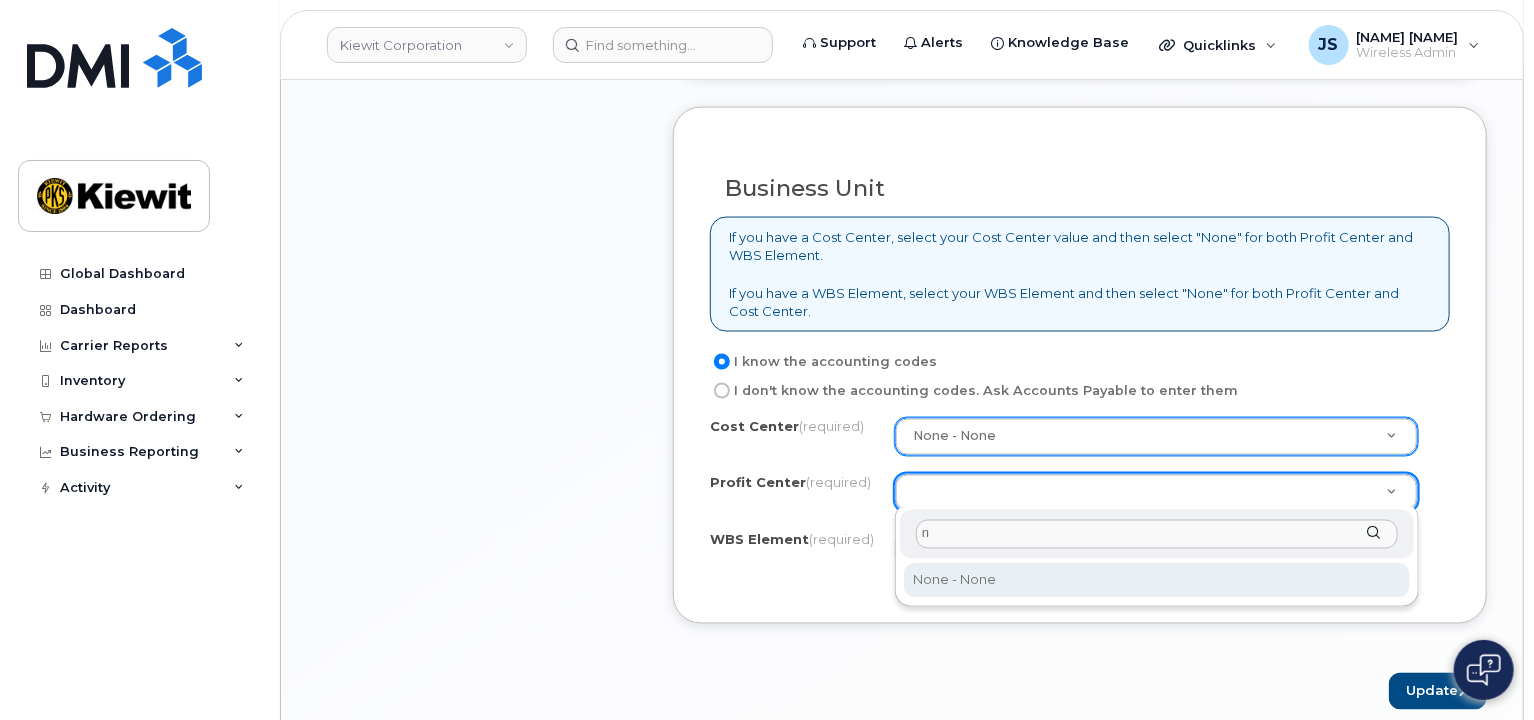 type on "n" 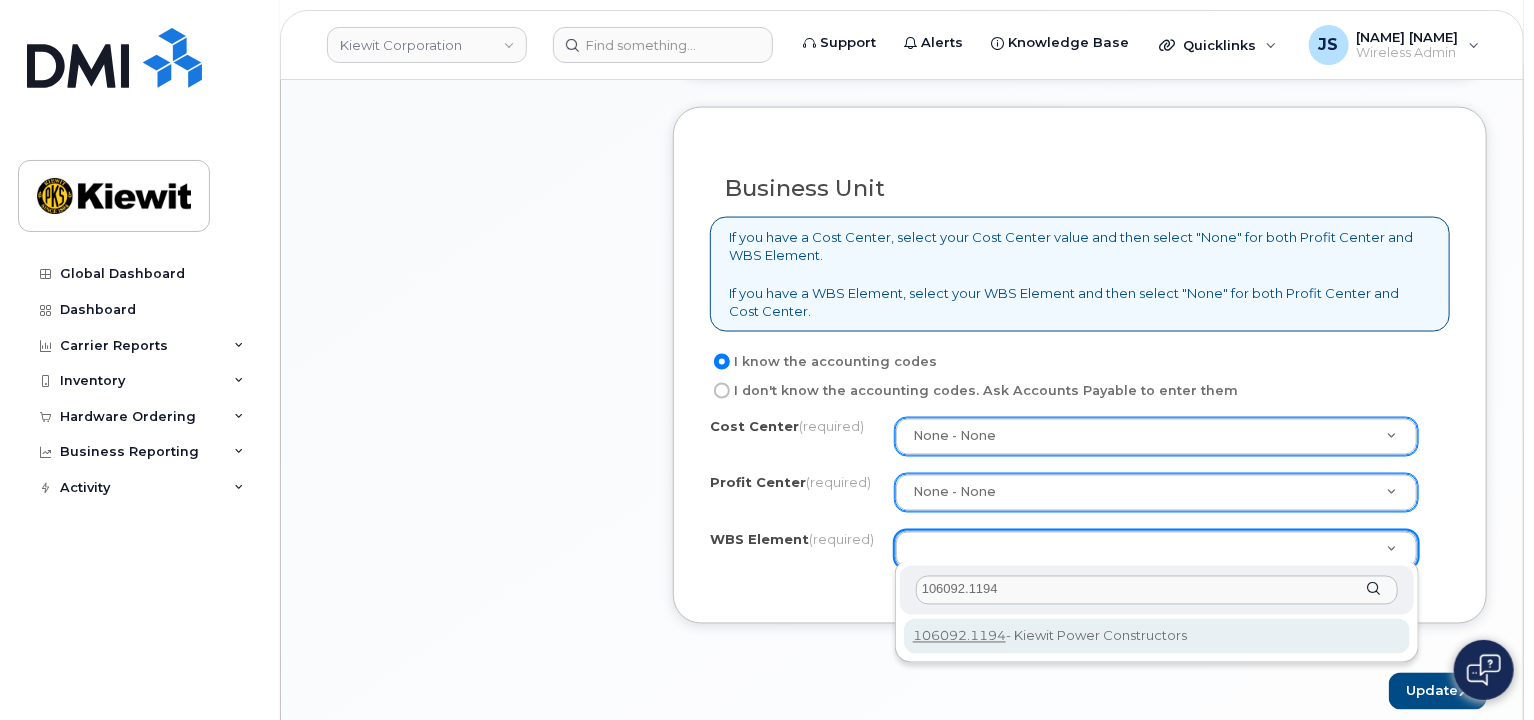 type on "106092.1194" 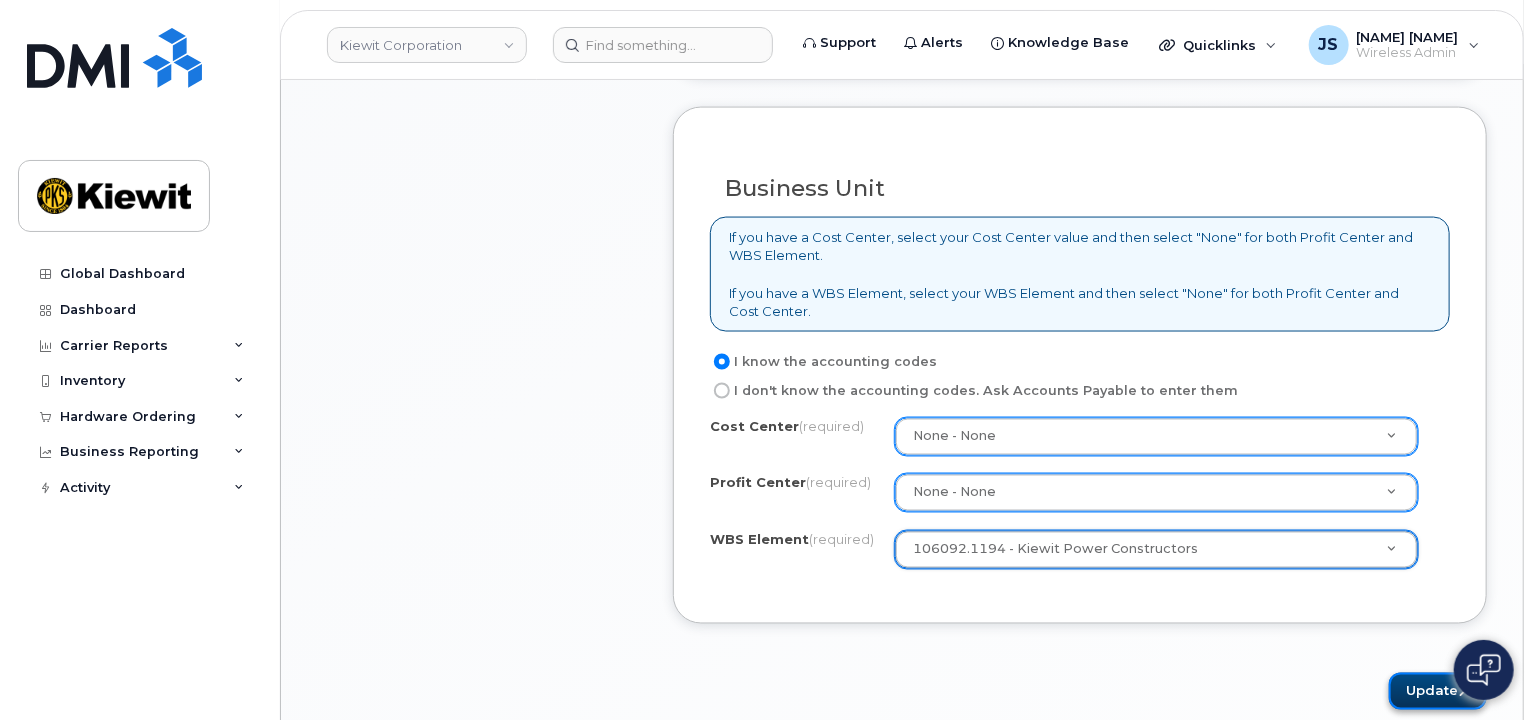click on "Update" 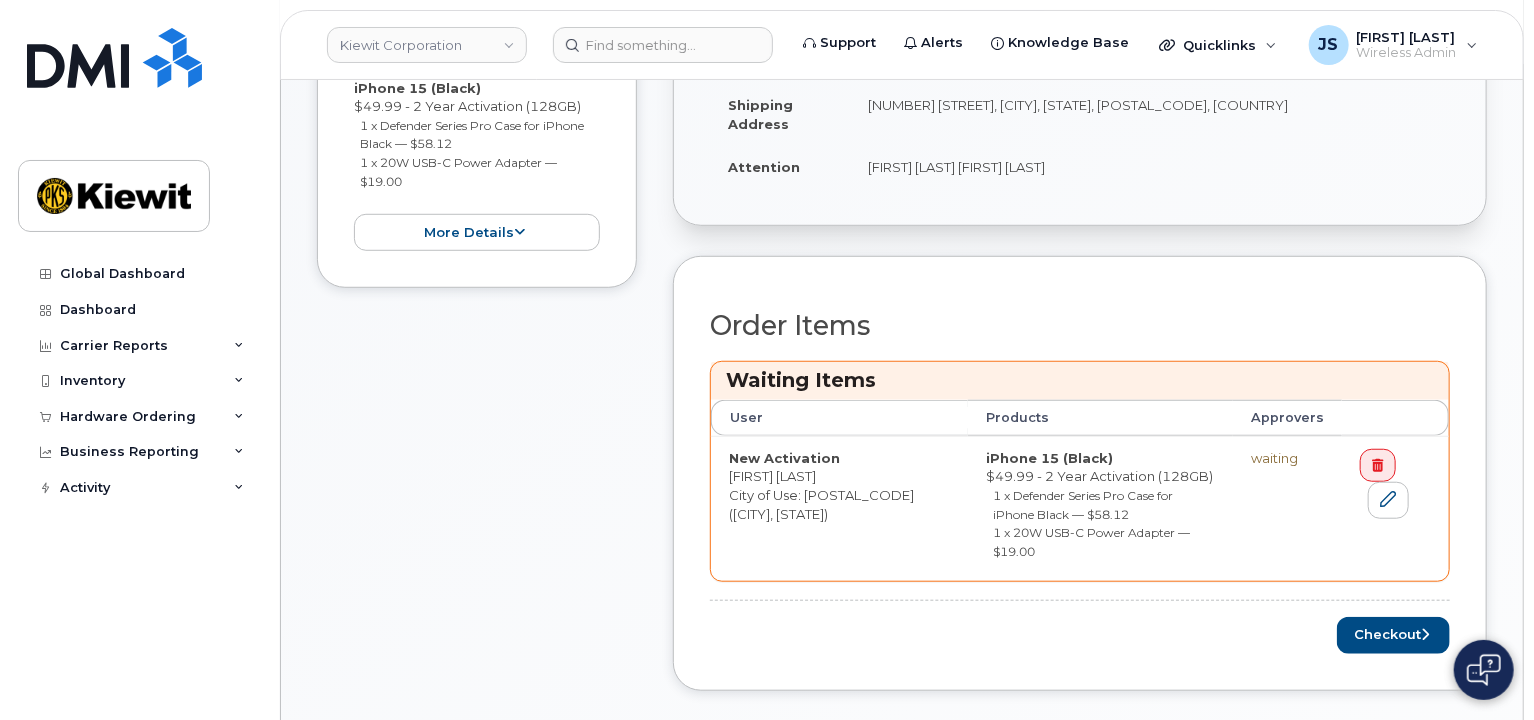 scroll, scrollTop: 600, scrollLeft: 0, axis: vertical 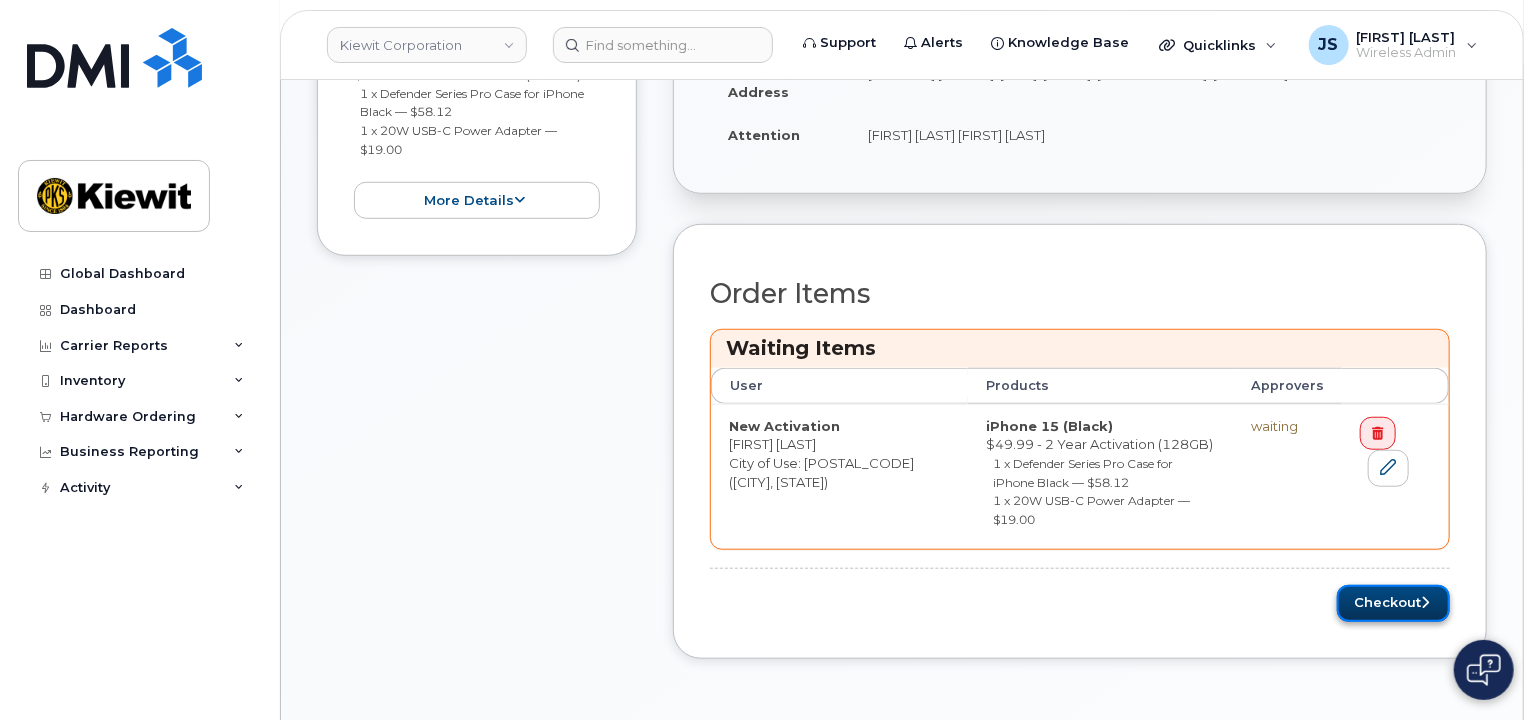 click on "Checkout" 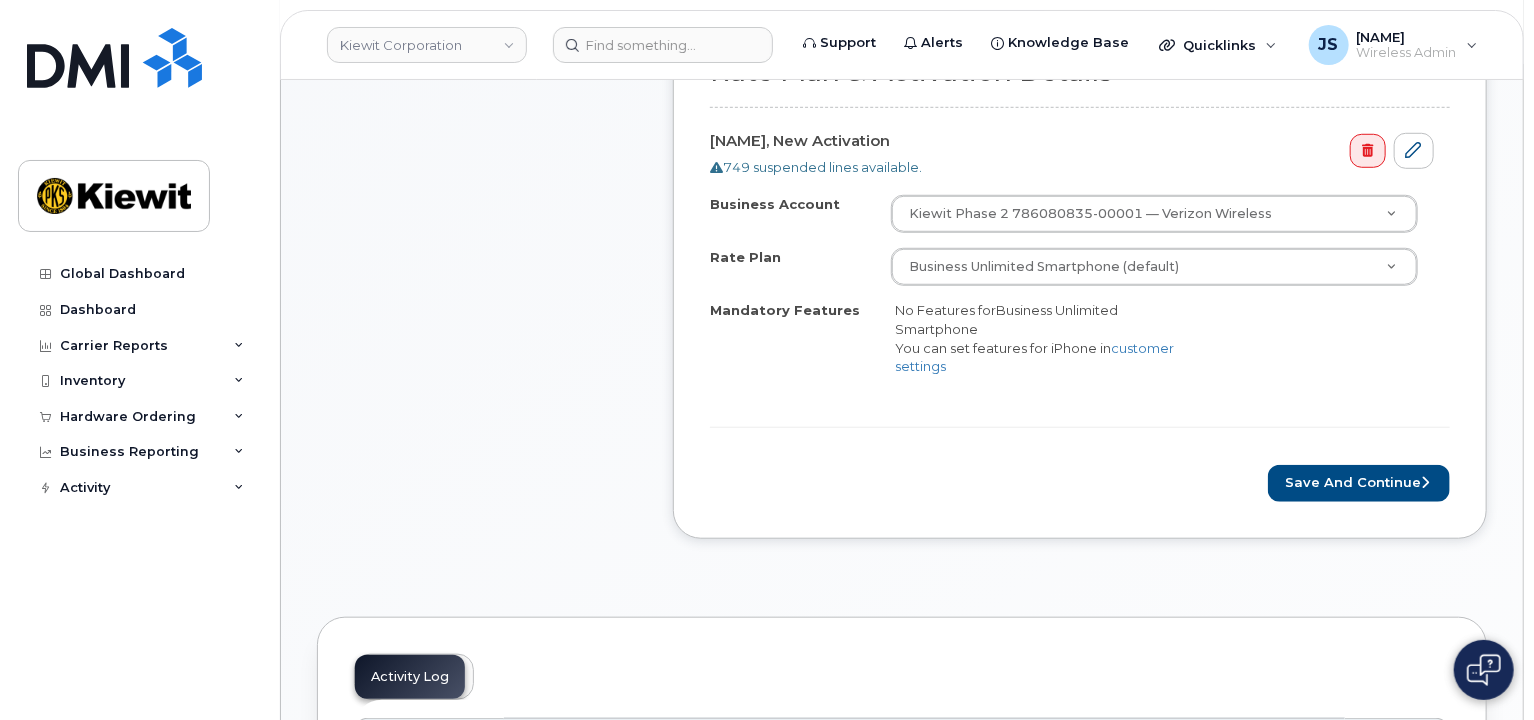 scroll, scrollTop: 700, scrollLeft: 0, axis: vertical 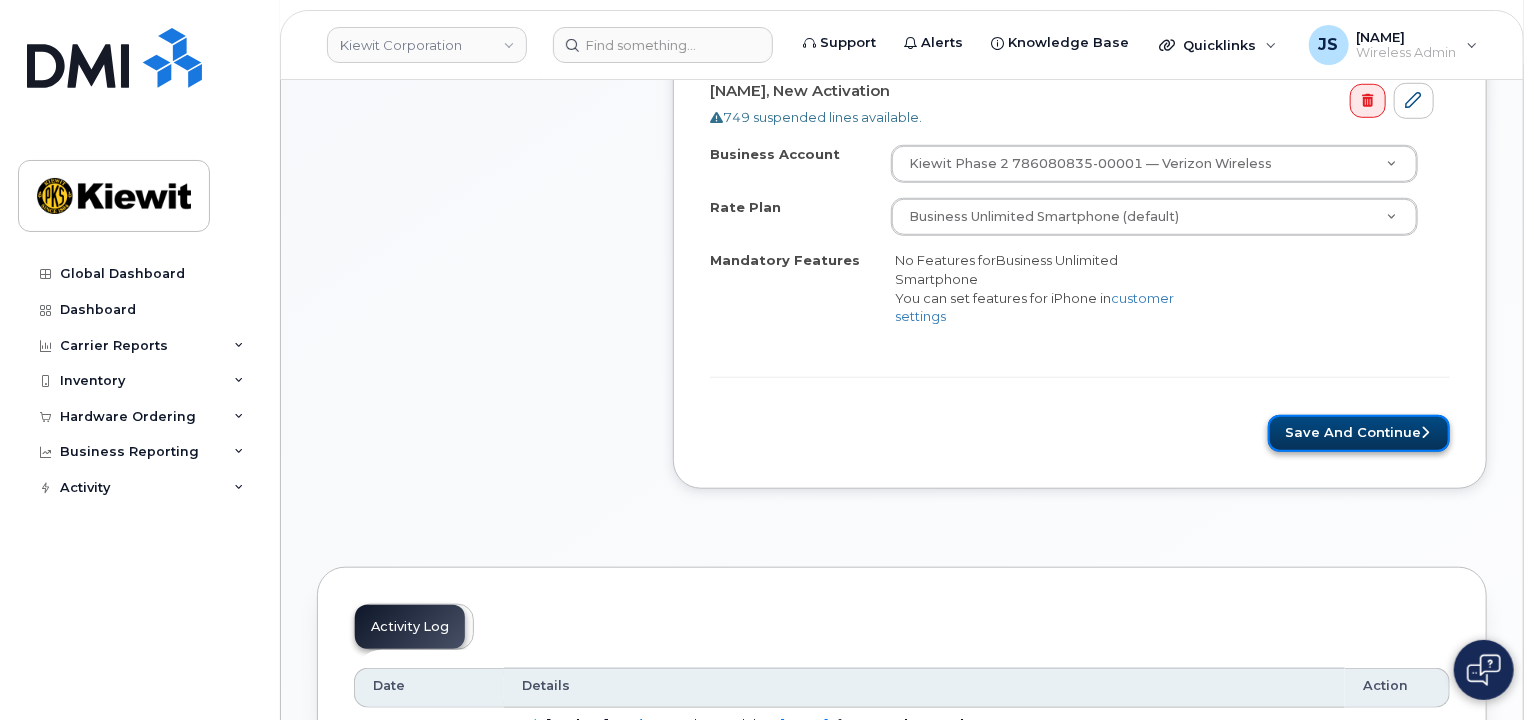 click on "Save and Continue" 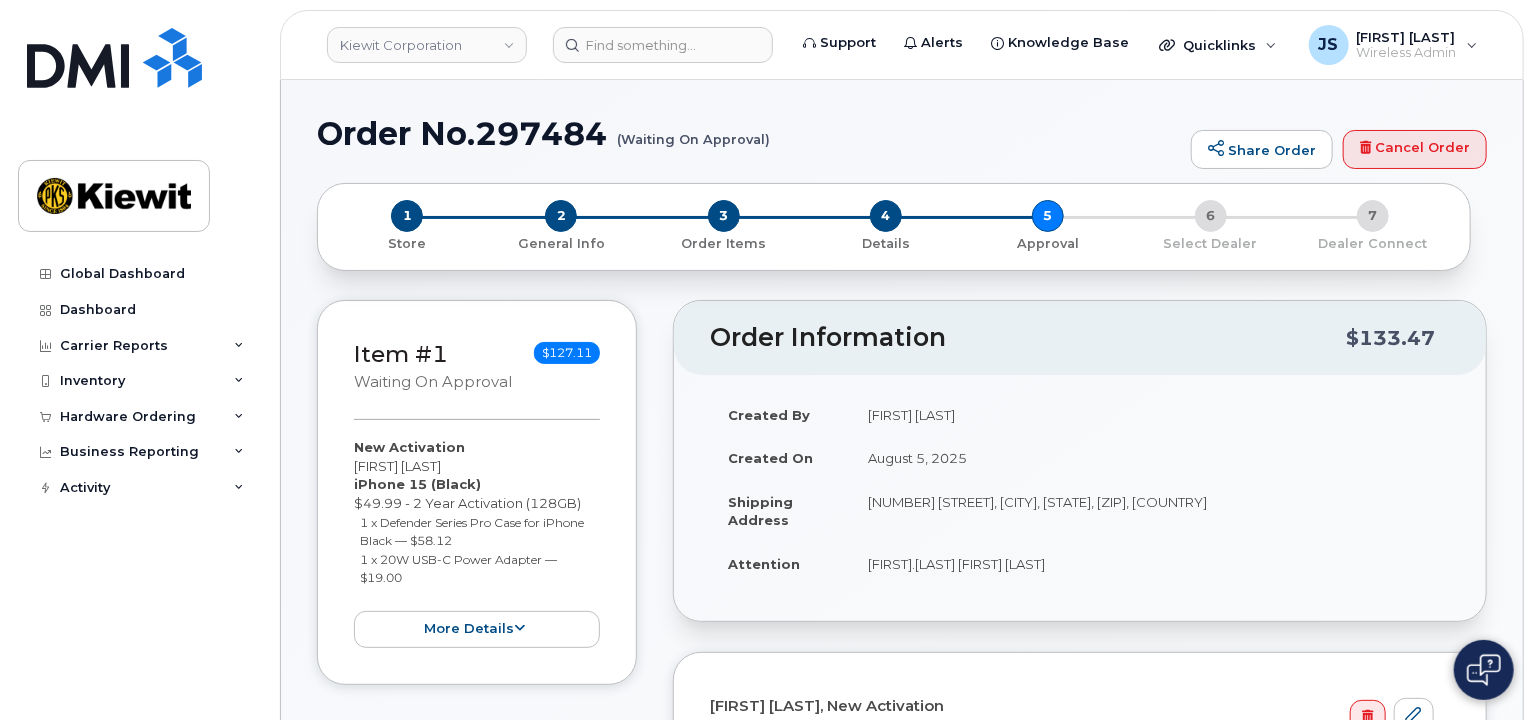 scroll, scrollTop: 600, scrollLeft: 0, axis: vertical 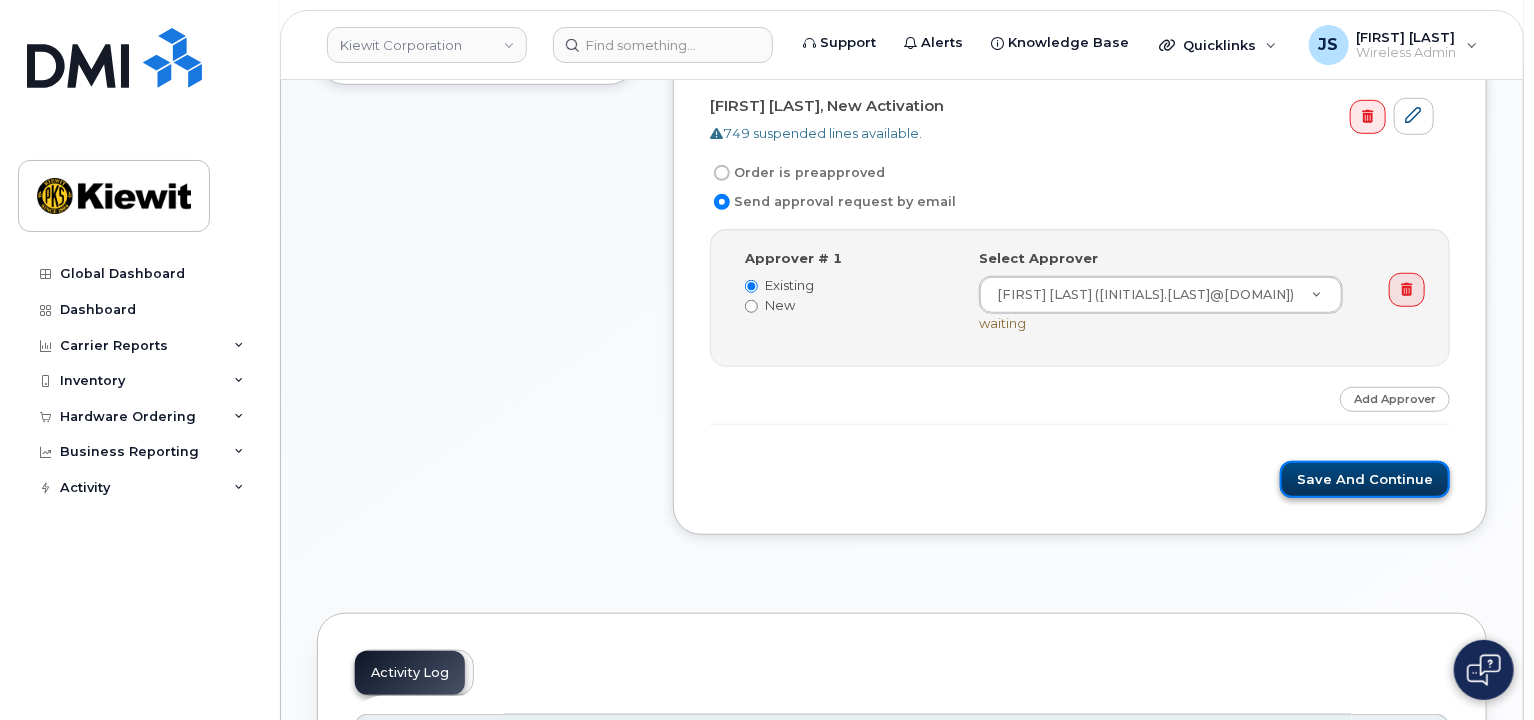 click on "Save and Continue" 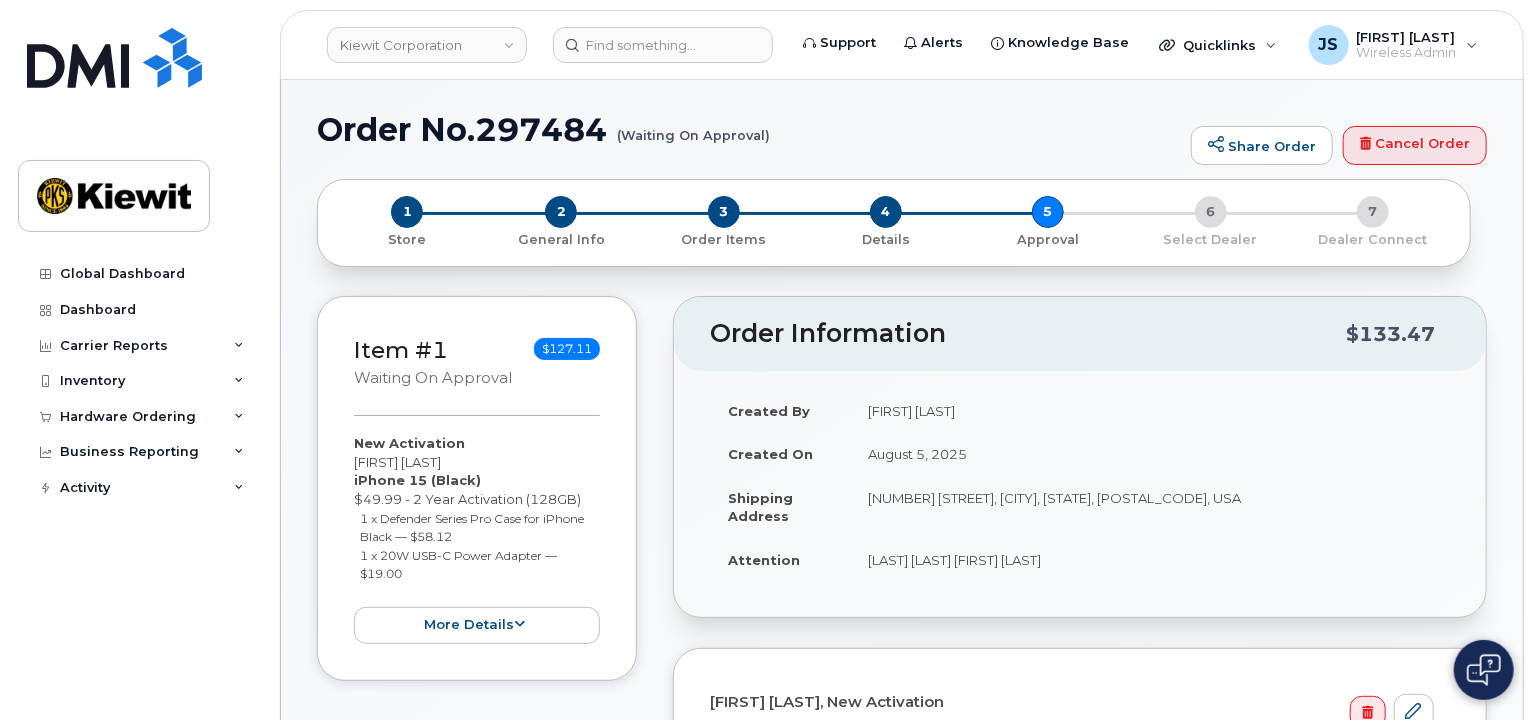 scroll, scrollTop: 0, scrollLeft: 0, axis: both 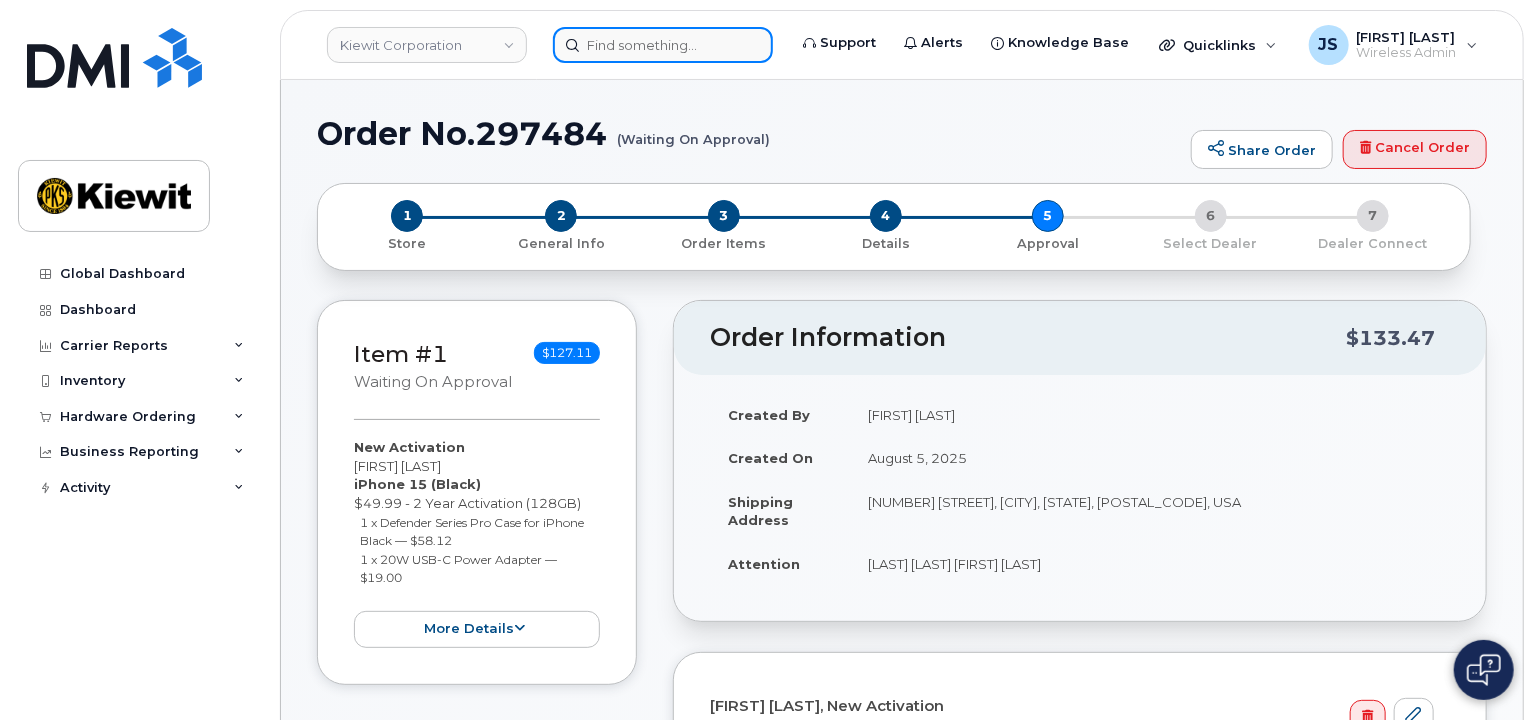 click 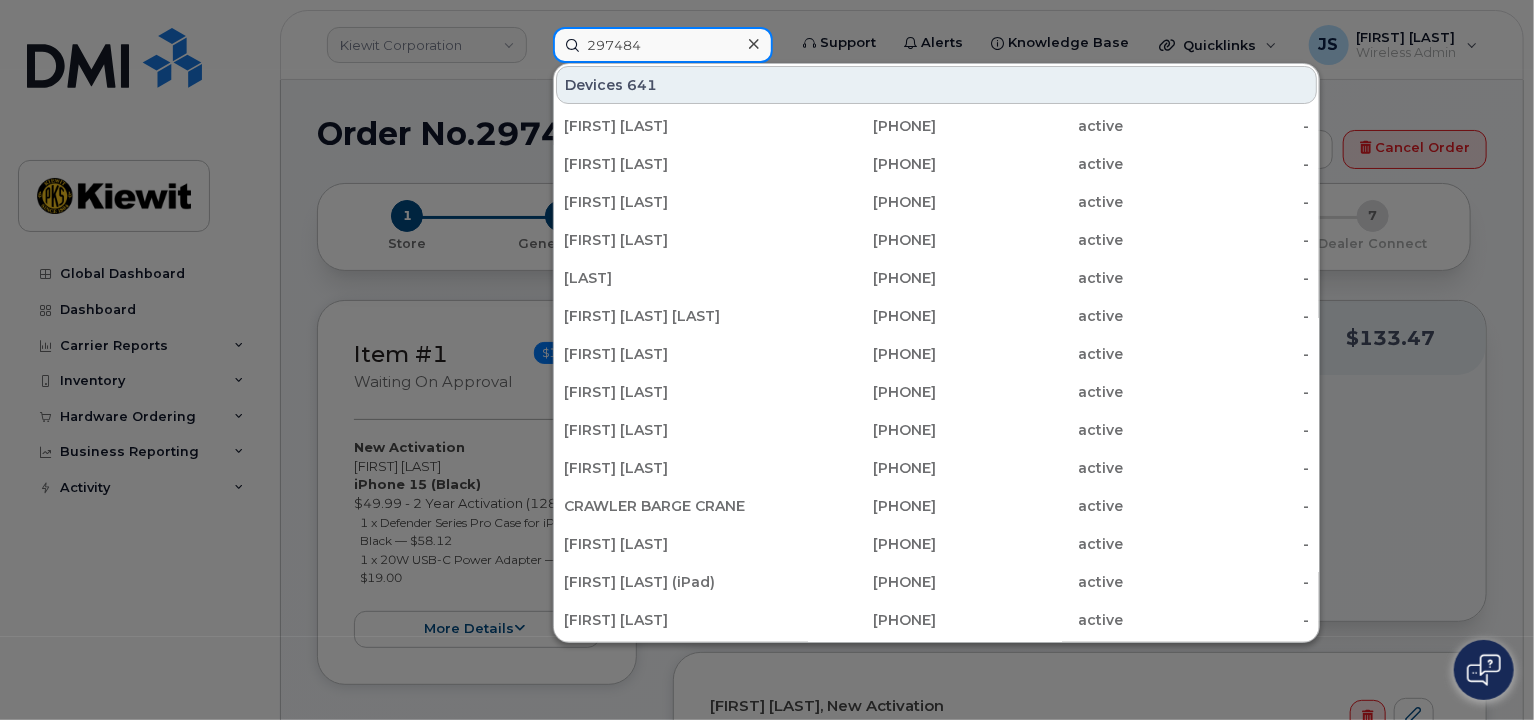 type on "297484" 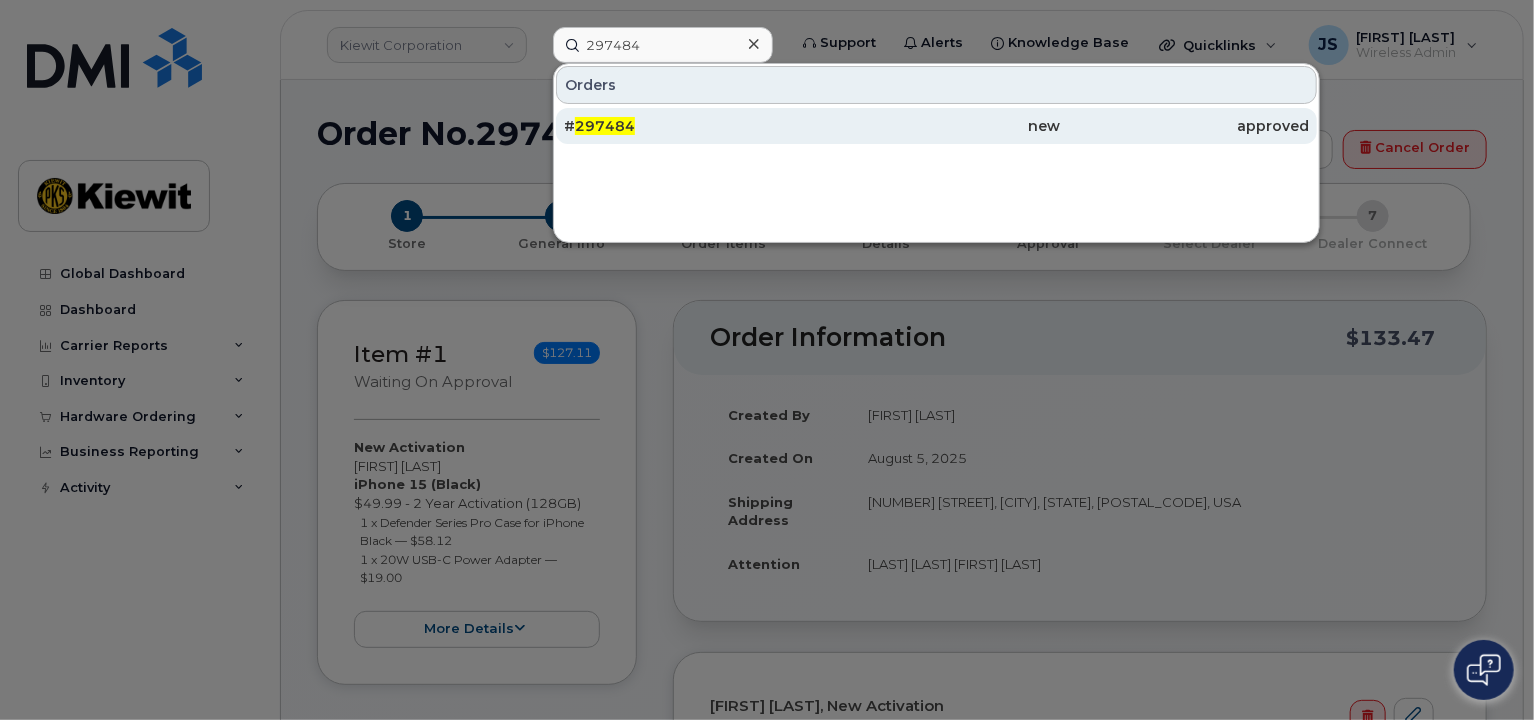 click on "new" 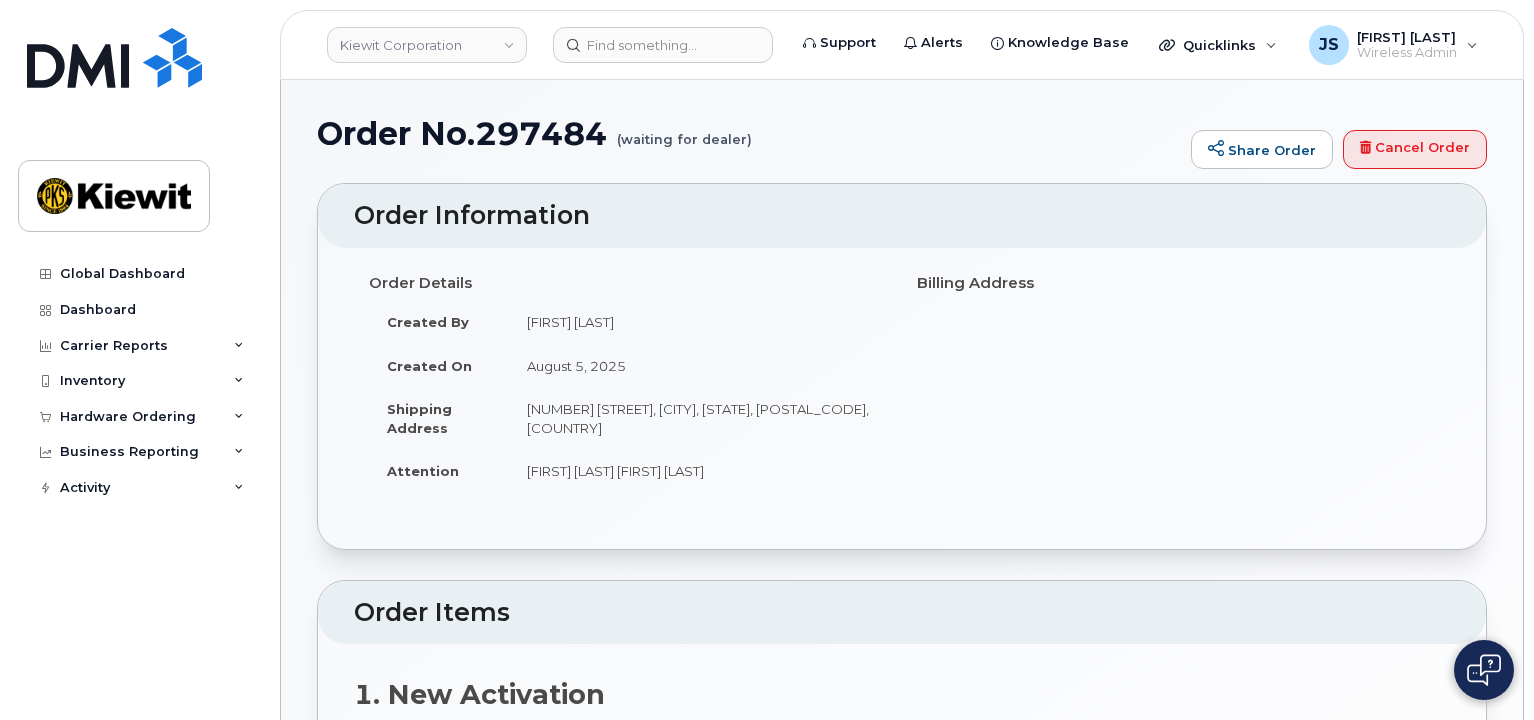 scroll, scrollTop: 0, scrollLeft: 0, axis: both 